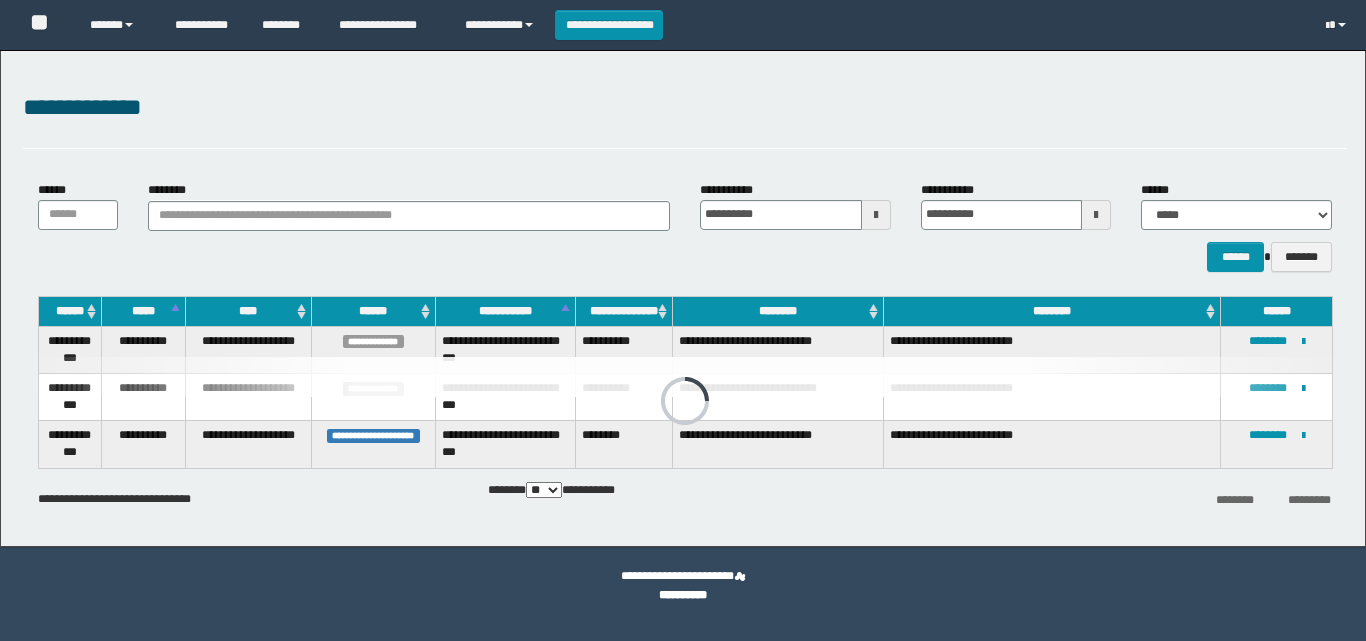 scroll, scrollTop: 0, scrollLeft: 0, axis: both 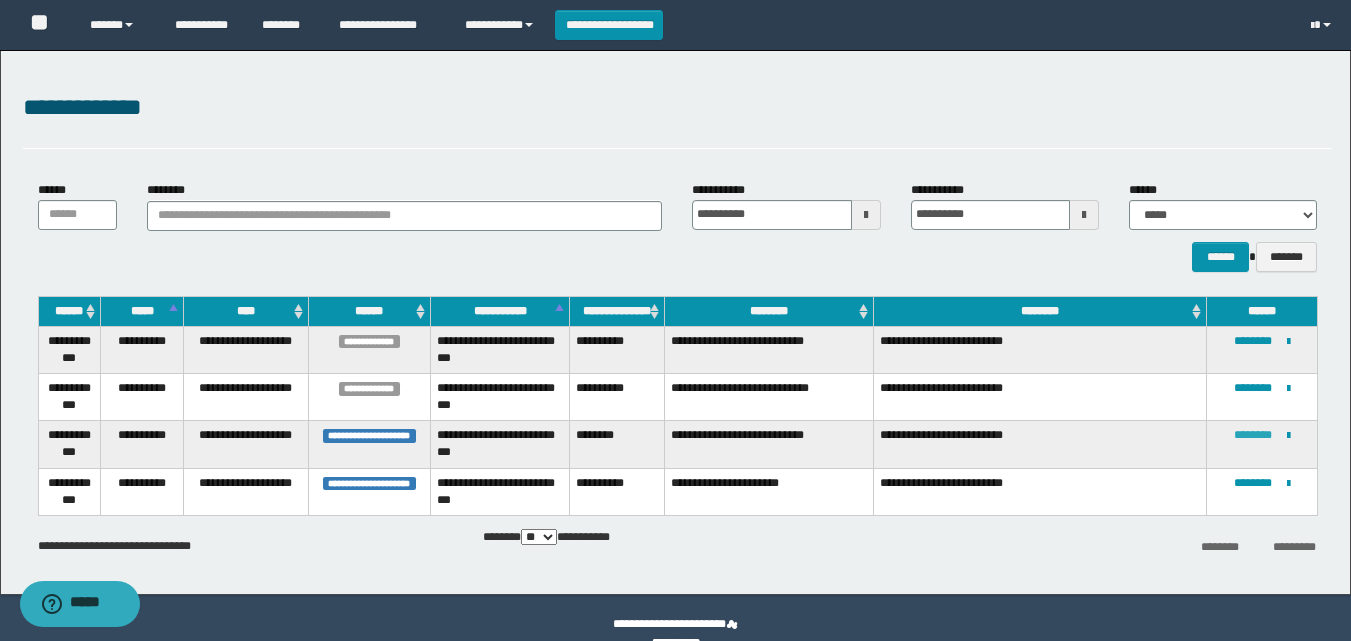 click on "********" at bounding box center (1253, 435) 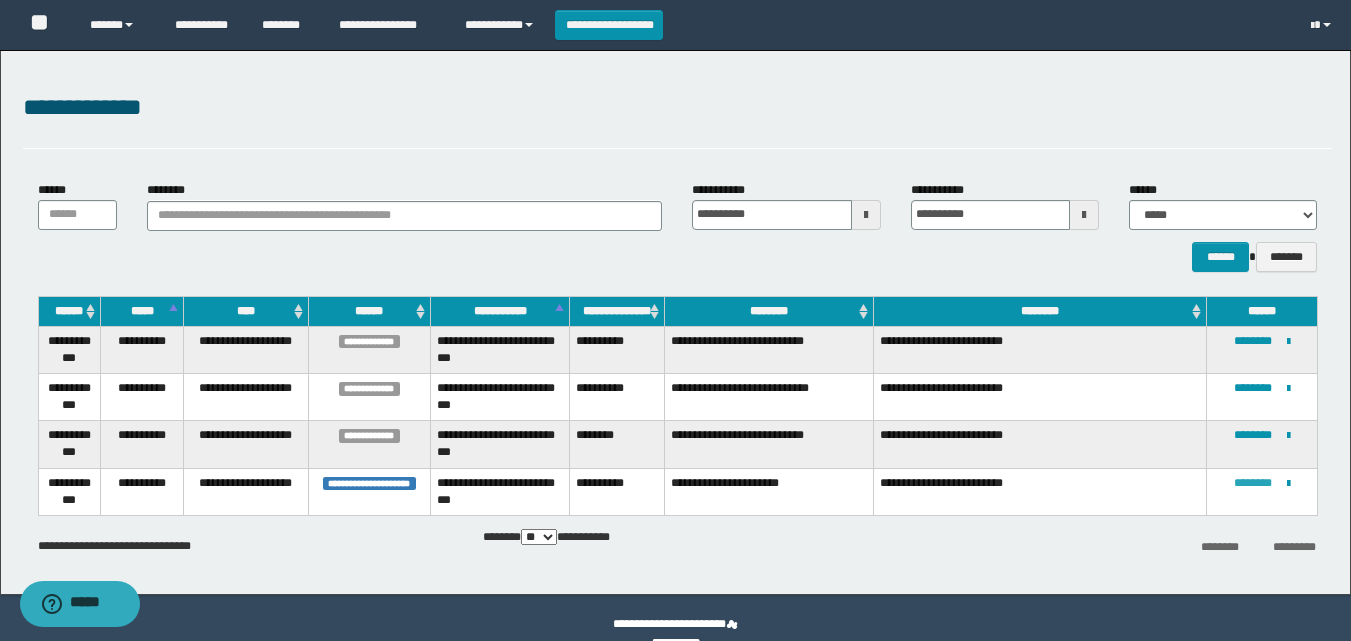 click on "********" at bounding box center [1253, 483] 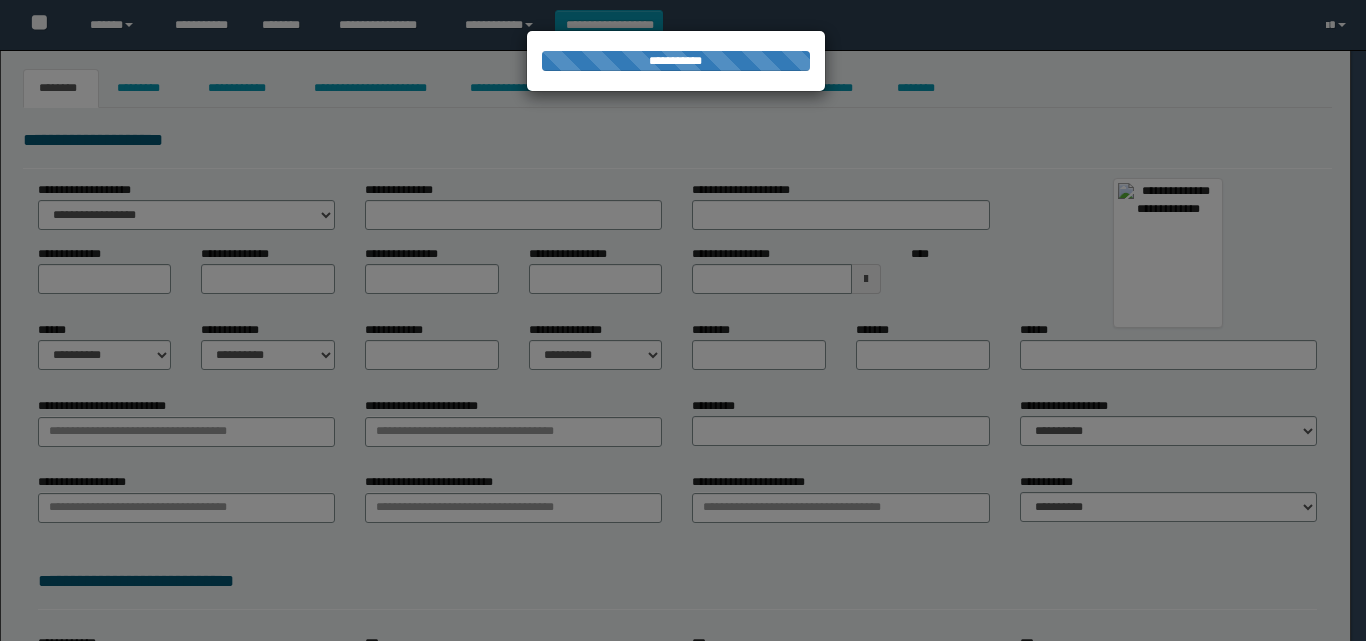 type on "****" 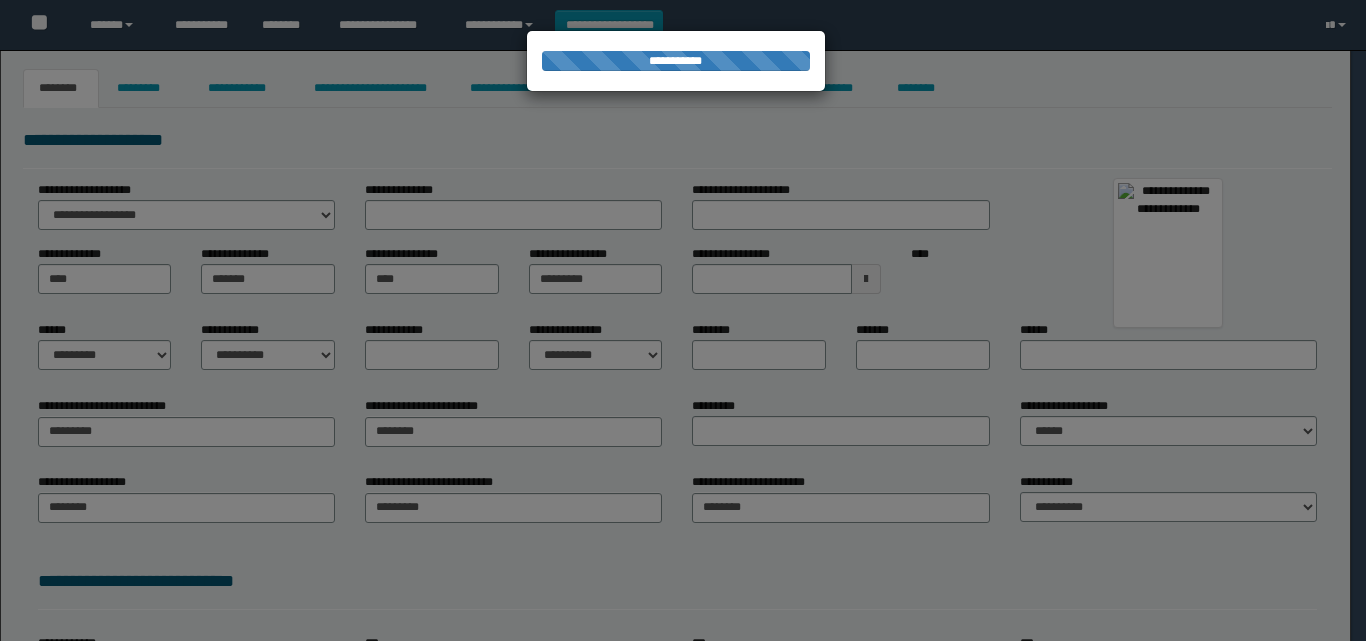 scroll, scrollTop: 0, scrollLeft: 0, axis: both 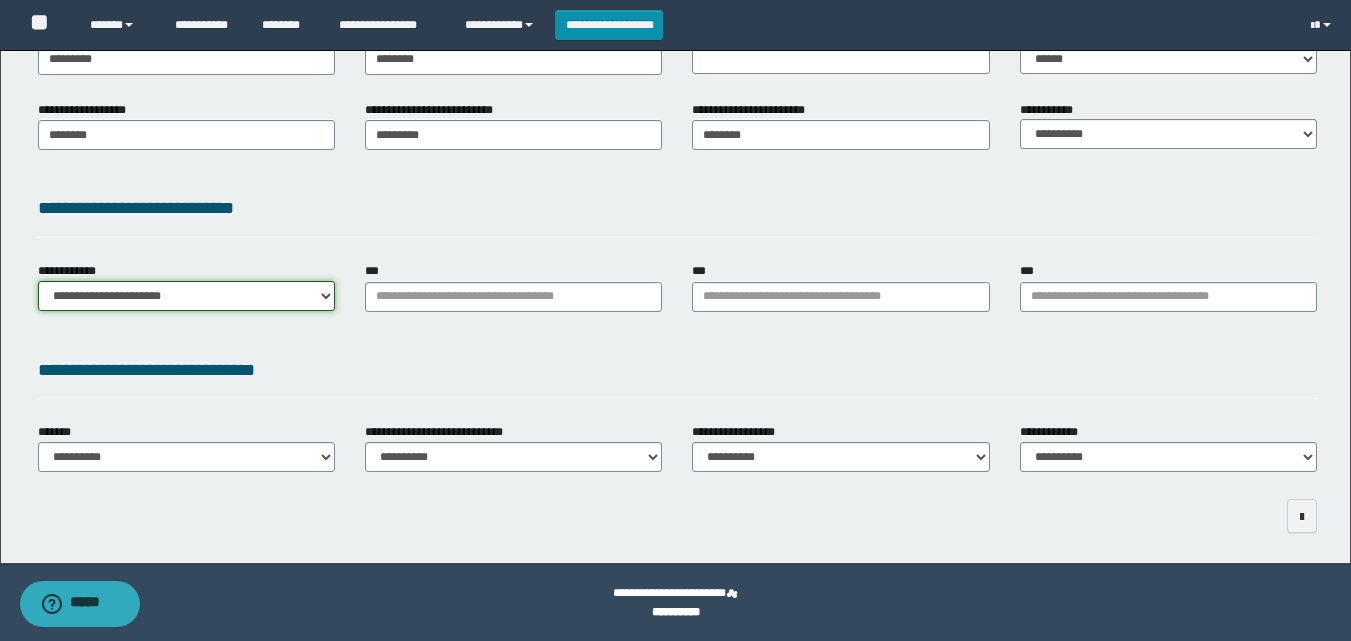 click on "**********" at bounding box center (186, 296) 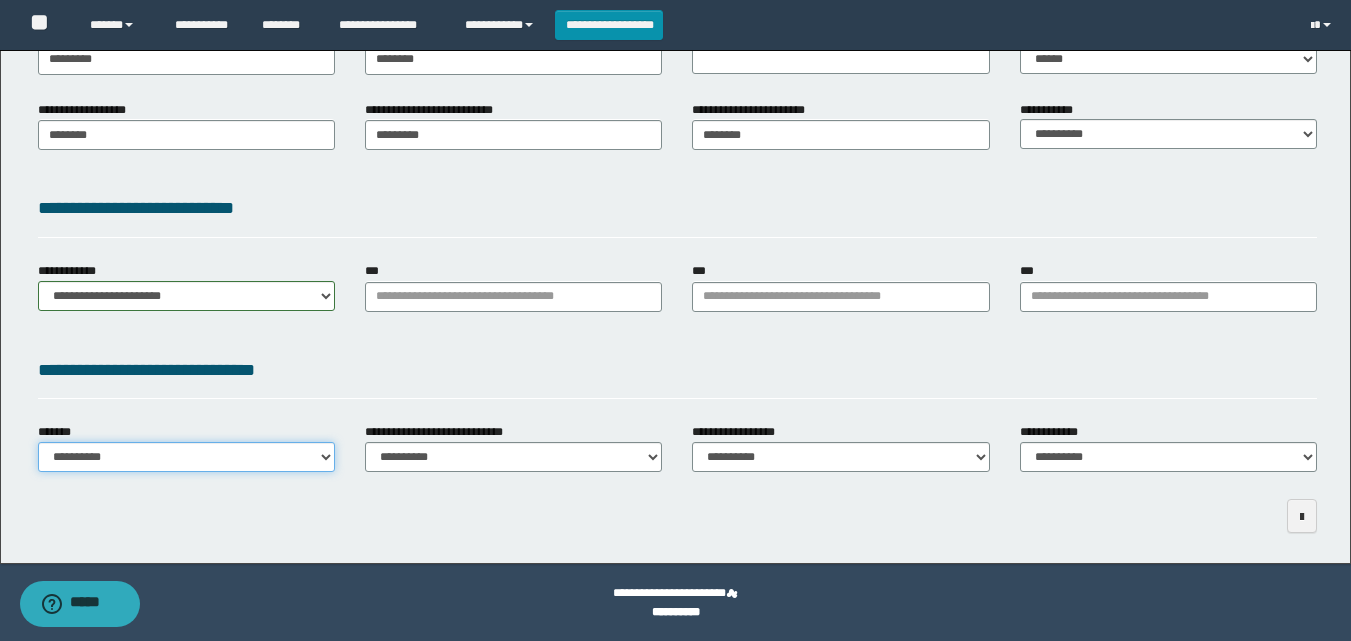 click on "**********" at bounding box center [186, 457] 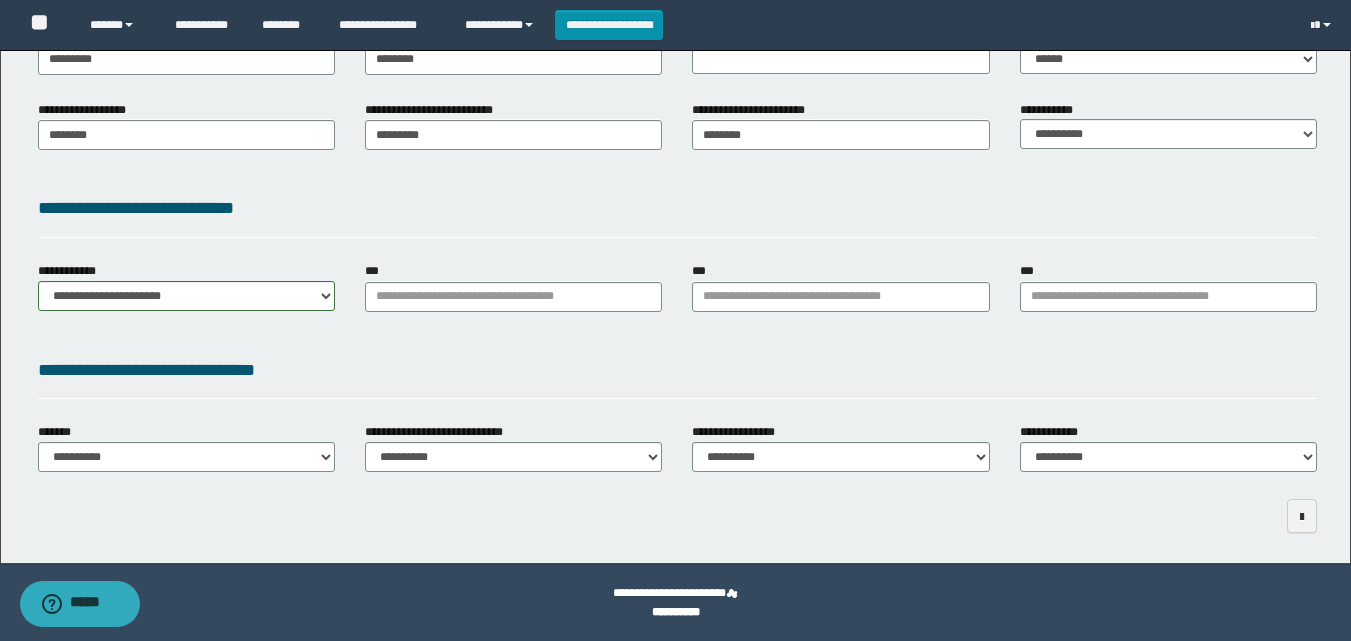 click on "**********" at bounding box center [675, 119] 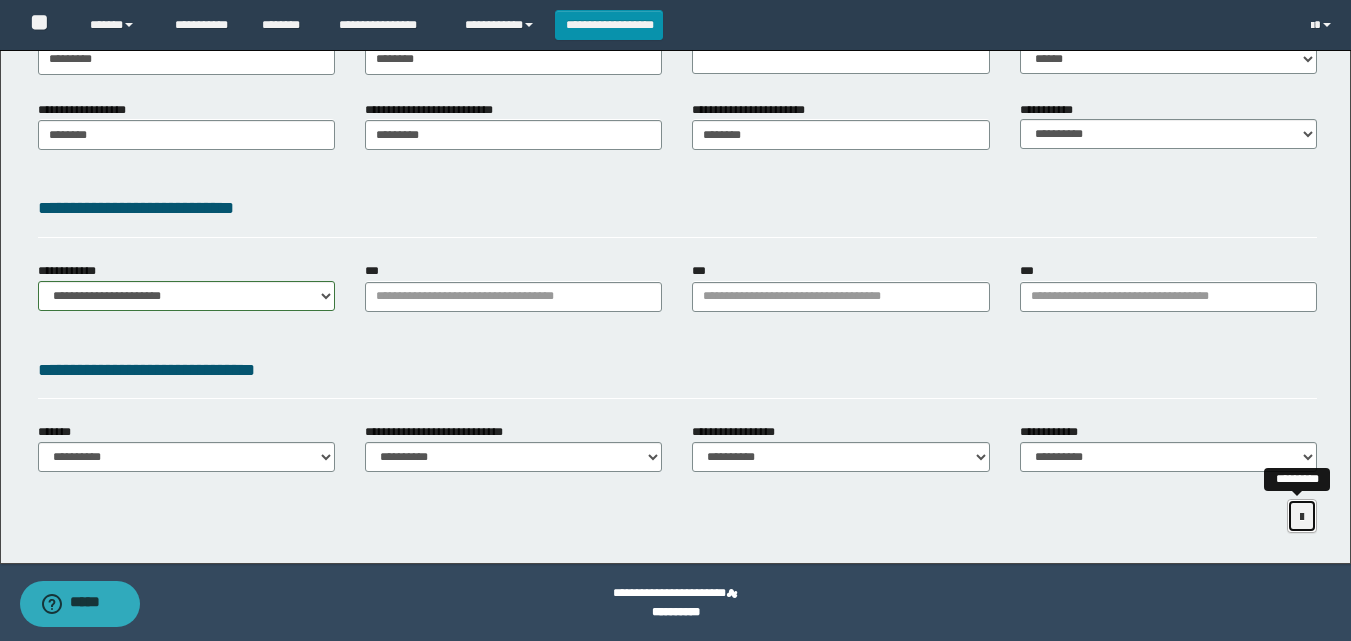 click at bounding box center (1302, 517) 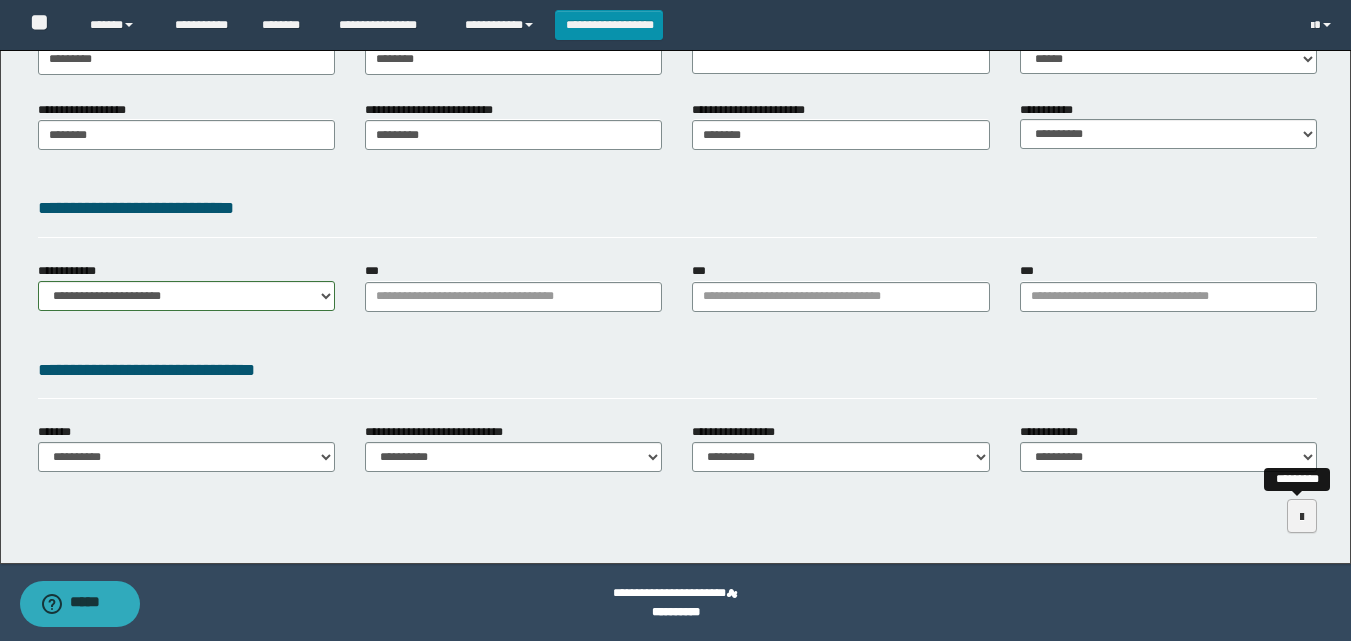 scroll, scrollTop: 287, scrollLeft: 0, axis: vertical 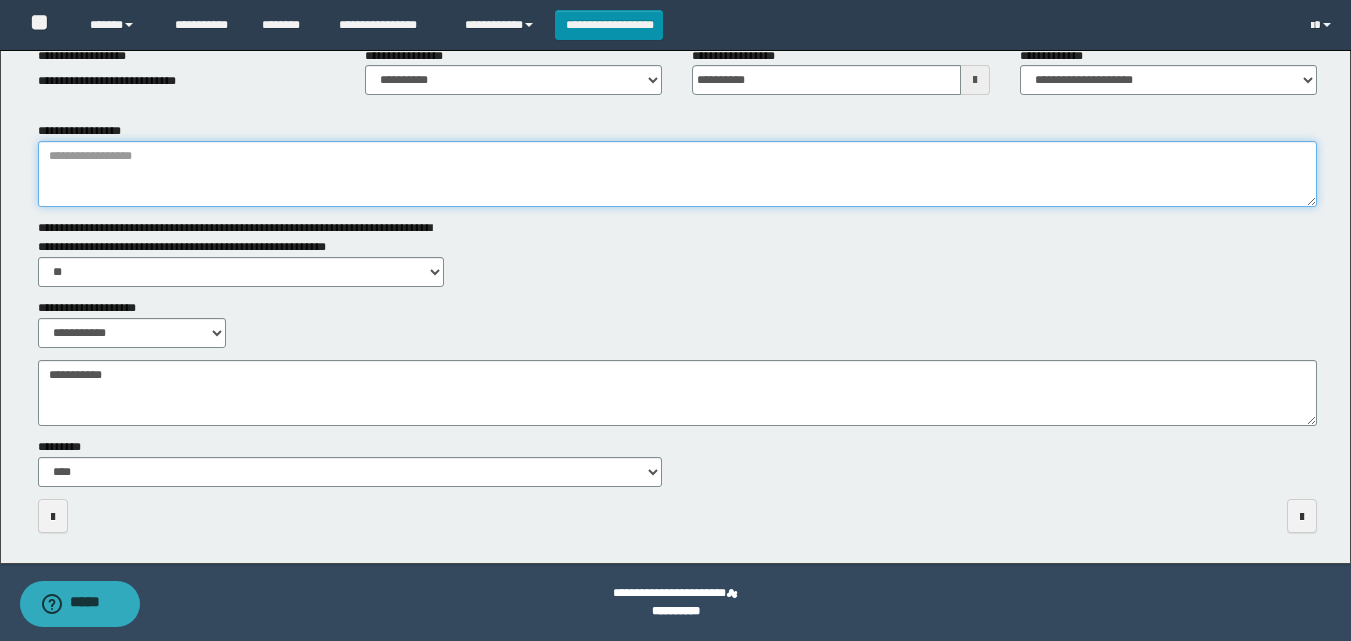 click on "**********" at bounding box center [677, 174] 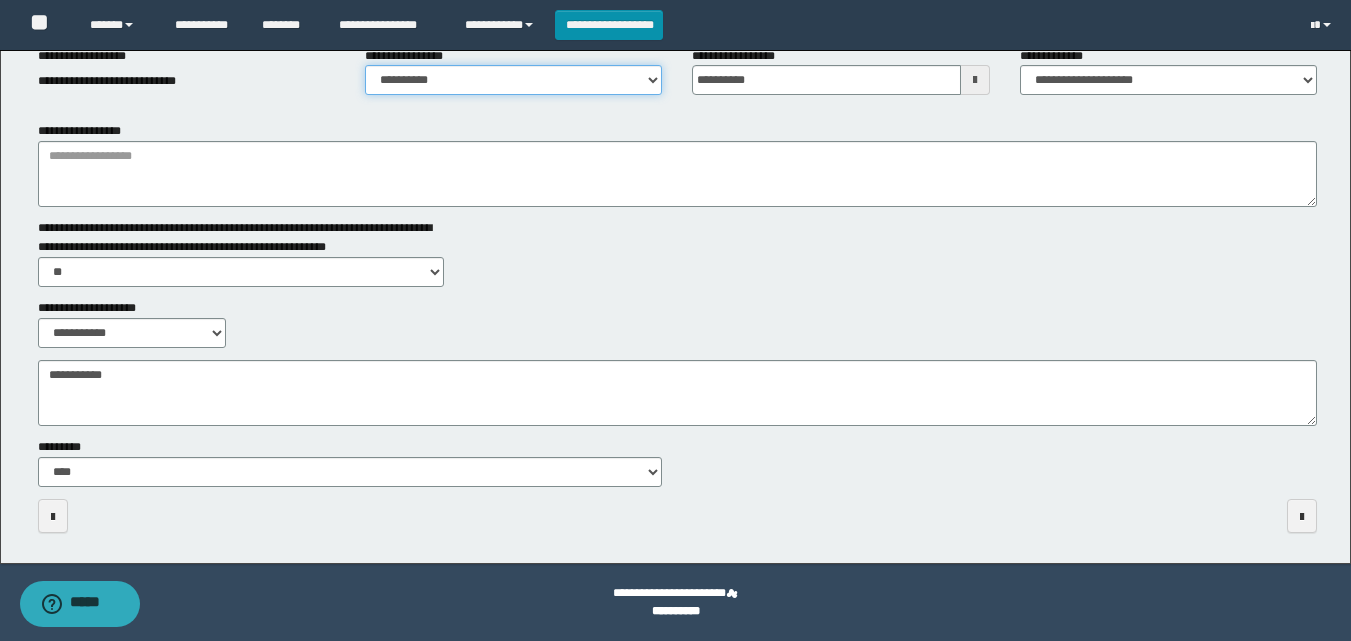 click on "**********" at bounding box center [513, 80] 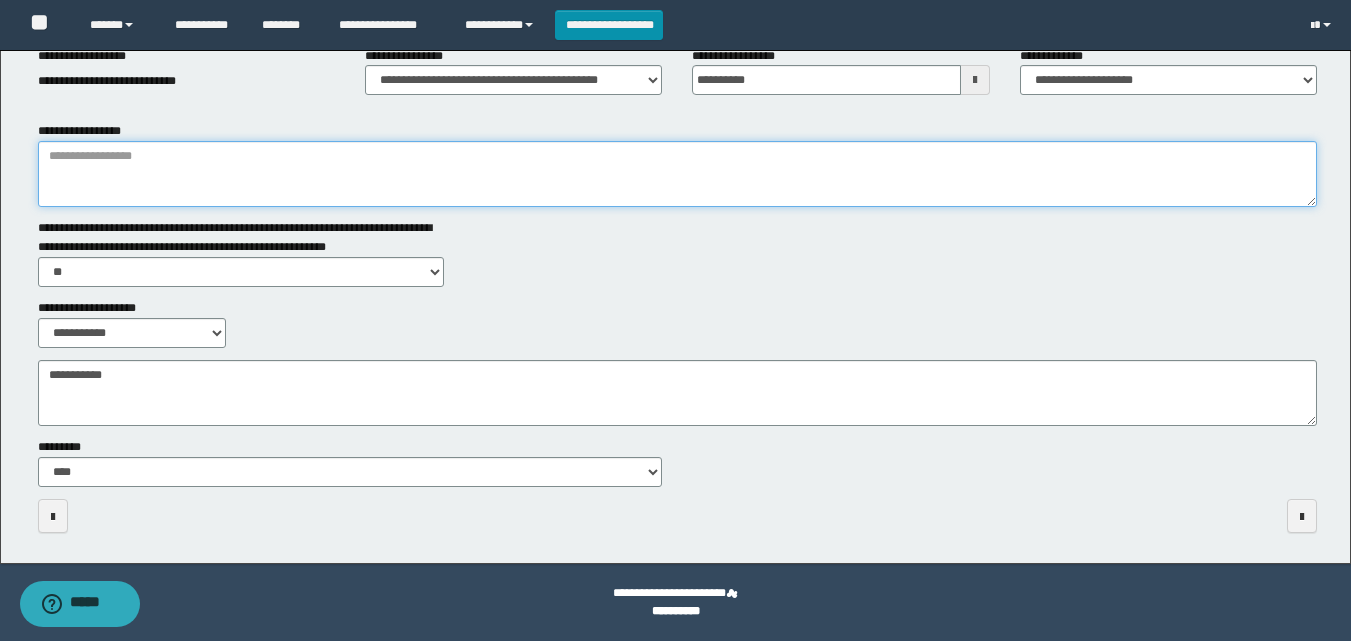 click on "**********" at bounding box center [677, 174] 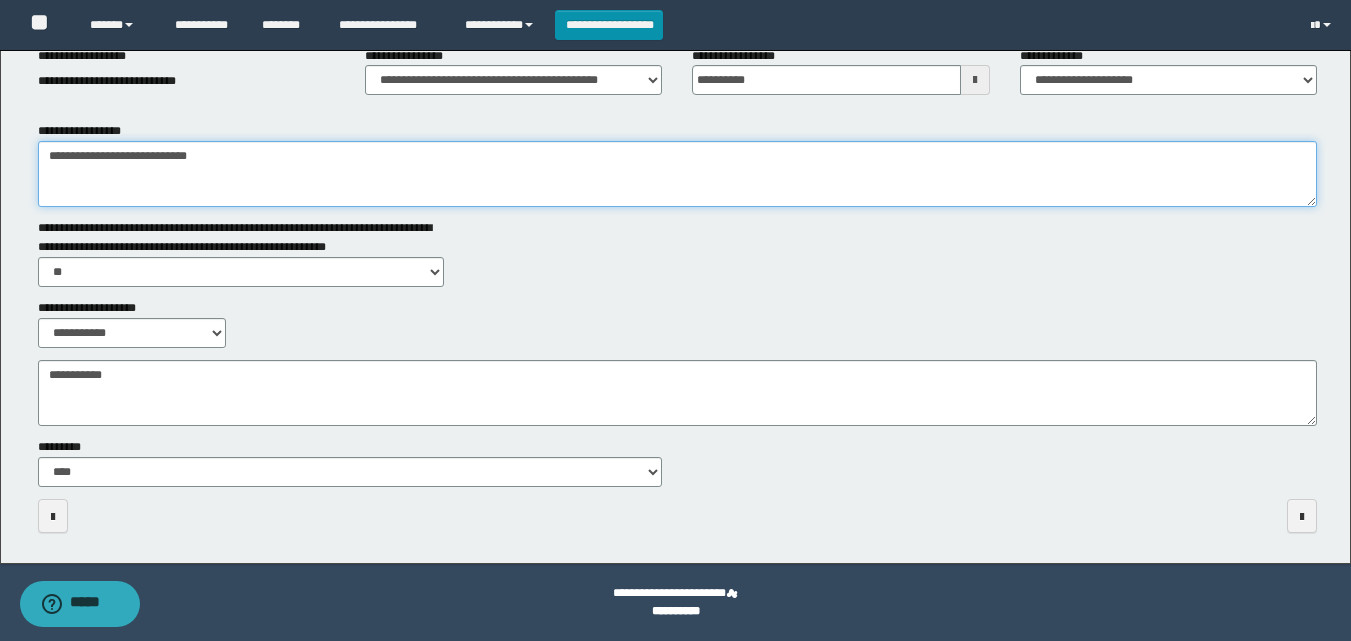 click on "**********" at bounding box center [677, 174] 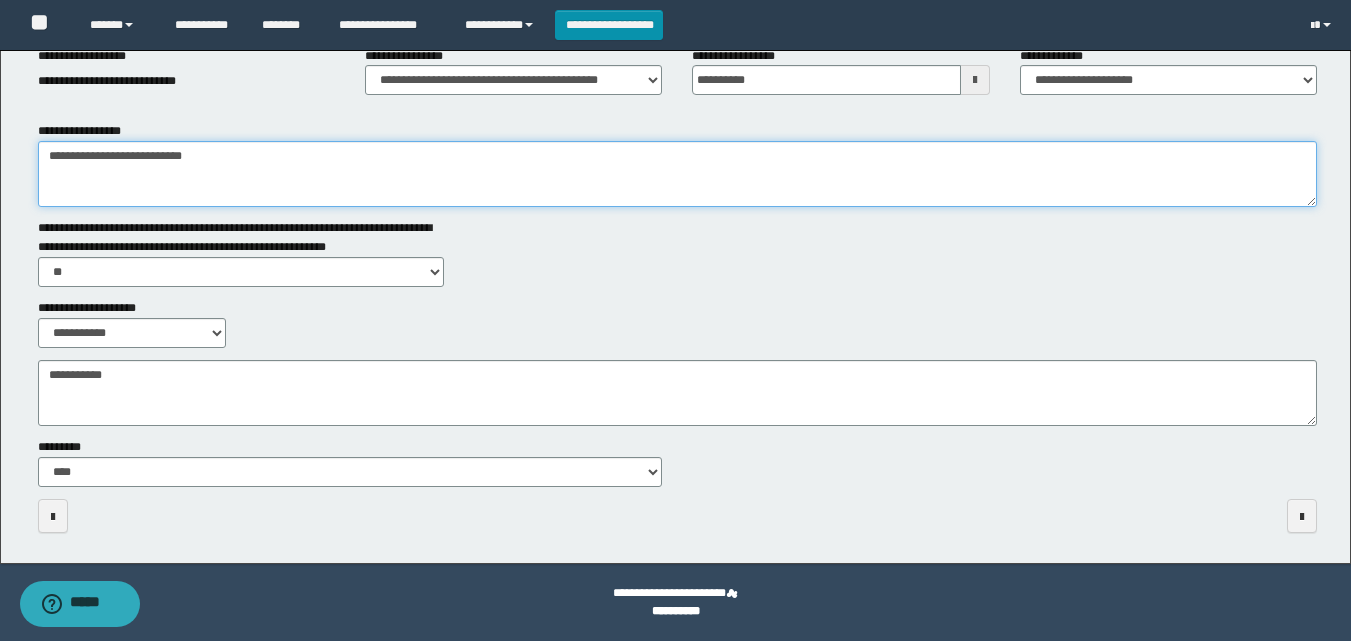 click on "**********" at bounding box center [677, 174] 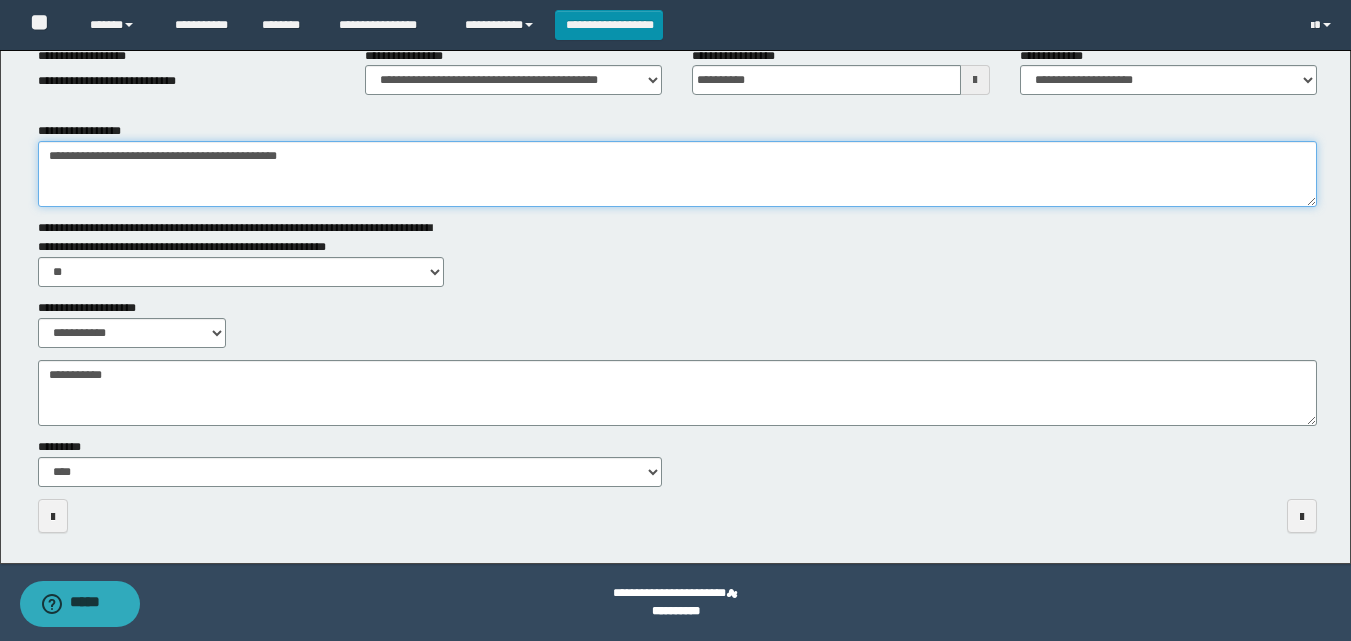 click on "**********" at bounding box center (677, 174) 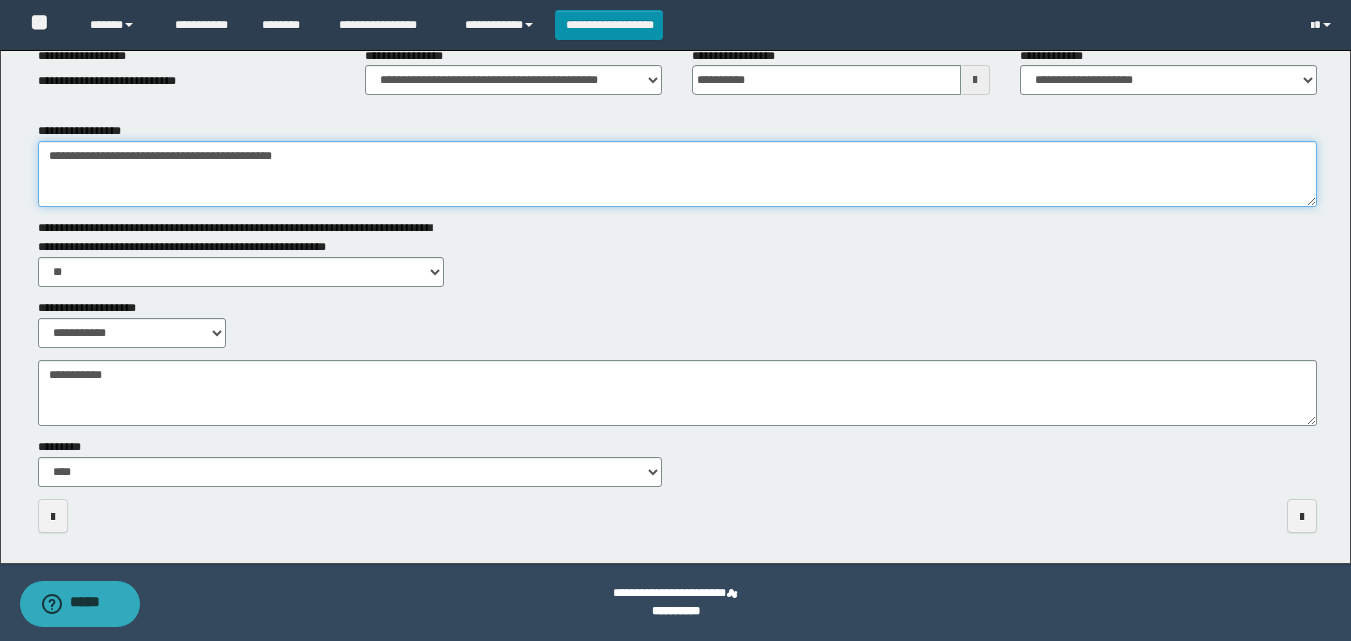 click on "**********" at bounding box center (677, 174) 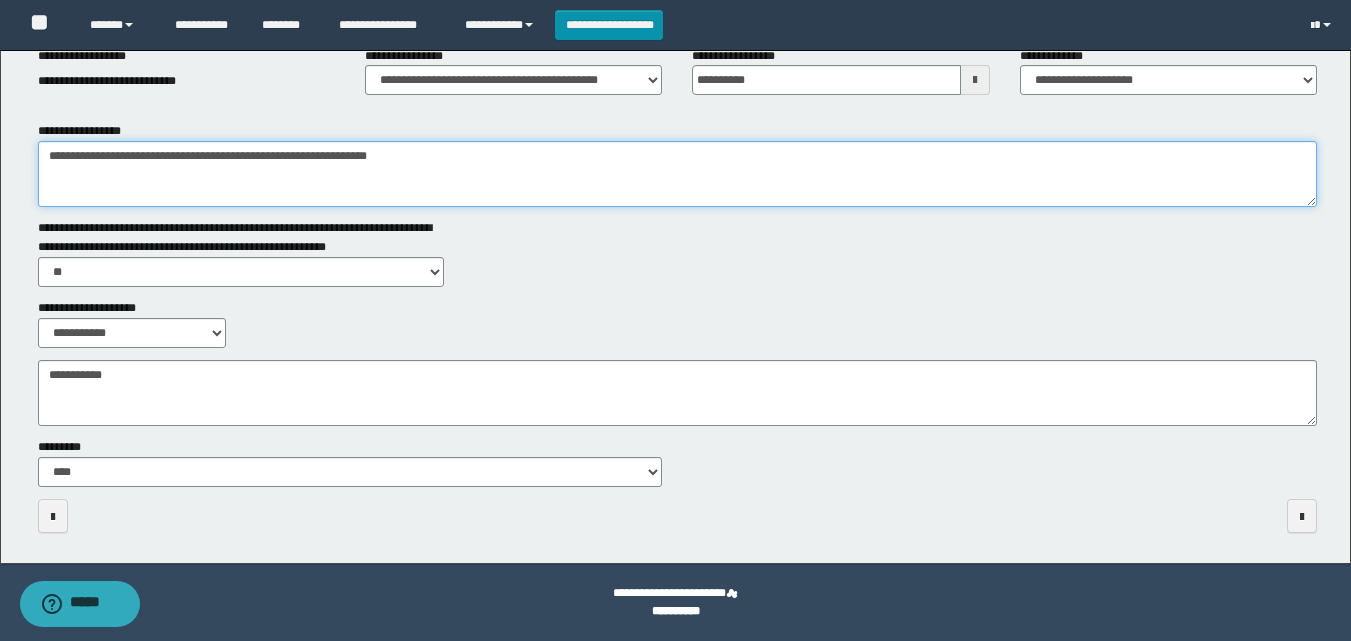 type on "**********" 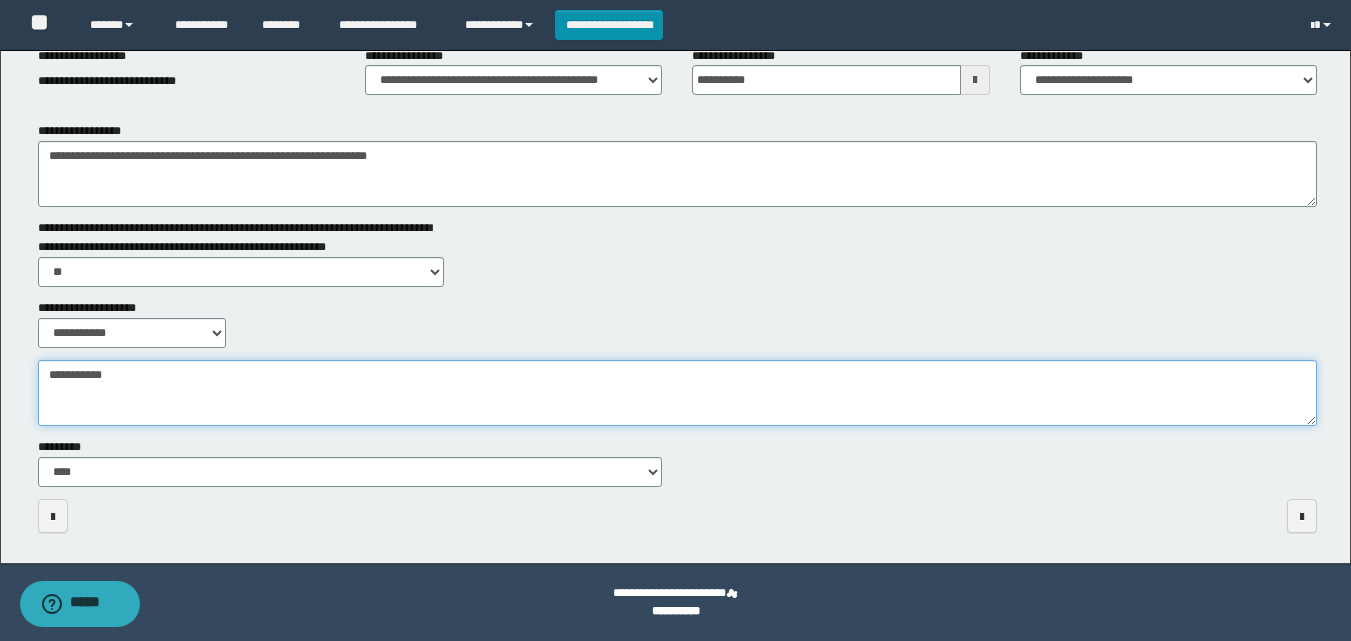 click on "**********" at bounding box center (677, 393) 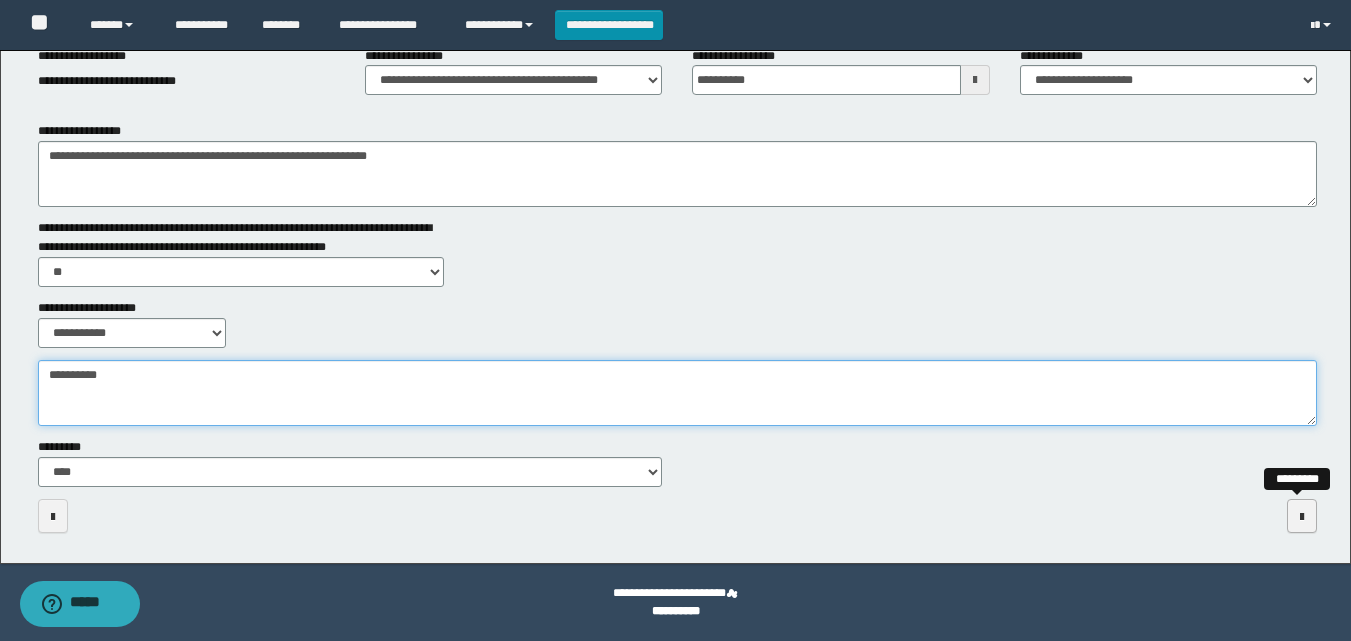 type on "**********" 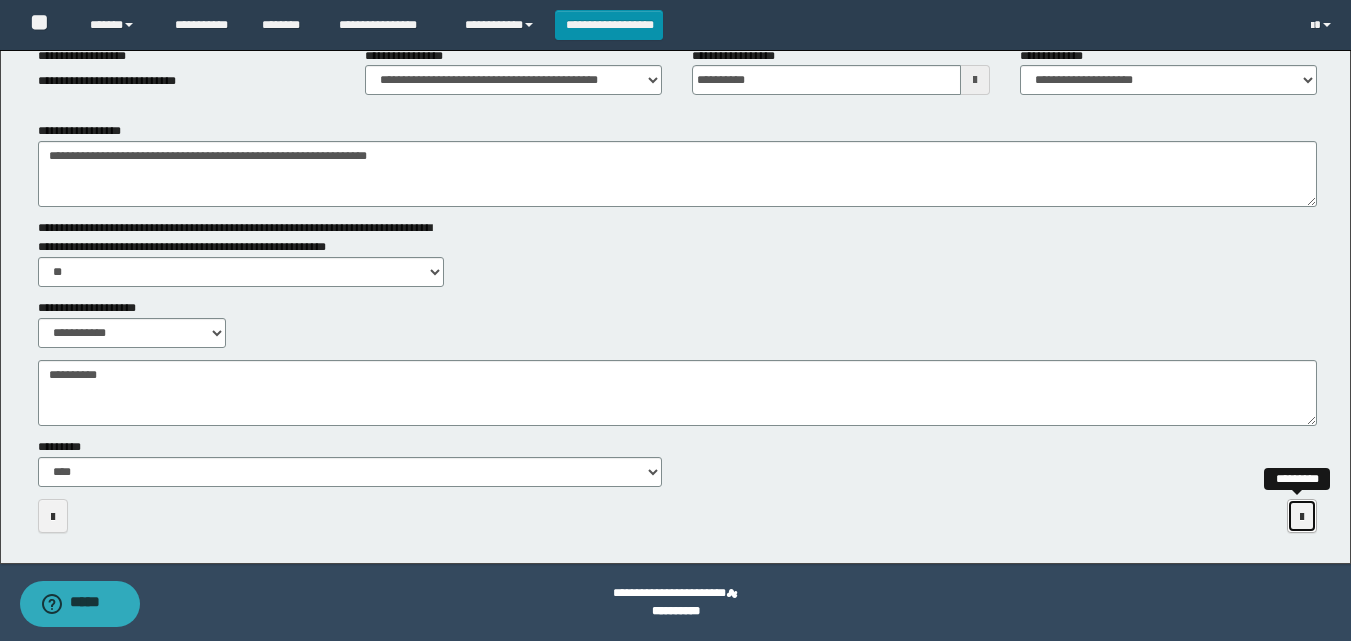 click at bounding box center [1302, 516] 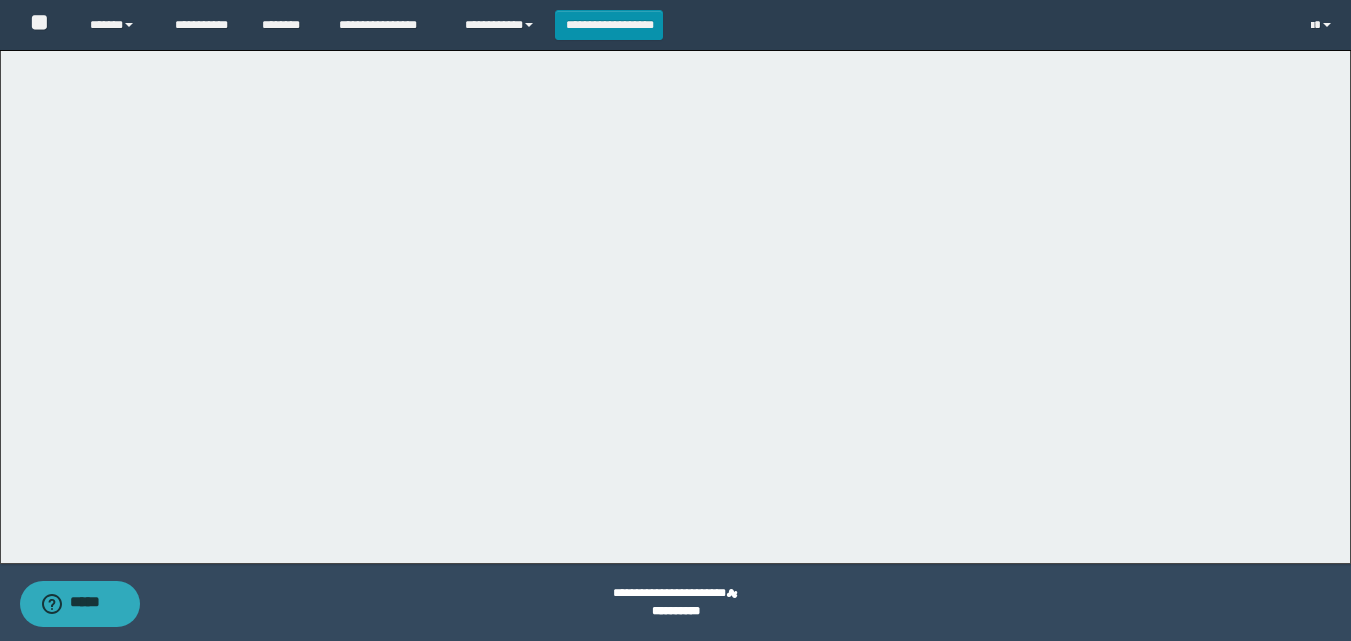 scroll, scrollTop: 0, scrollLeft: 0, axis: both 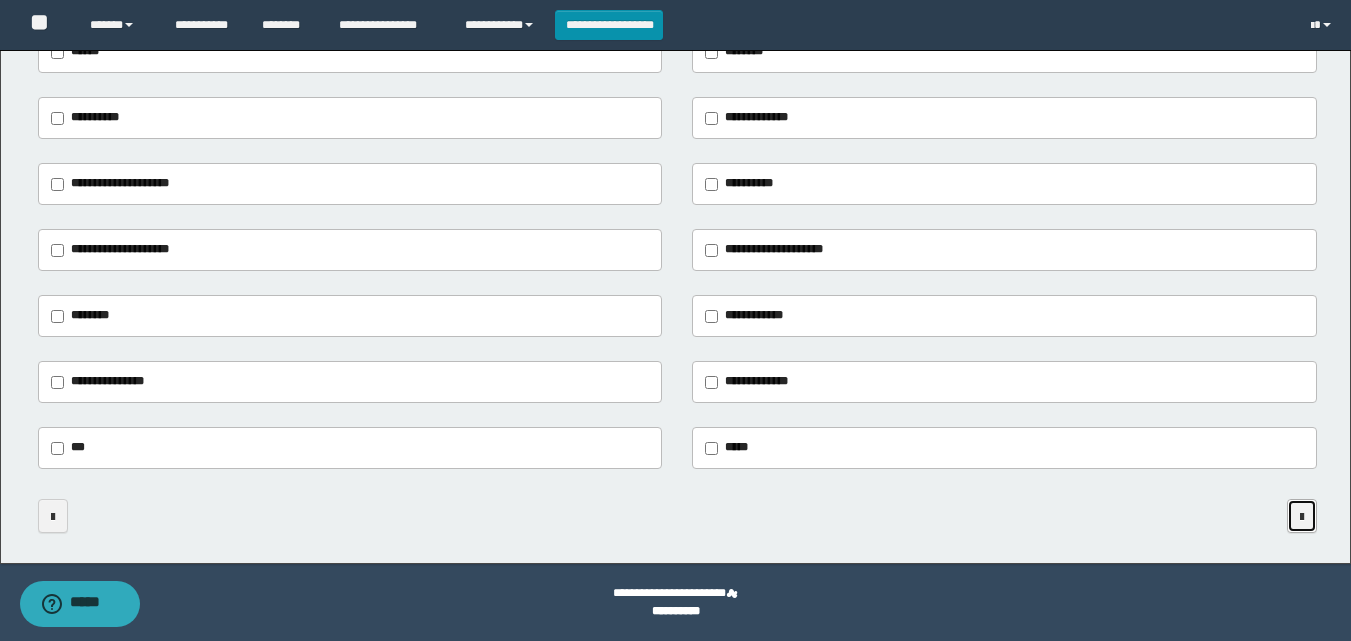 click at bounding box center [1302, 516] 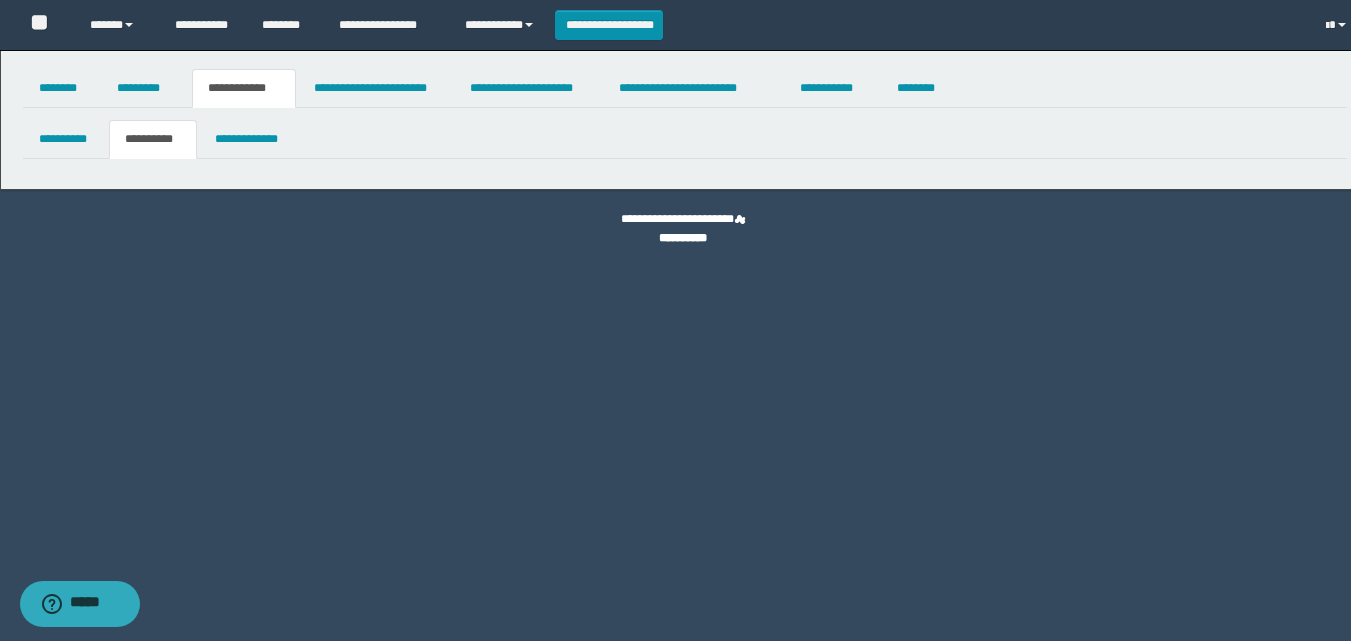 scroll, scrollTop: 0, scrollLeft: 0, axis: both 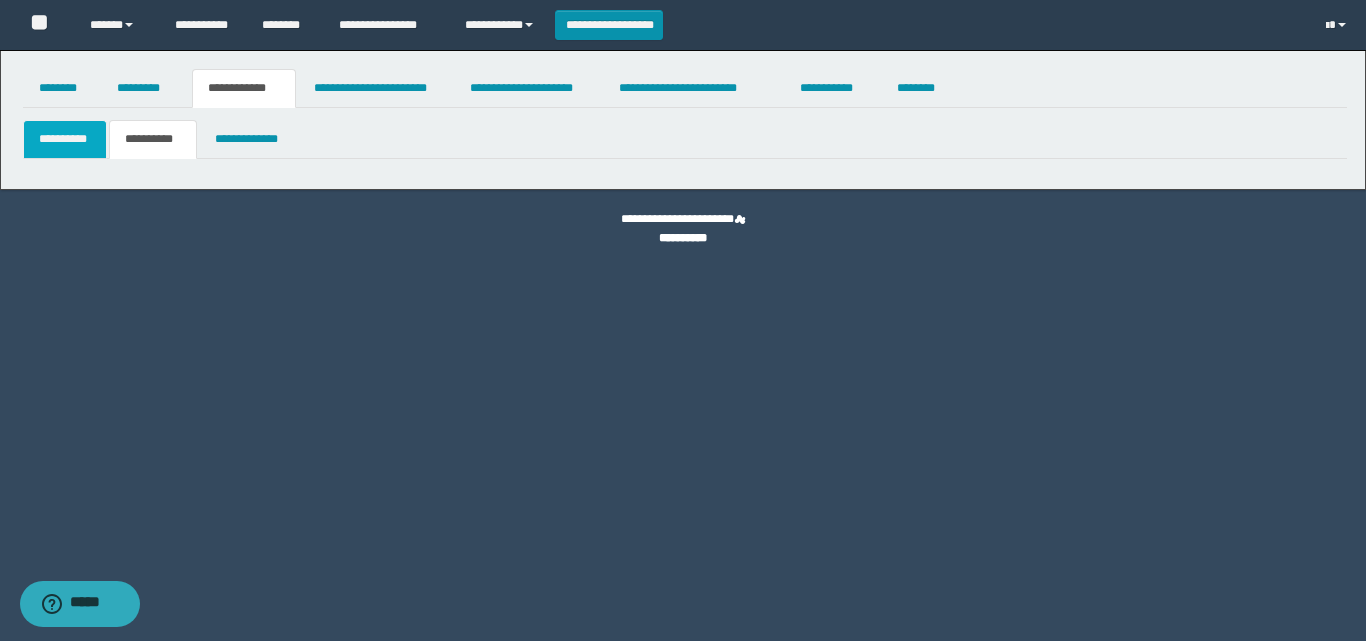 click on "**********" at bounding box center (65, 139) 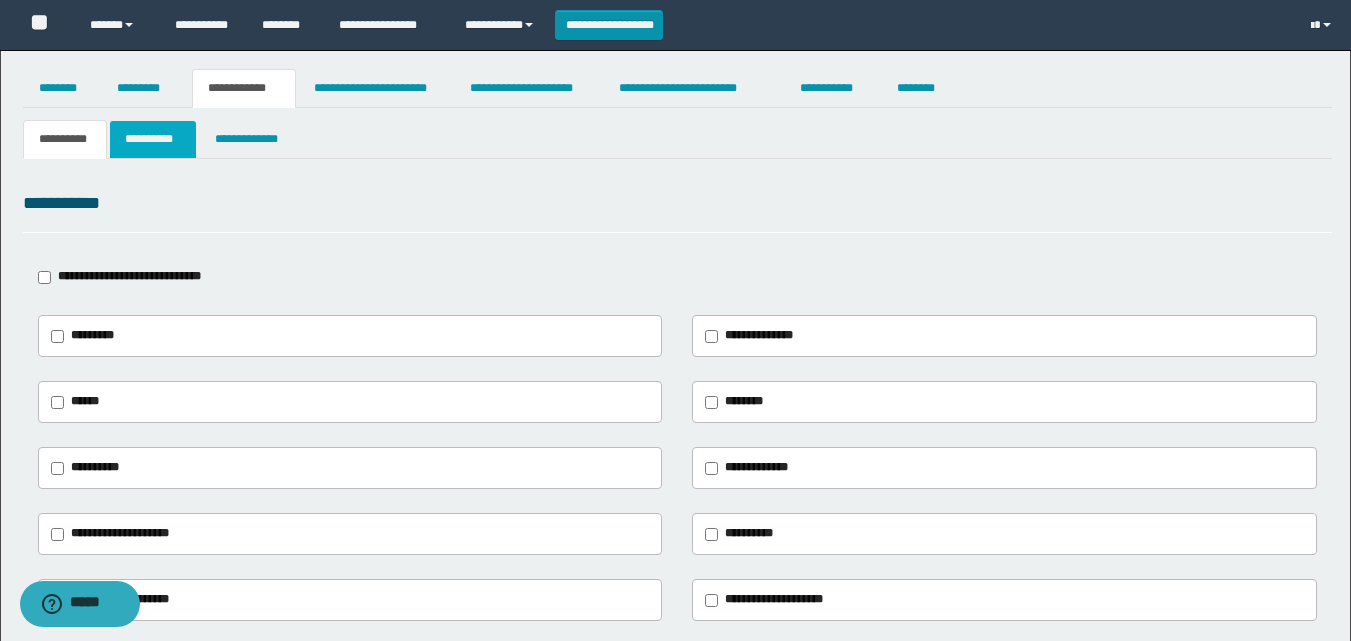 click on "**********" at bounding box center [153, 139] 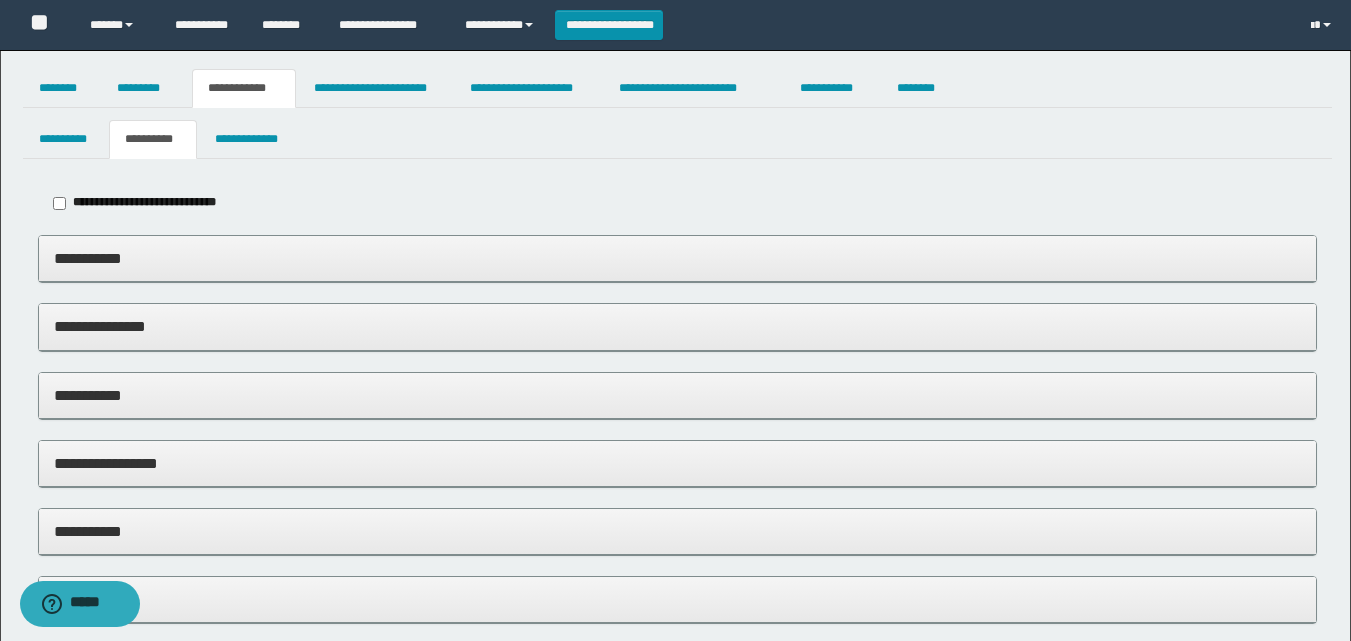 click on "**********" at bounding box center (677, 258) 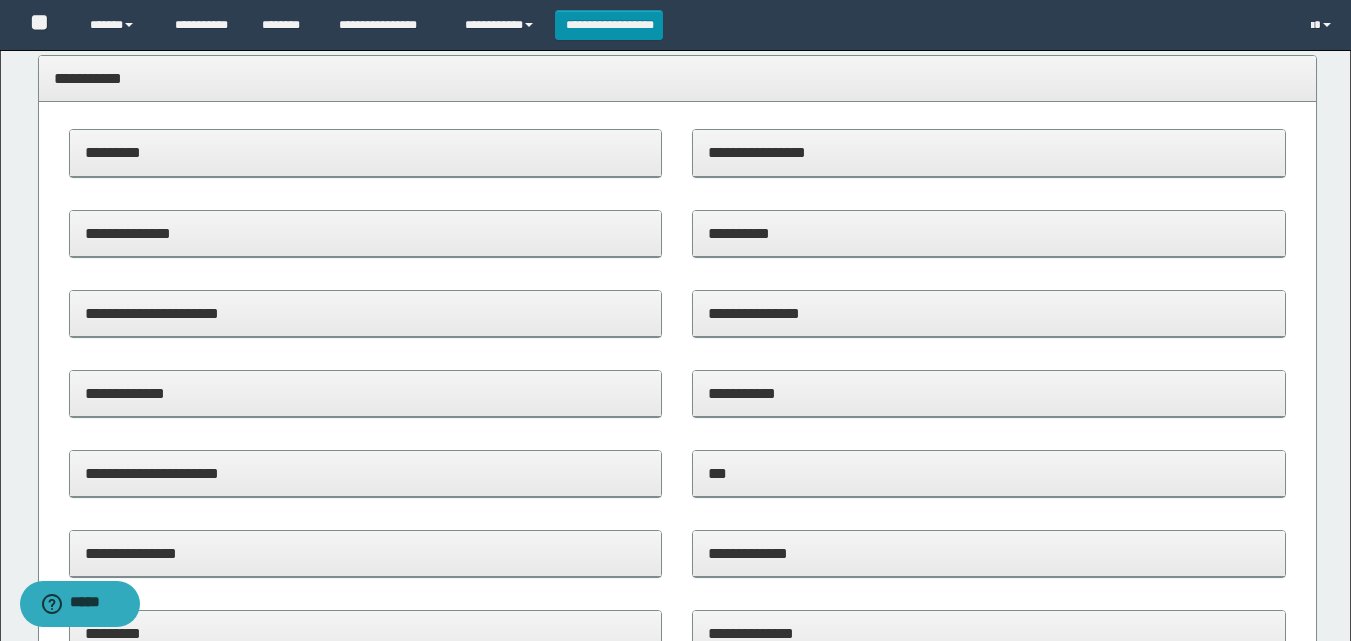 scroll, scrollTop: 200, scrollLeft: 0, axis: vertical 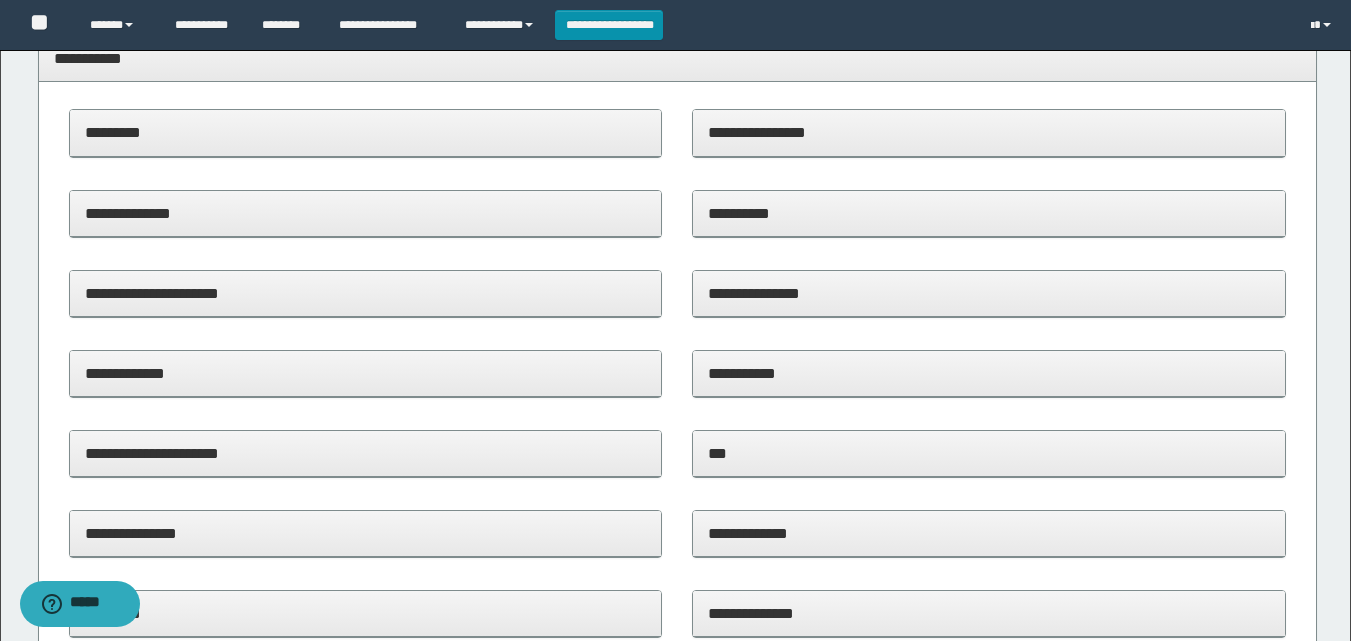 click on "**********" at bounding box center (989, 373) 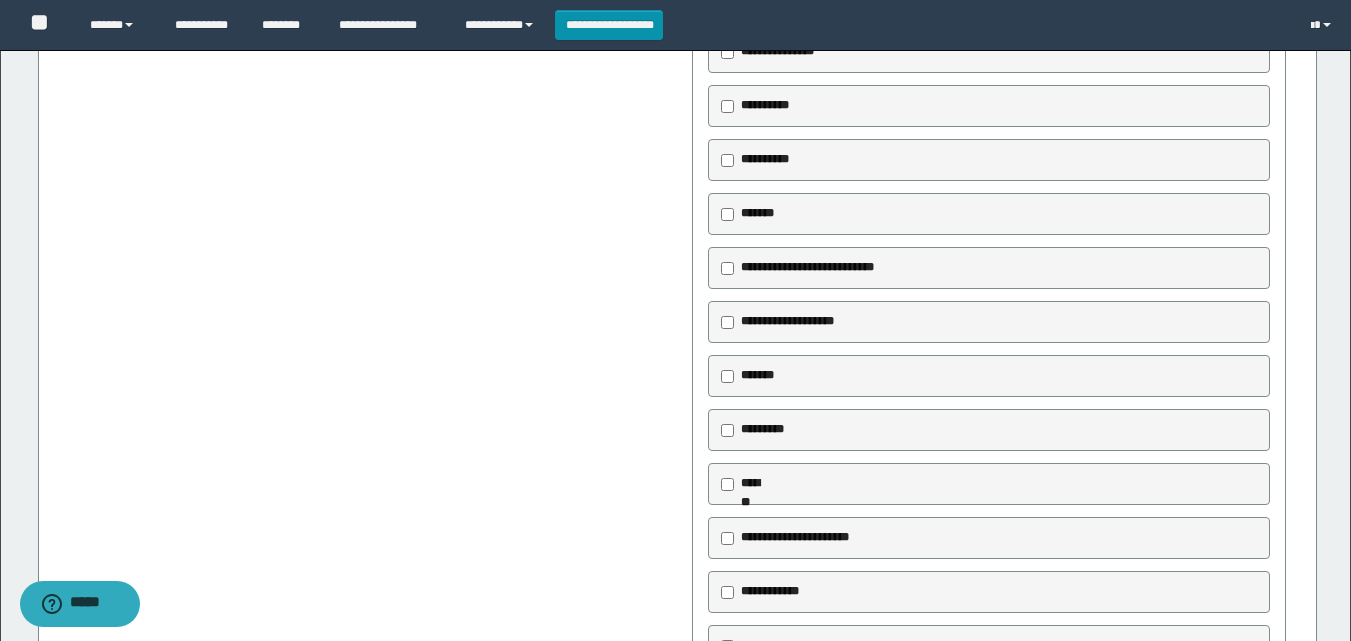 scroll, scrollTop: 800, scrollLeft: 0, axis: vertical 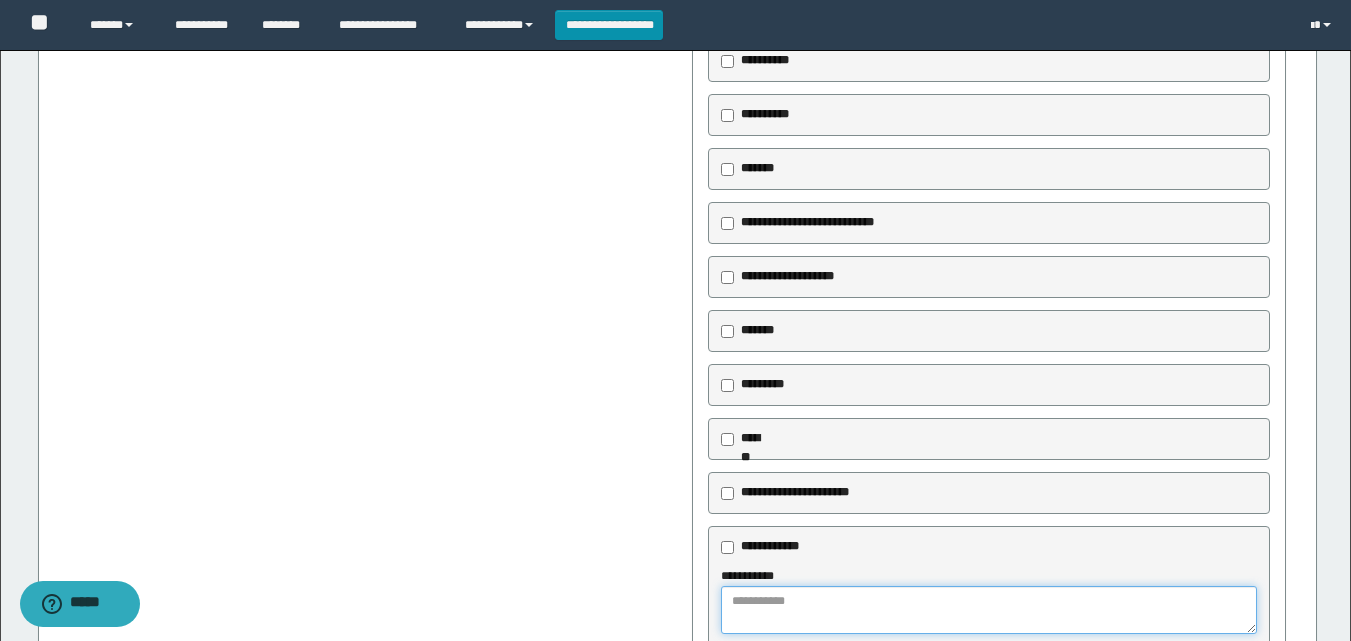 click at bounding box center (989, 610) 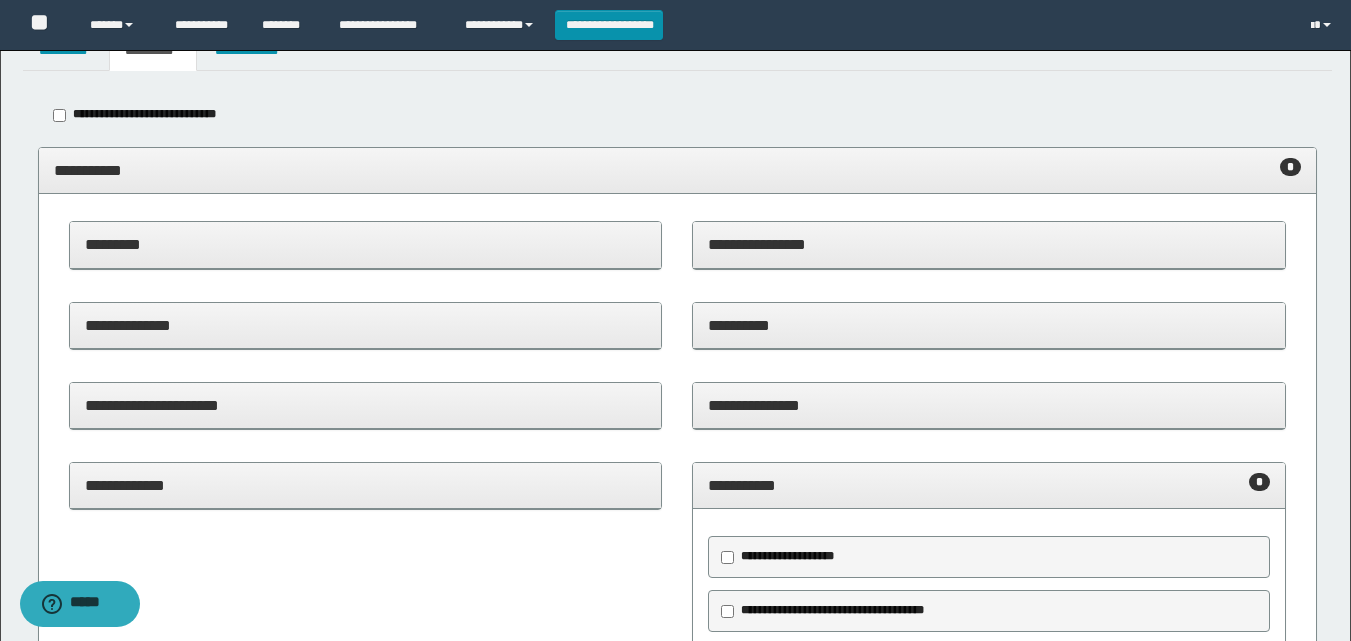 scroll, scrollTop: 0, scrollLeft: 0, axis: both 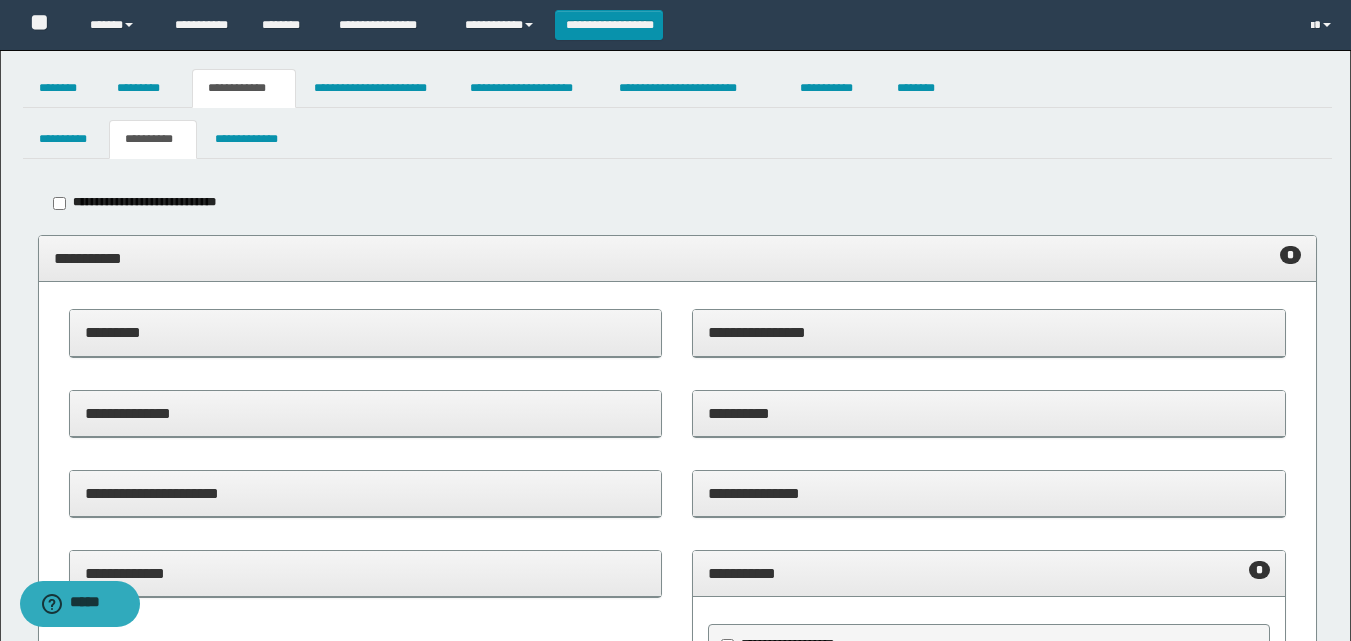 type on "**********" 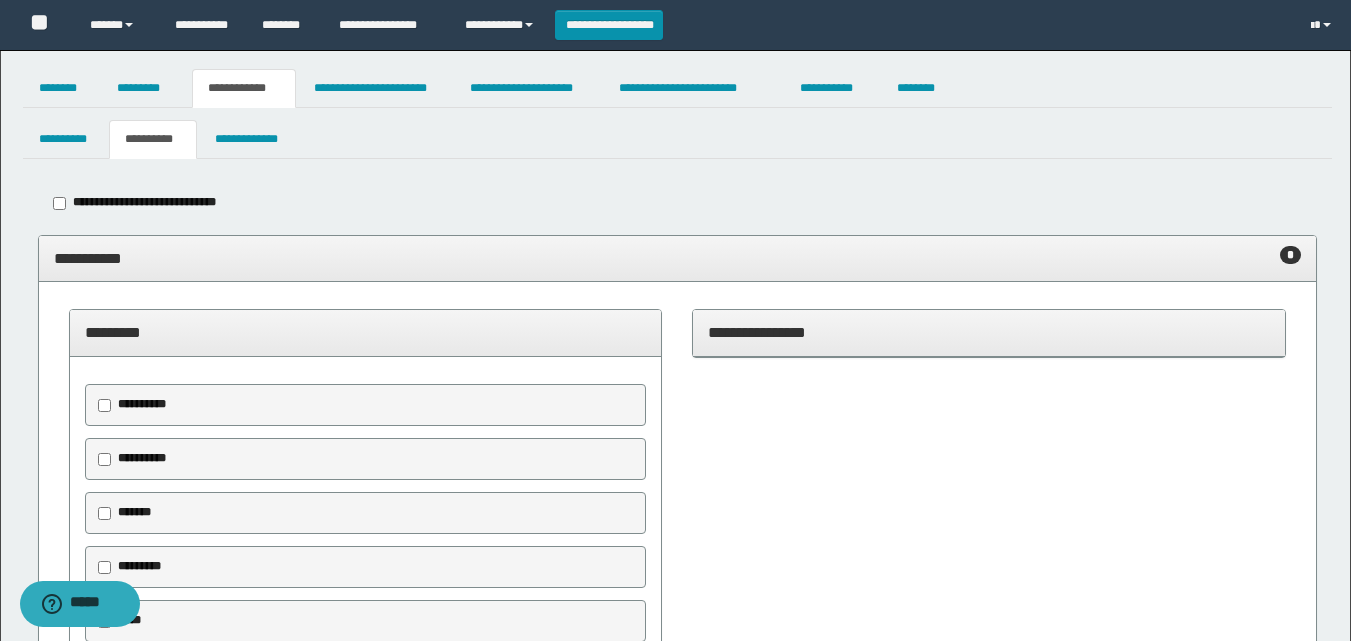 click on "*********" at bounding box center (366, 332) 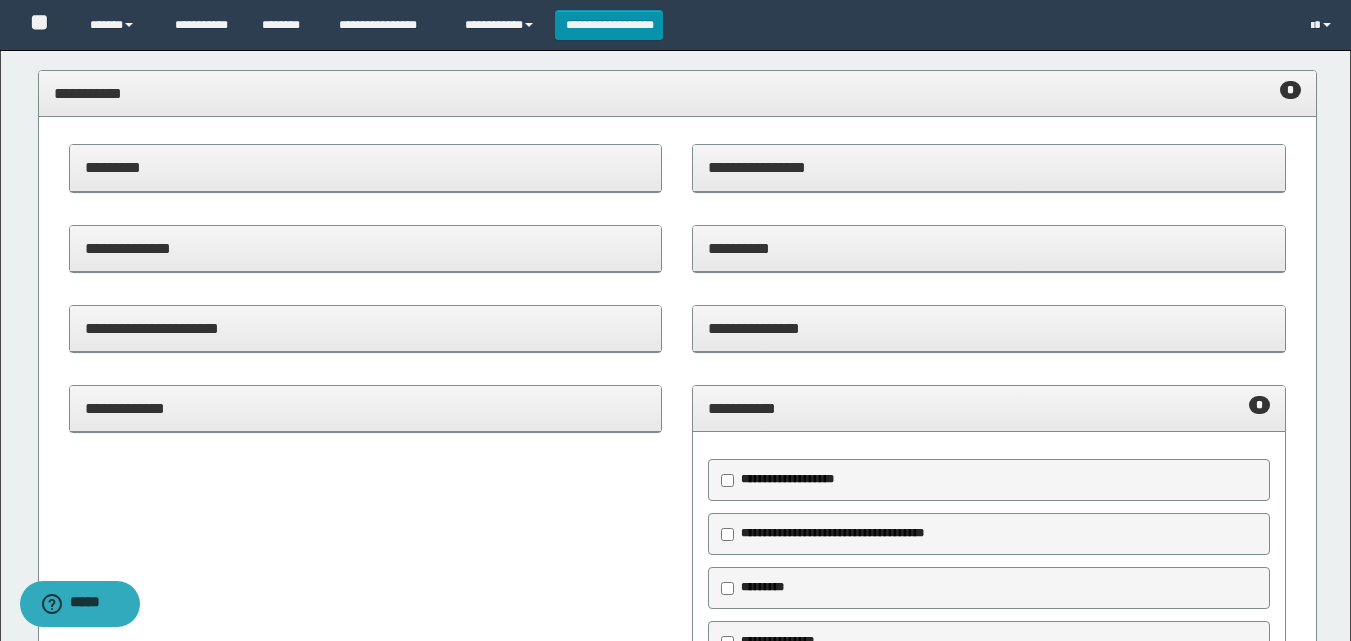 scroll, scrollTop: 200, scrollLeft: 0, axis: vertical 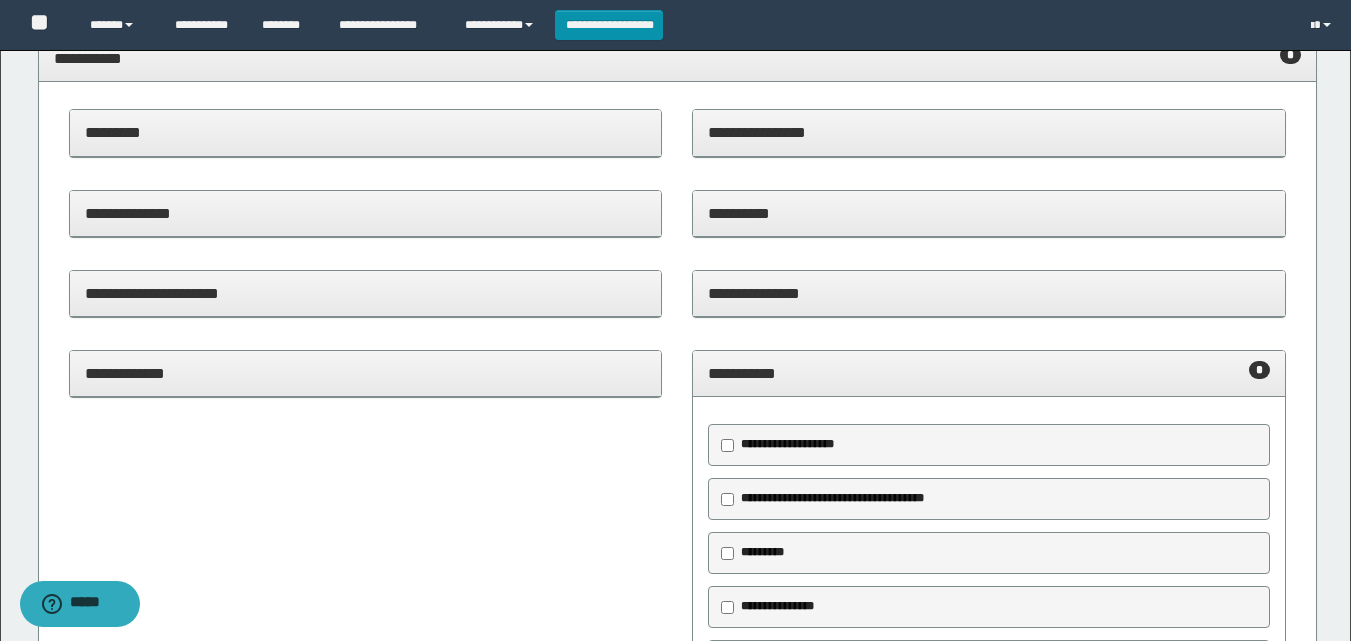 click on "**********" at bounding box center (989, 373) 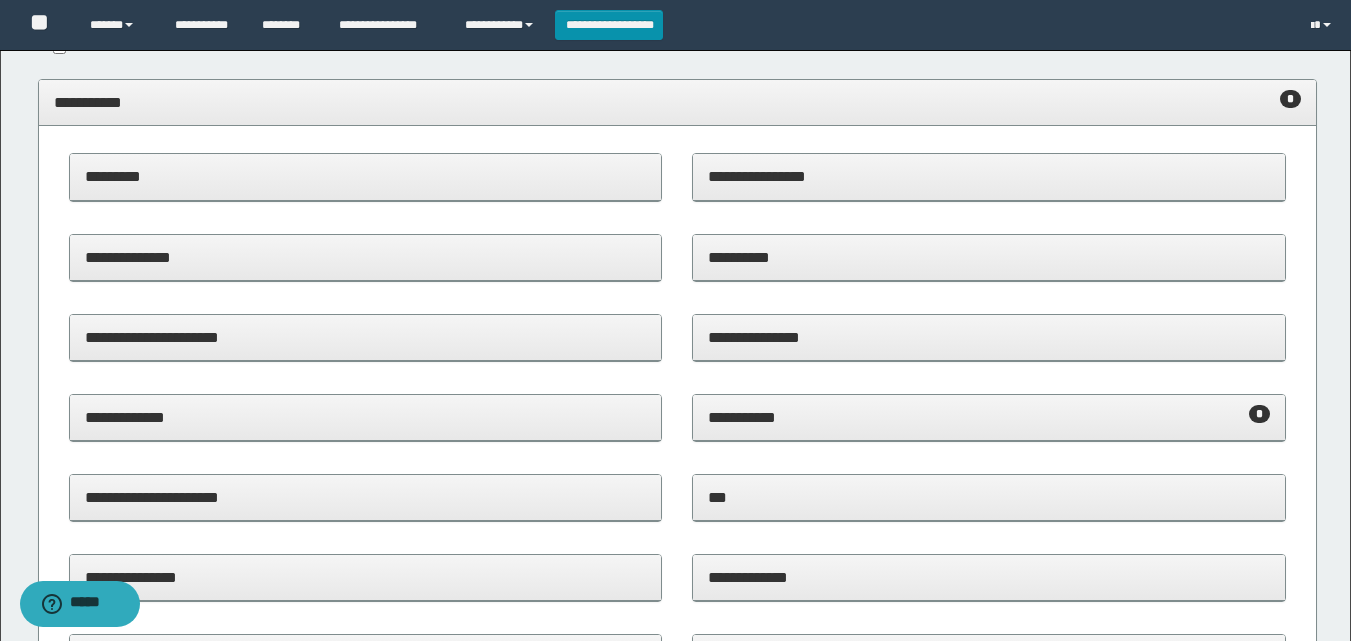 scroll, scrollTop: 200, scrollLeft: 0, axis: vertical 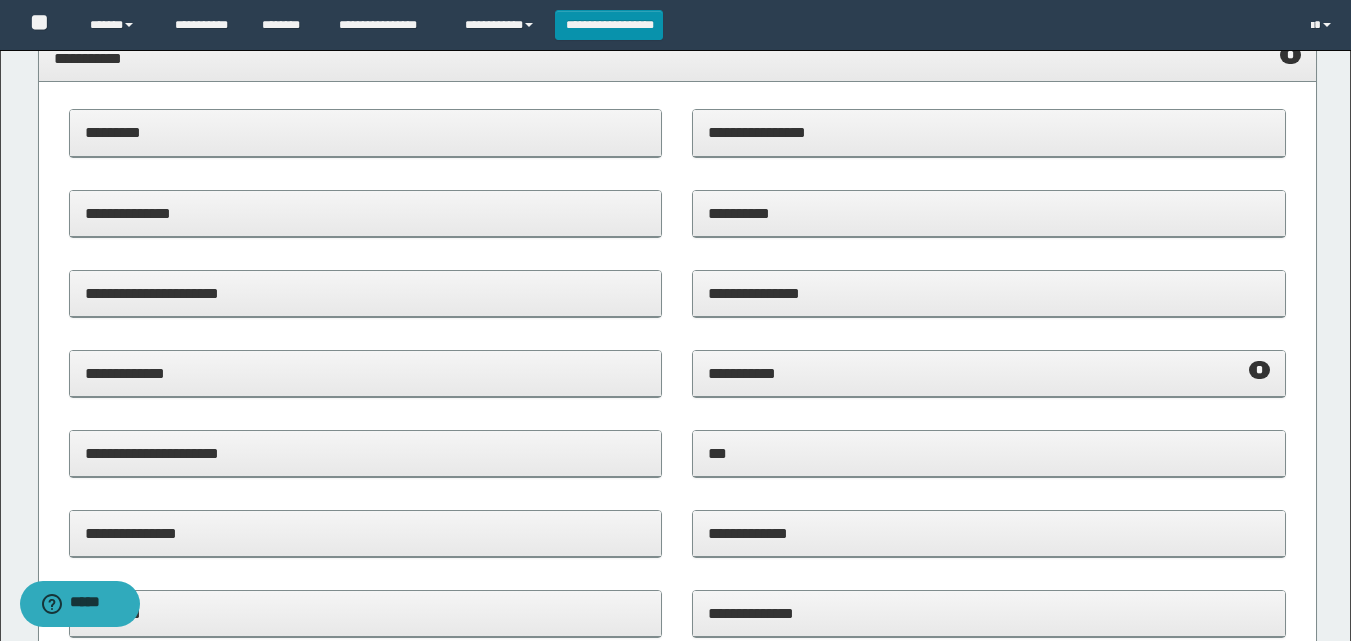 click on "**********" at bounding box center (989, 373) 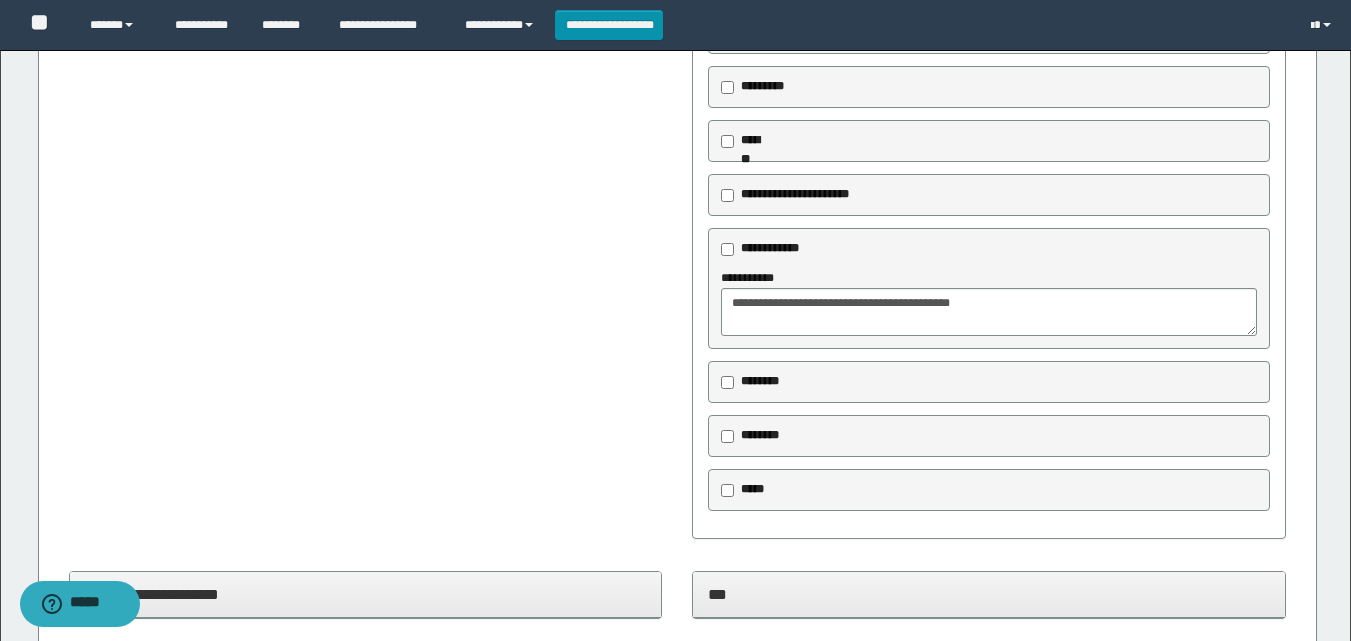scroll, scrollTop: 1100, scrollLeft: 0, axis: vertical 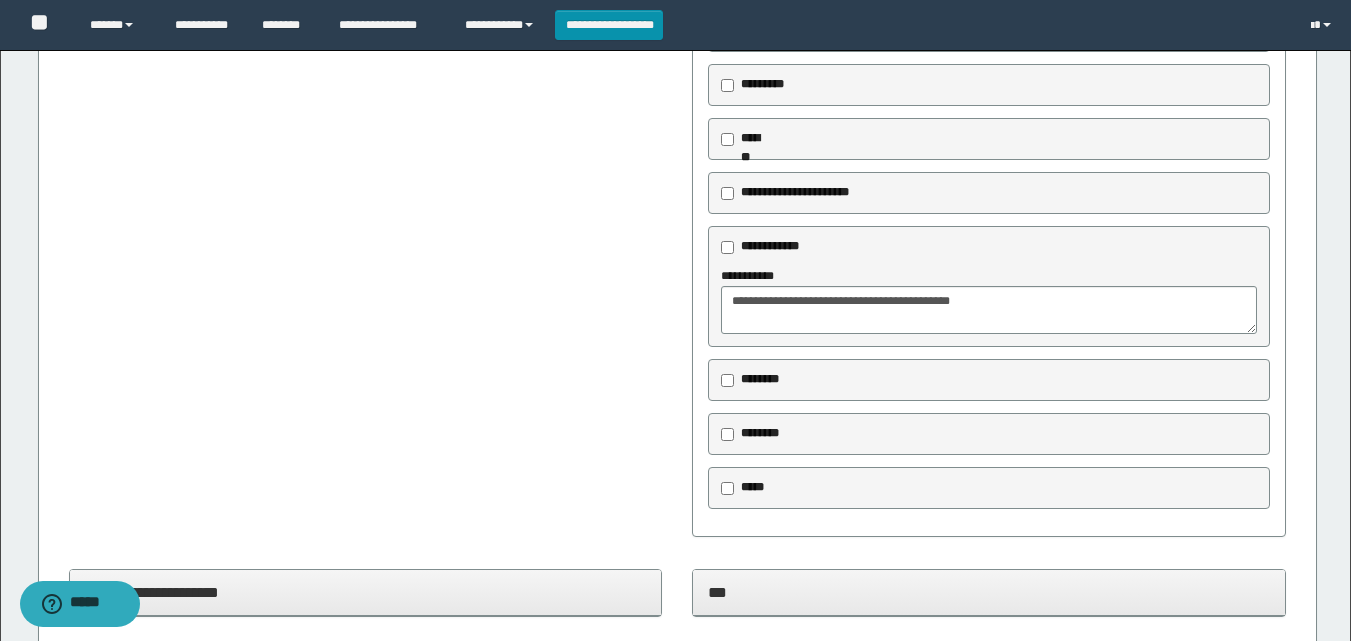 click on "********" at bounding box center (760, 379) 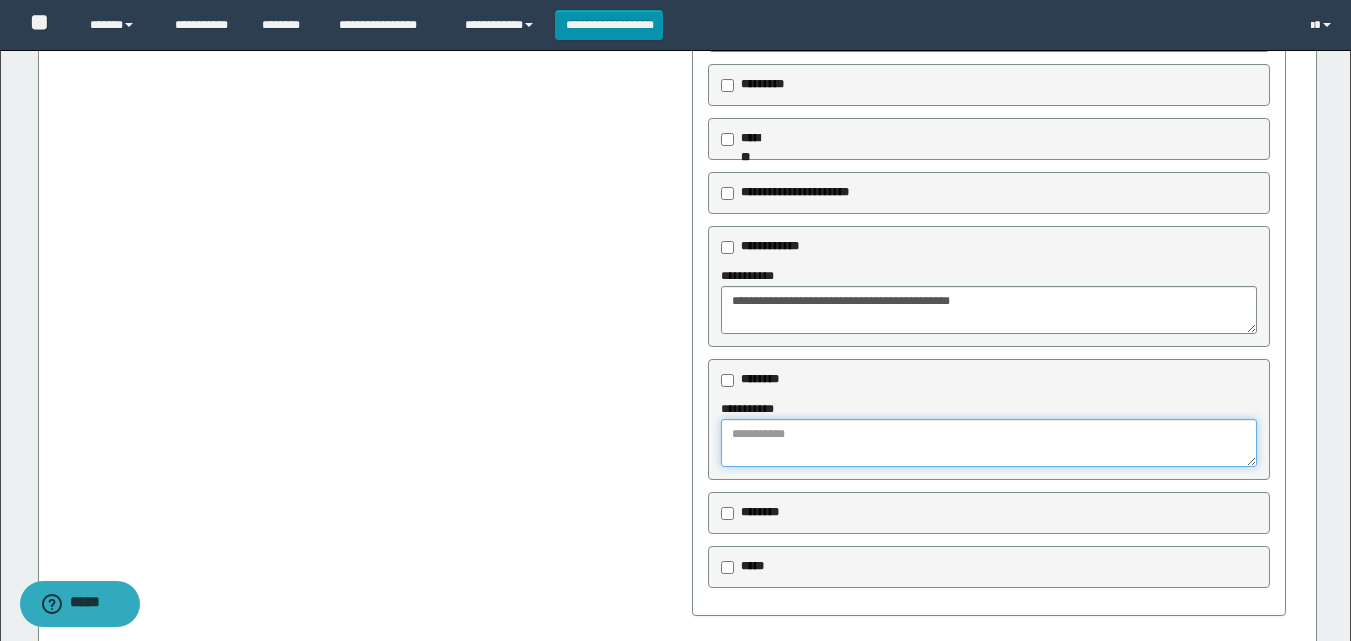 click at bounding box center [989, 443] 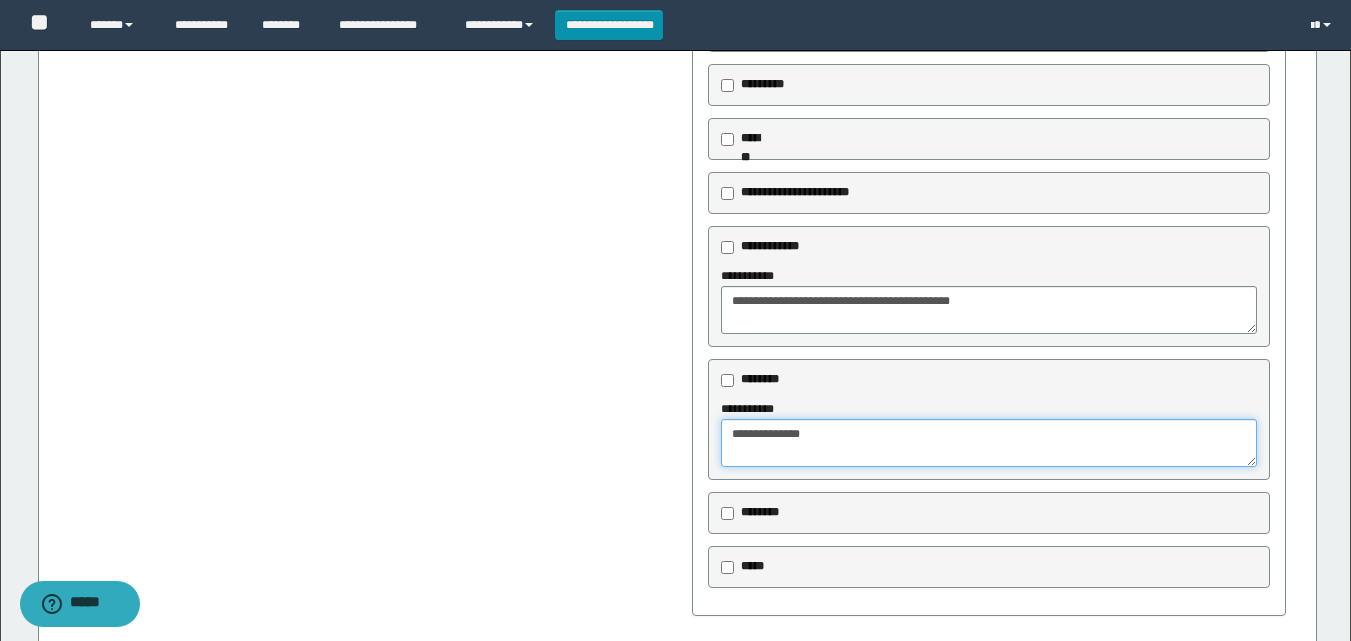 type on "**********" 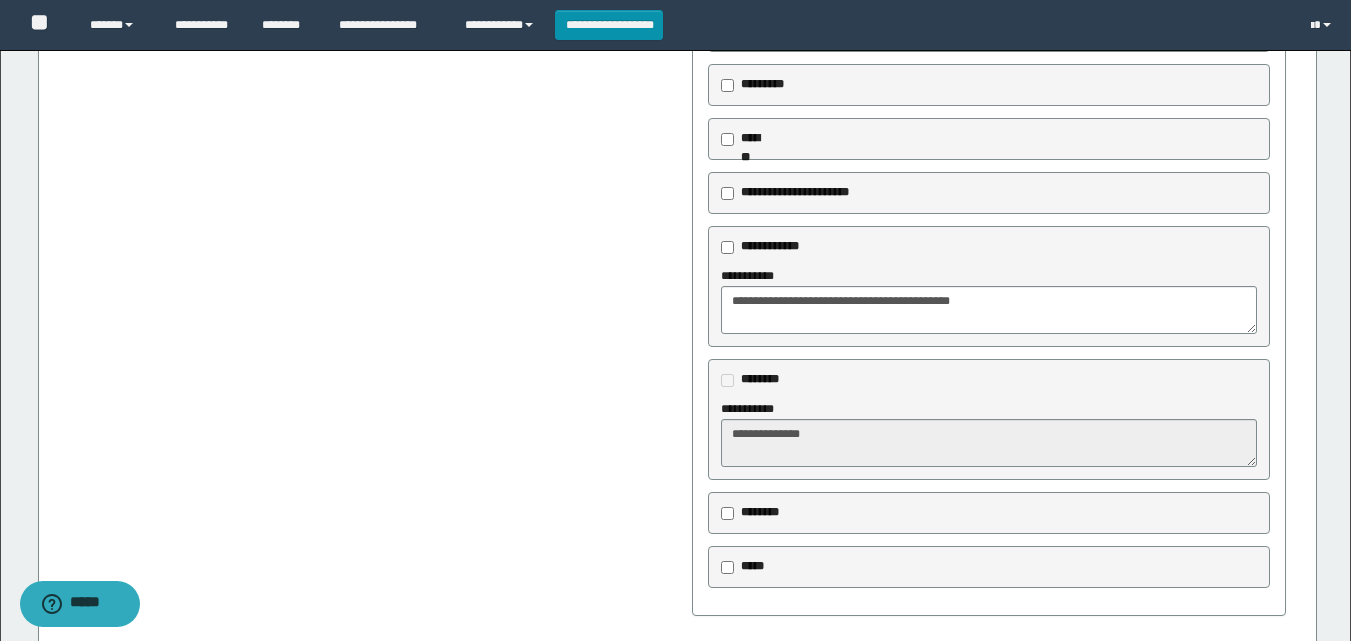 click on "**********" at bounding box center (989, 193) 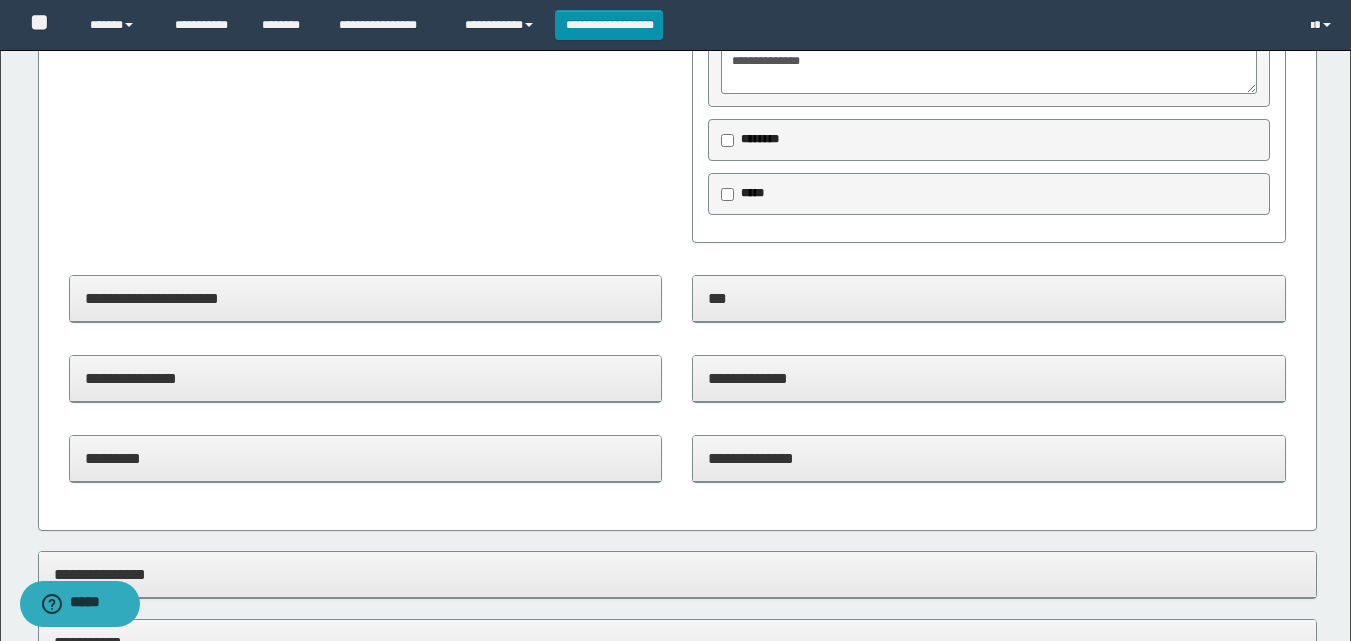 scroll, scrollTop: 1500, scrollLeft: 0, axis: vertical 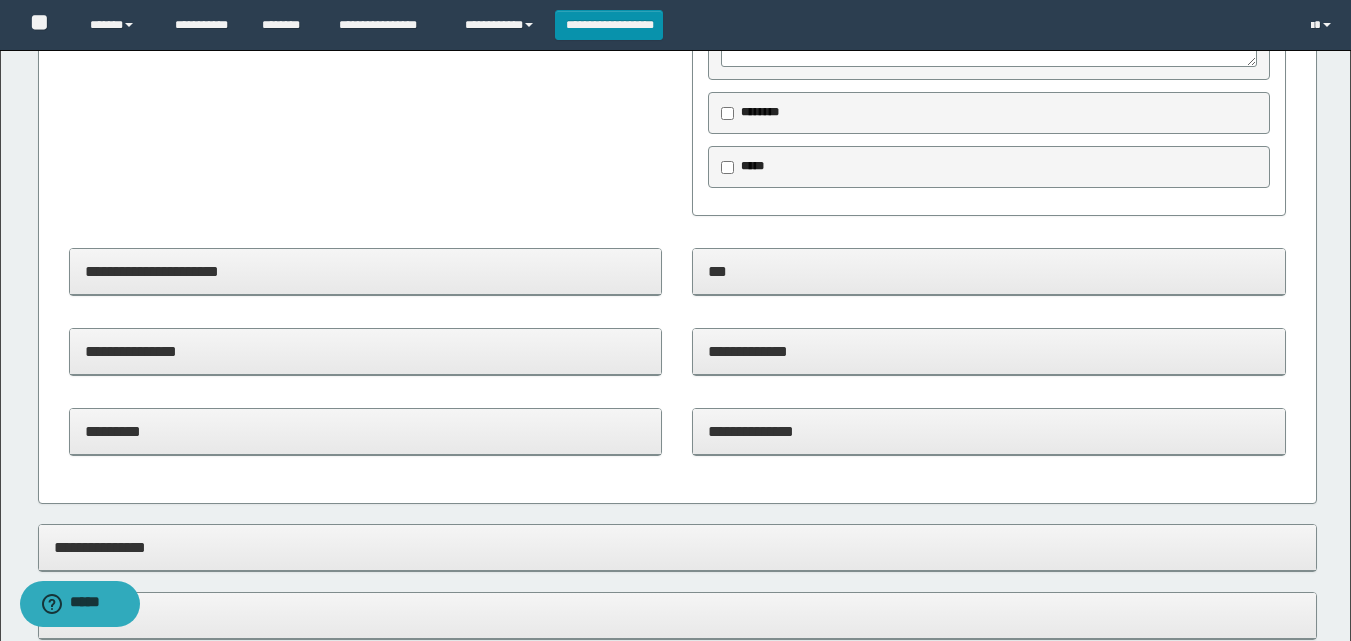 click on "**********" at bounding box center [989, 432] 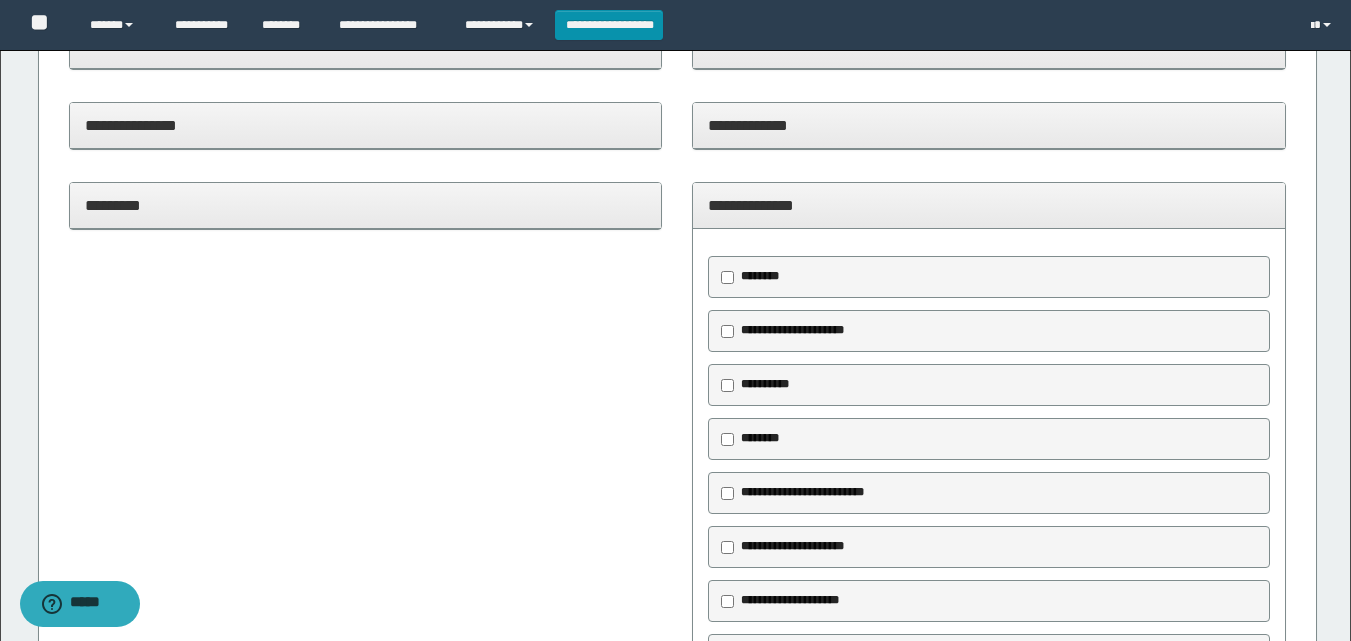 scroll, scrollTop: 1800, scrollLeft: 0, axis: vertical 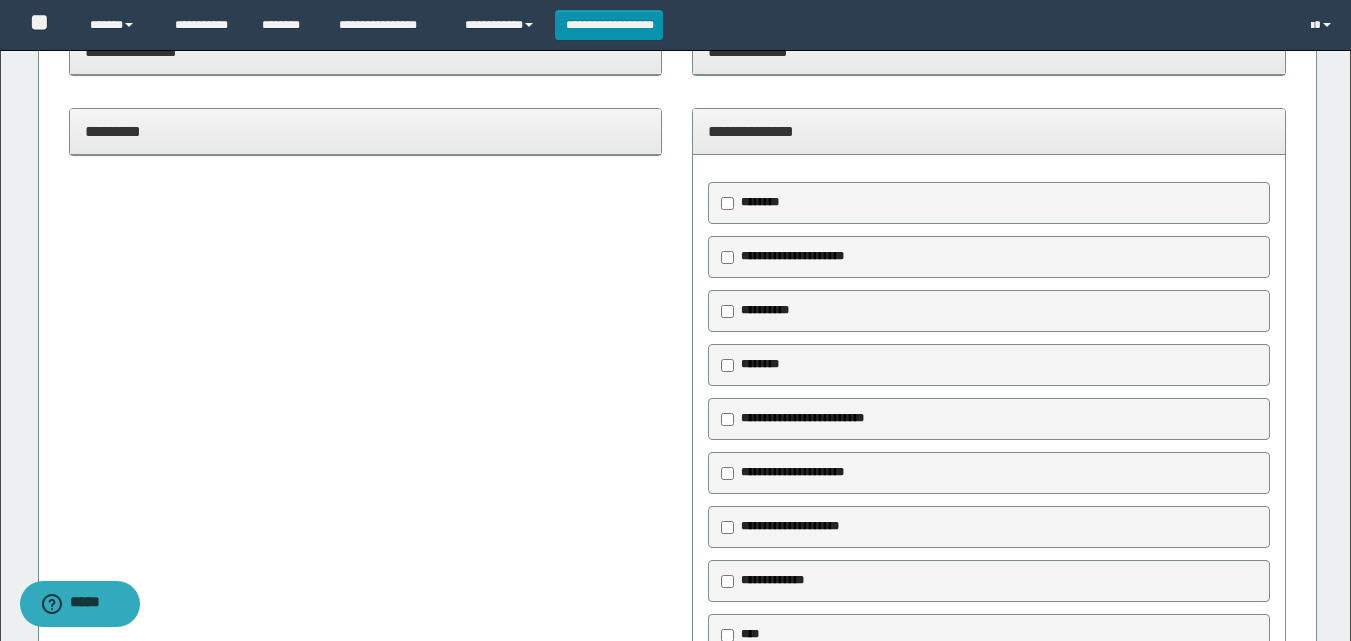 click on "**********" at bounding box center [792, 256] 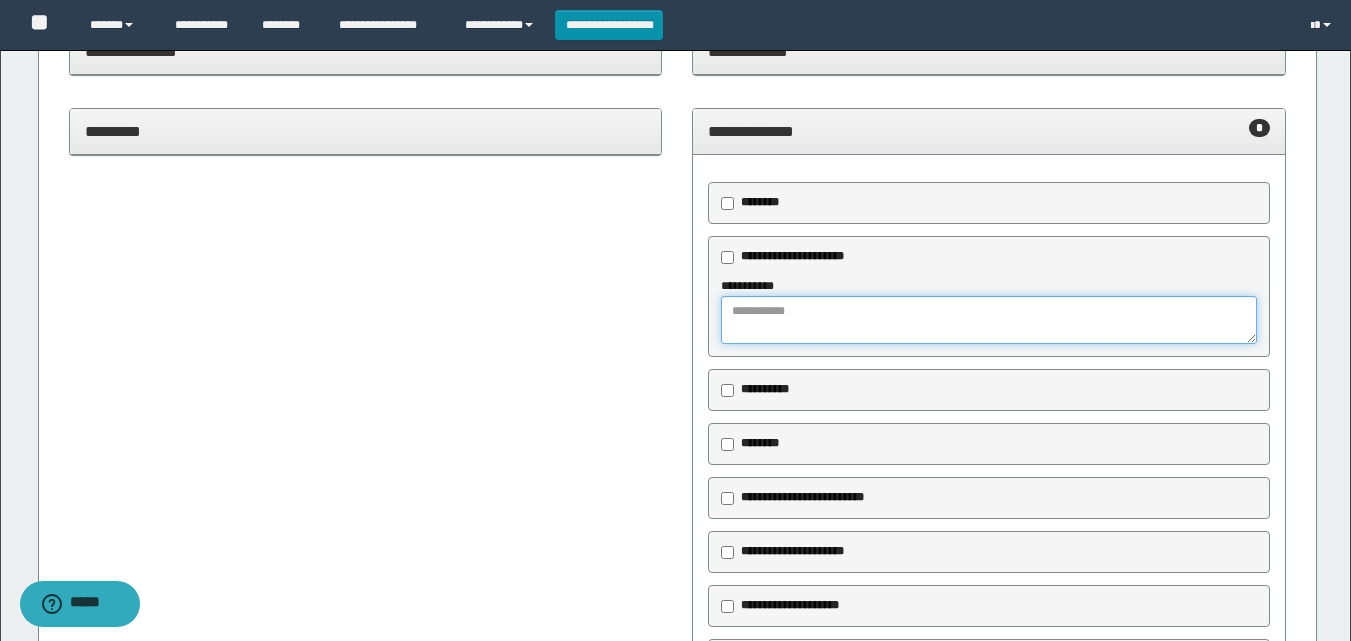 click at bounding box center (989, 320) 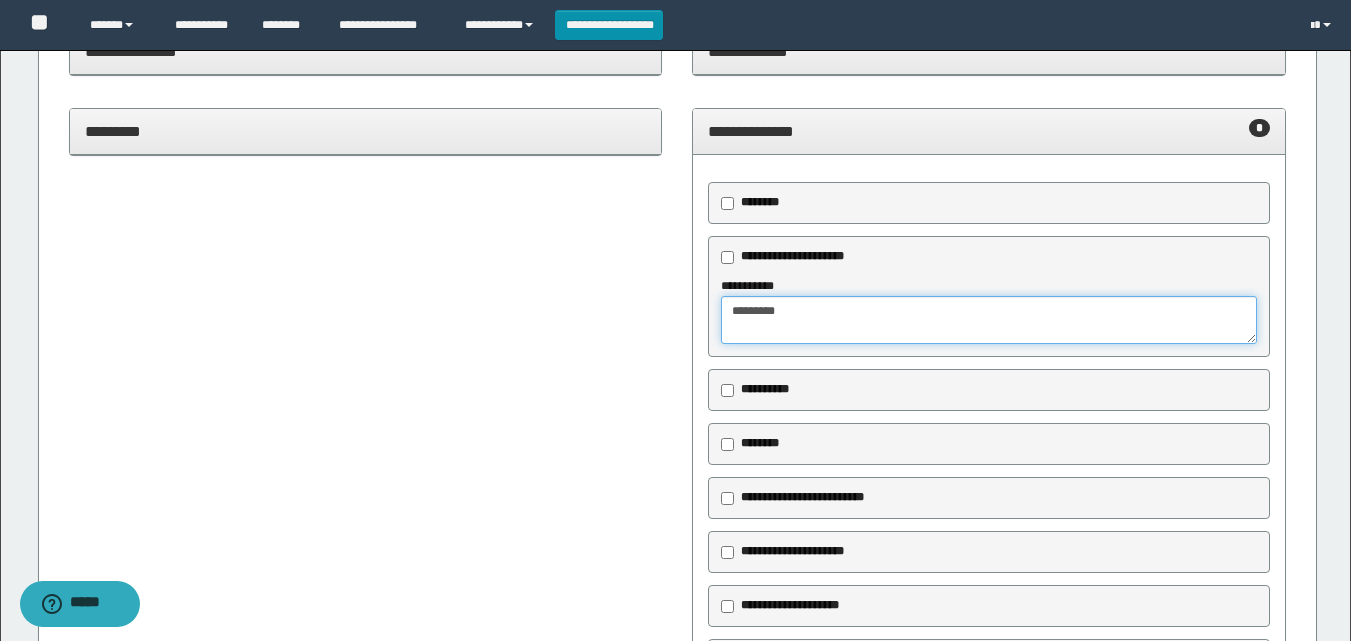type on "*********" 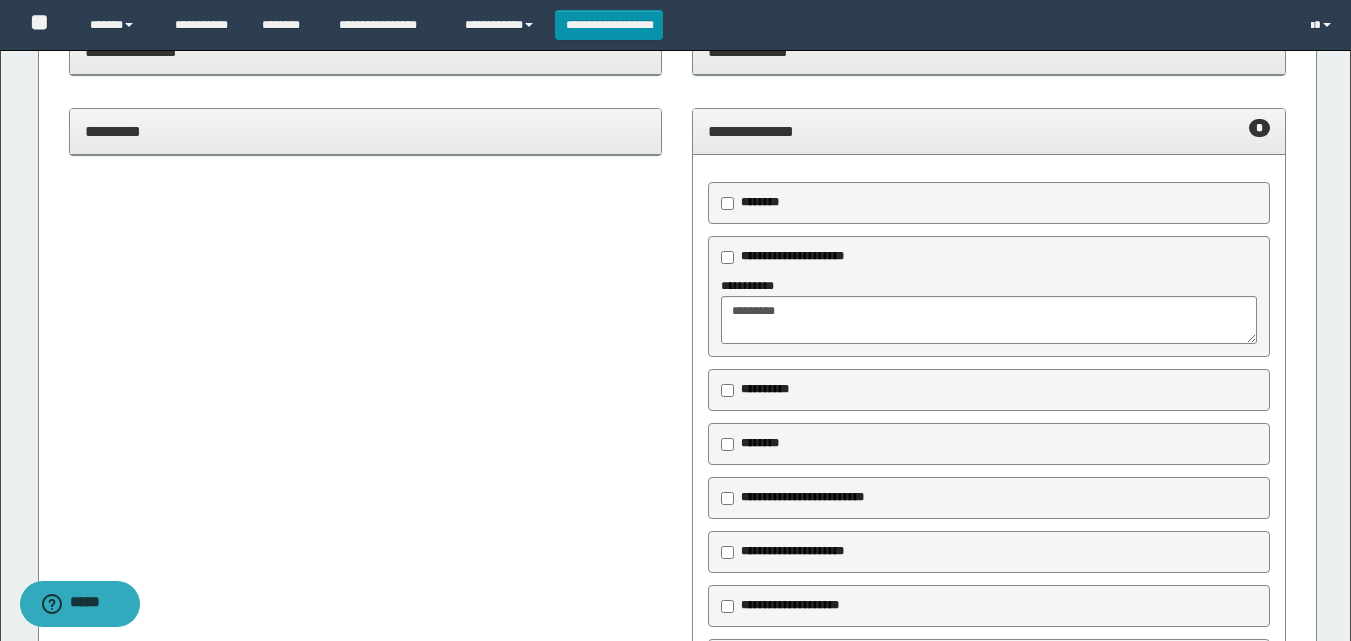 click on "**********" at bounding box center [989, 131] 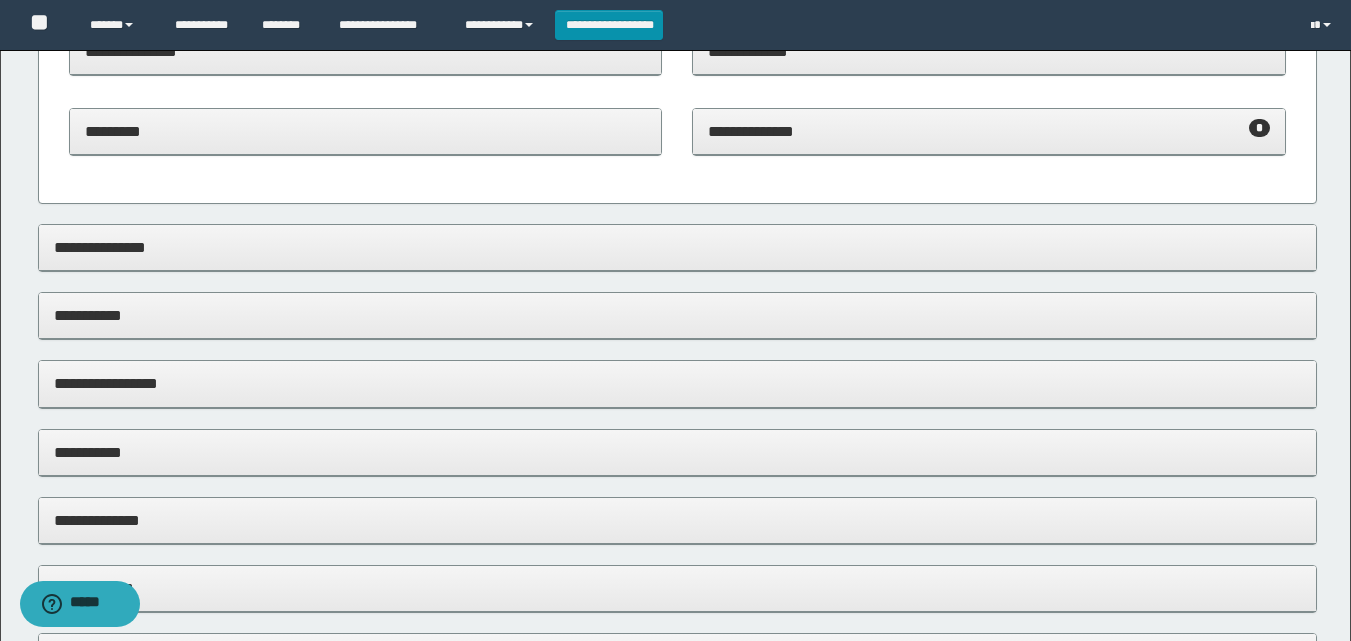 click on "**********" at bounding box center [989, 131] 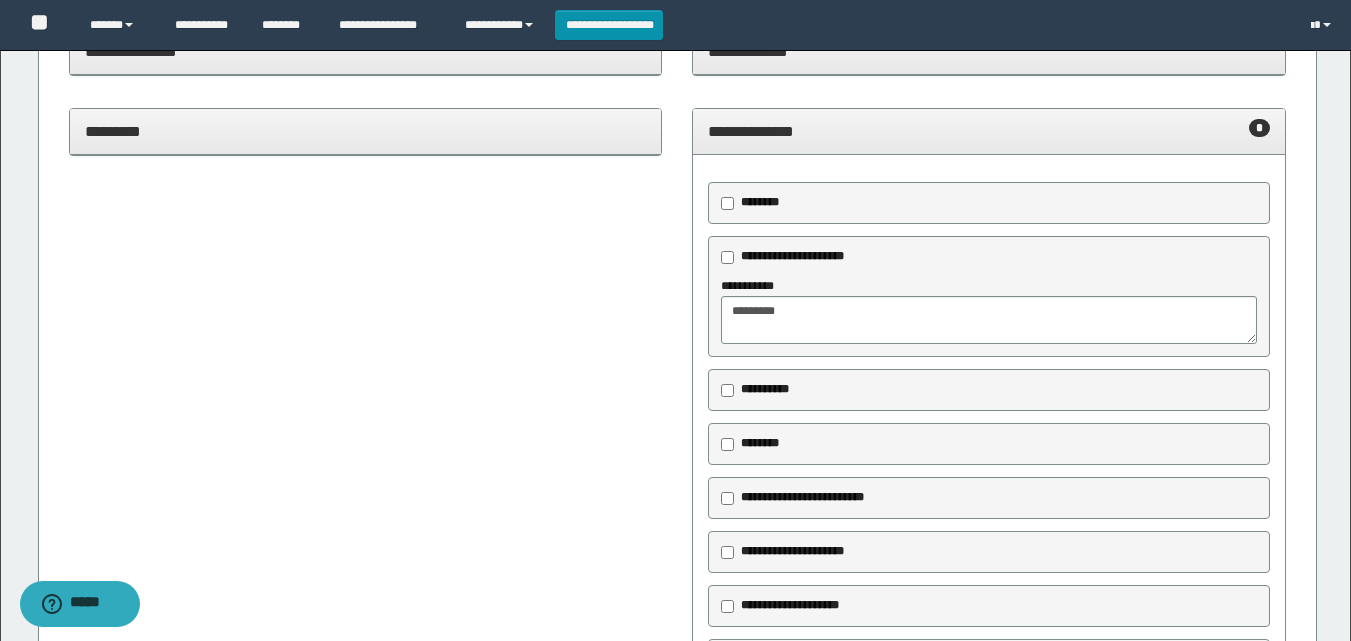 click on "**********" at bounding box center [989, 132] 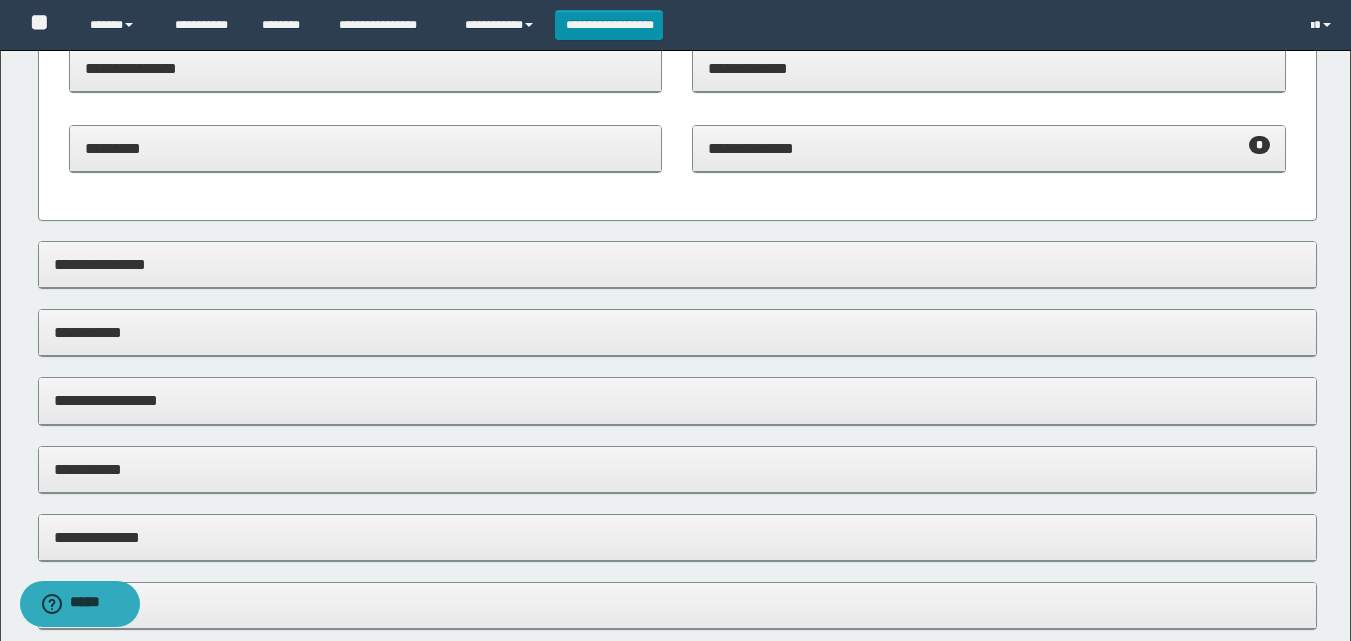 scroll, scrollTop: 1883, scrollLeft: 0, axis: vertical 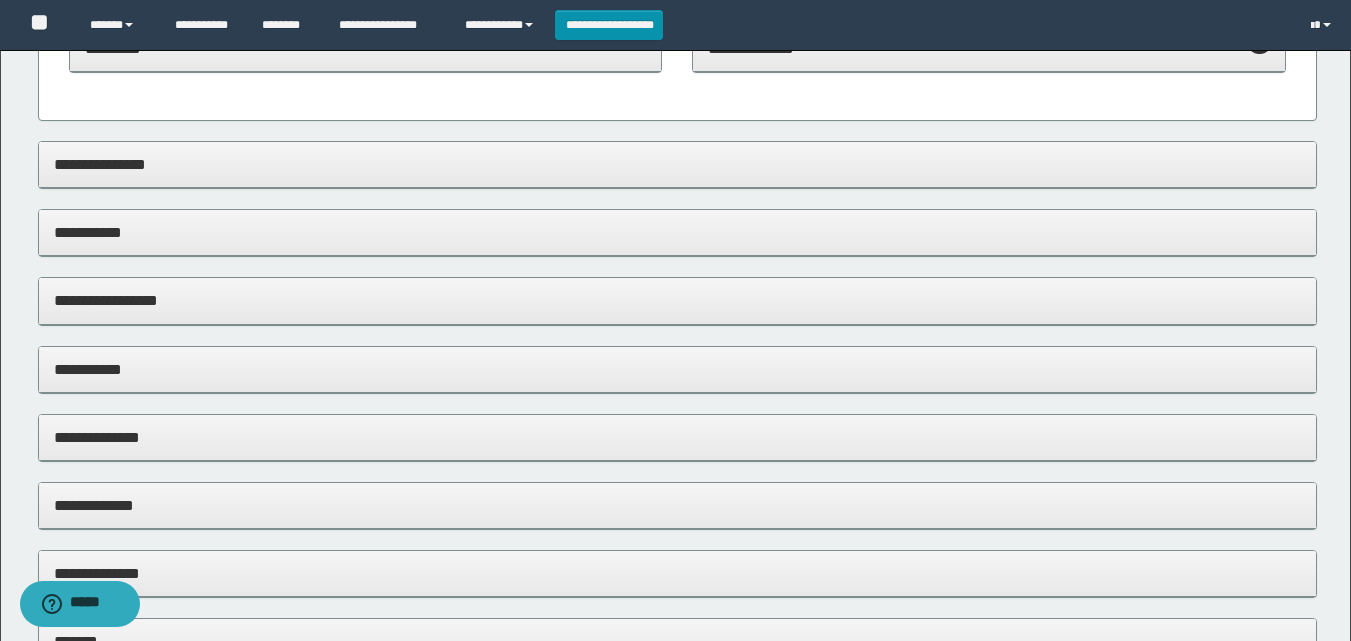 click on "**********" at bounding box center (677, 369) 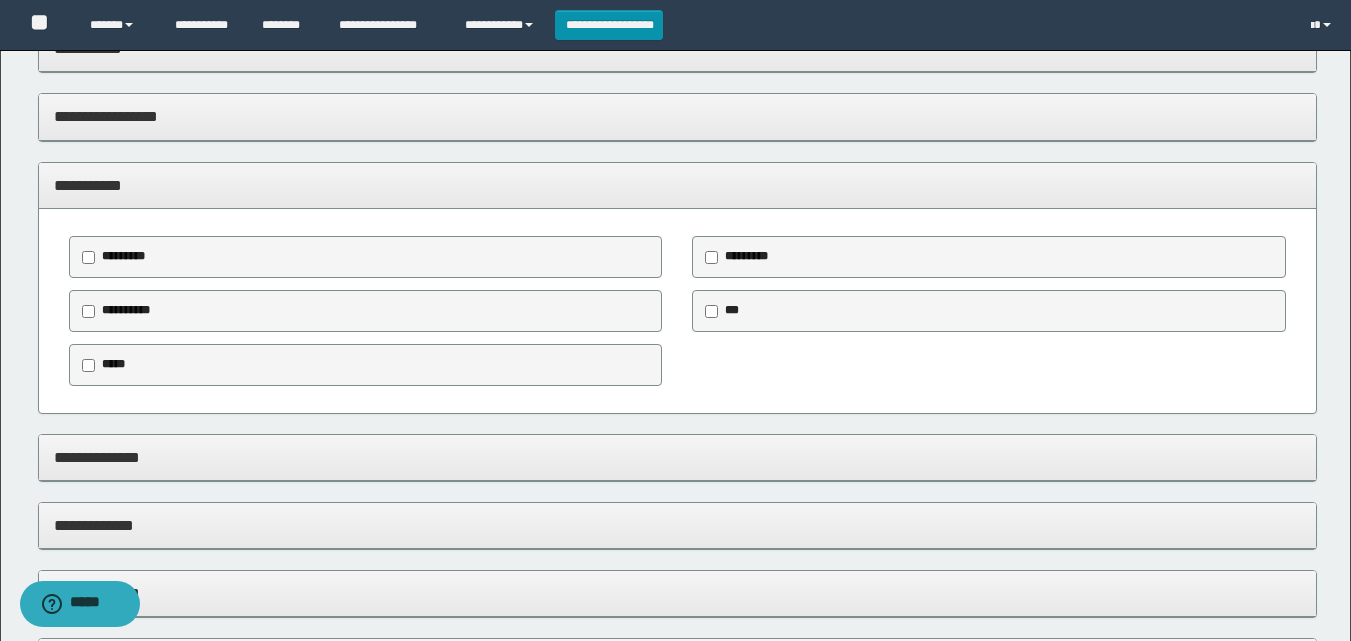scroll, scrollTop: 2083, scrollLeft: 0, axis: vertical 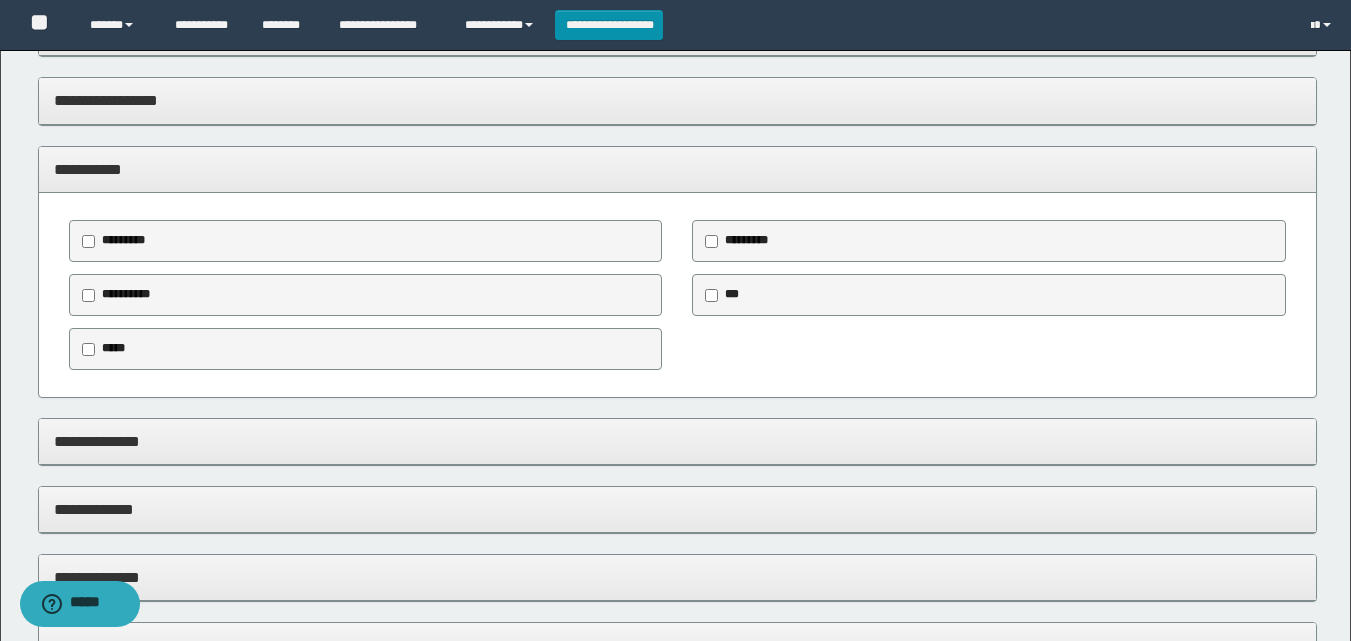 click on "*********" at bounding box center (989, 241) 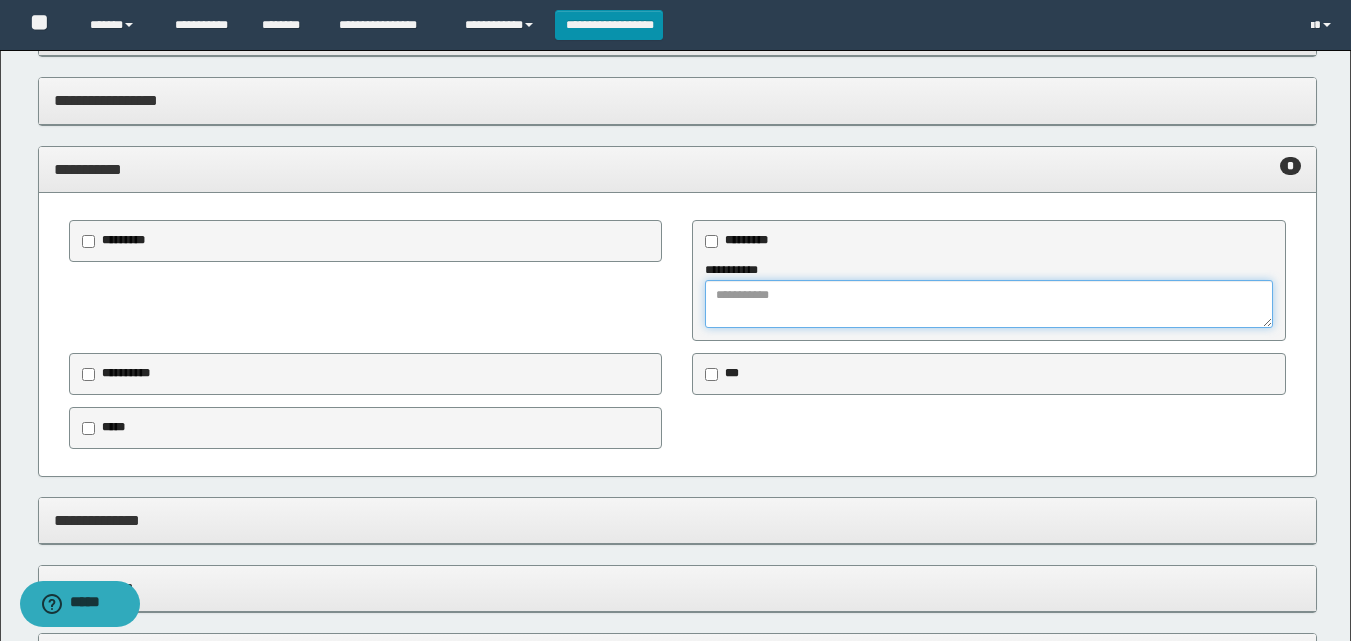 click at bounding box center [989, 304] 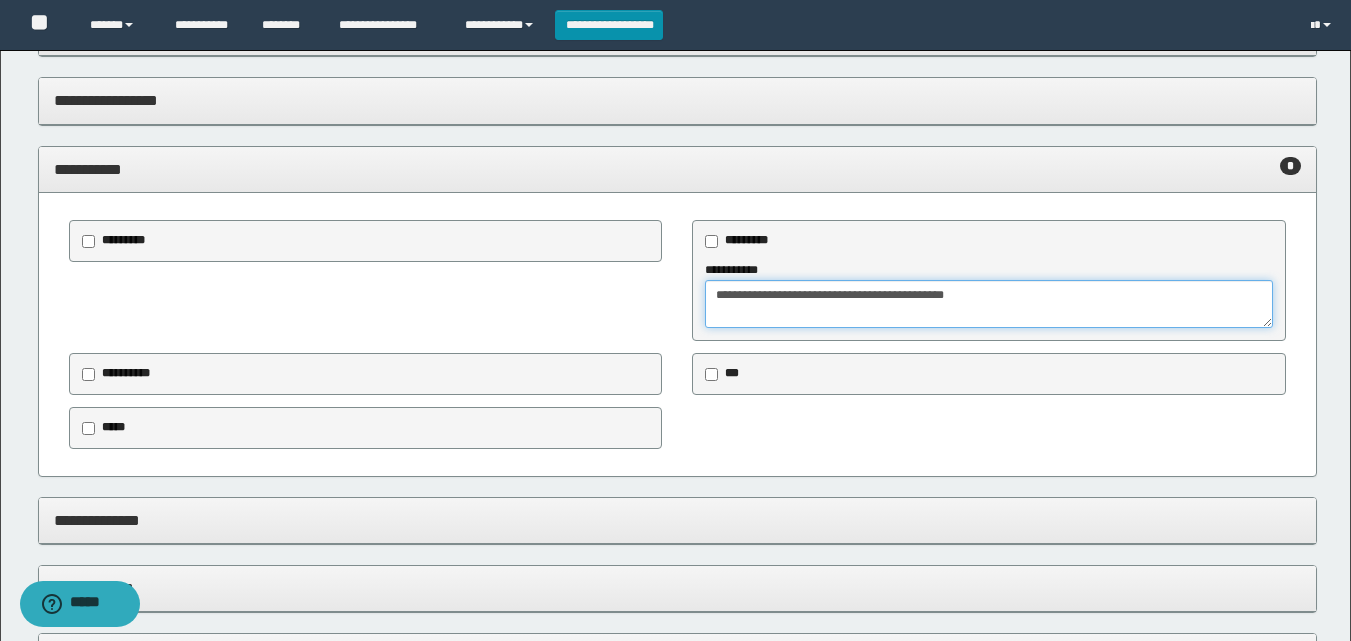 click on "**********" at bounding box center (989, 304) 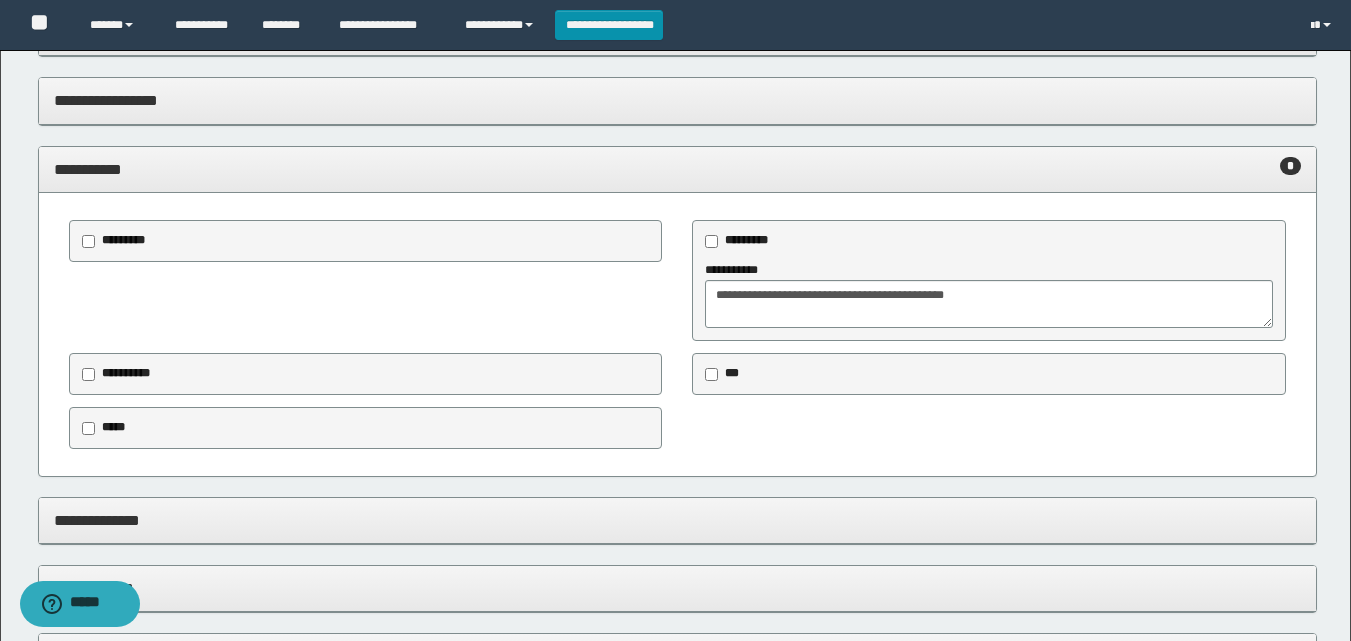 click on "**********" at bounding box center [677, 169] 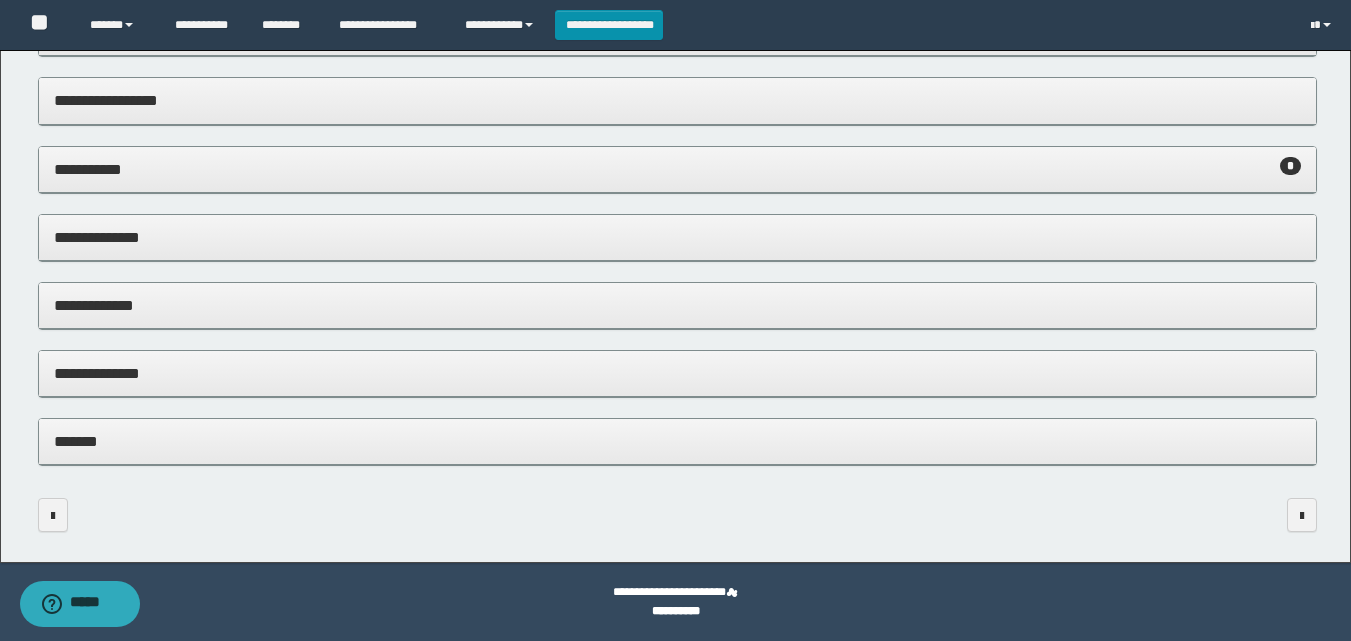 click on "*******" at bounding box center (677, 441) 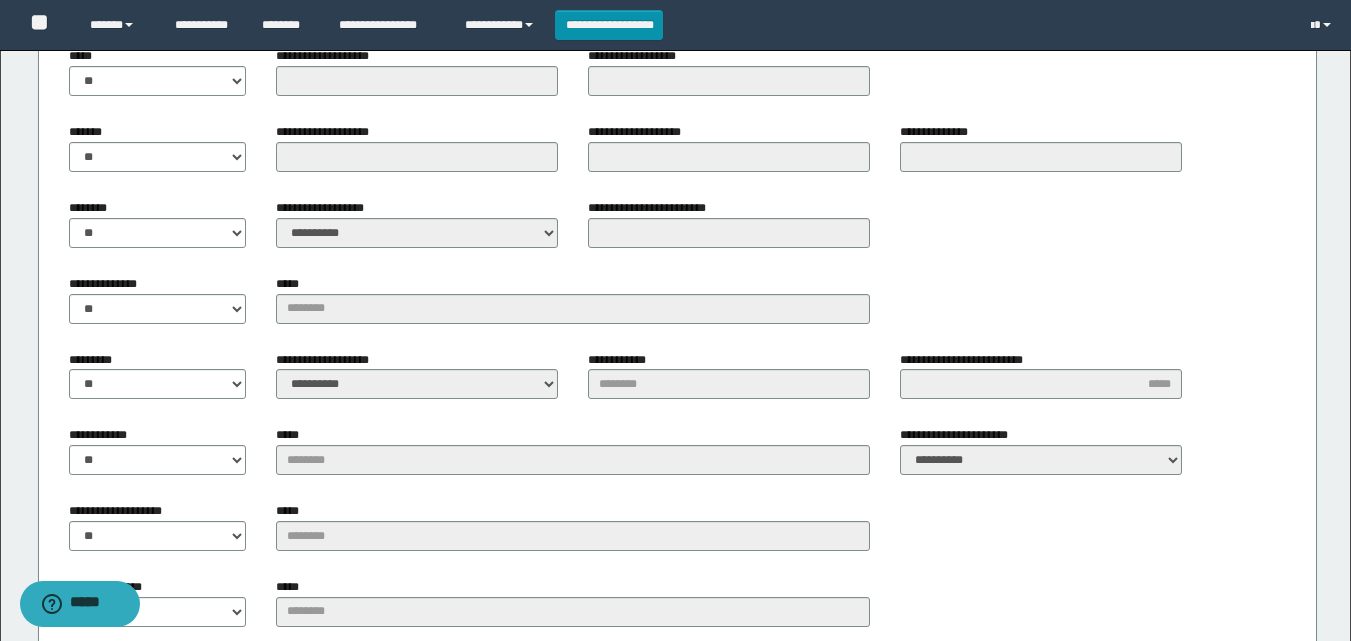 scroll, scrollTop: 2483, scrollLeft: 0, axis: vertical 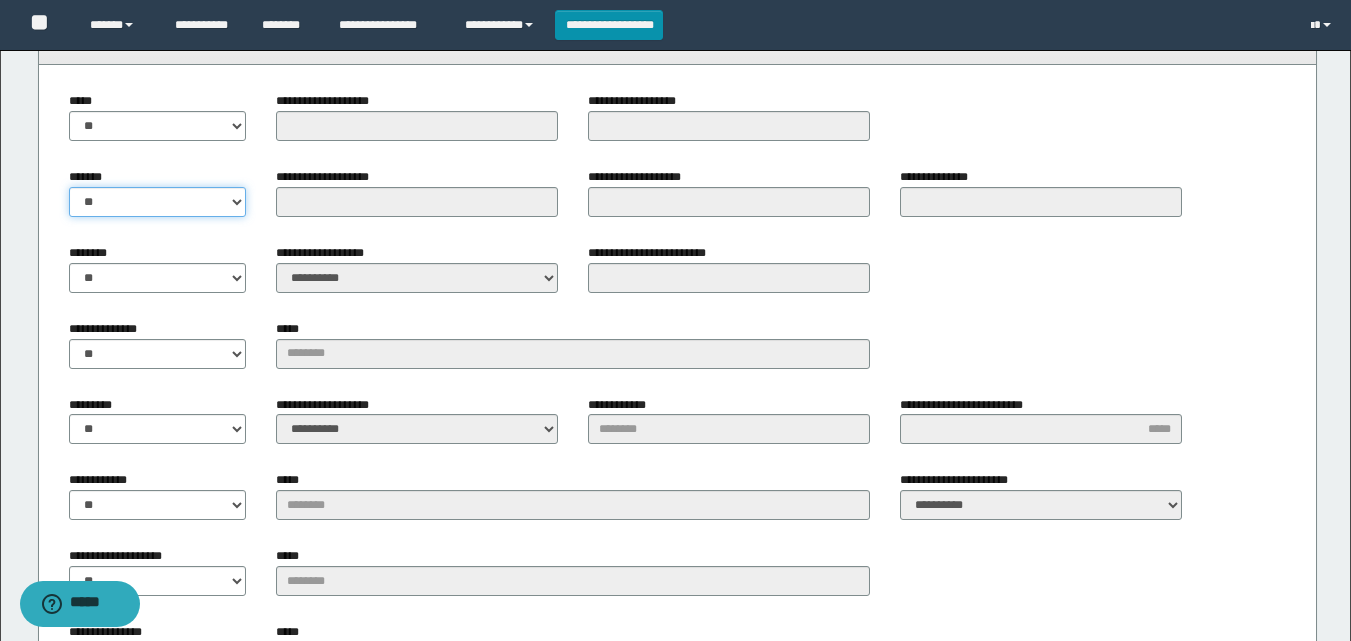 click on "**
**" at bounding box center (158, 202) 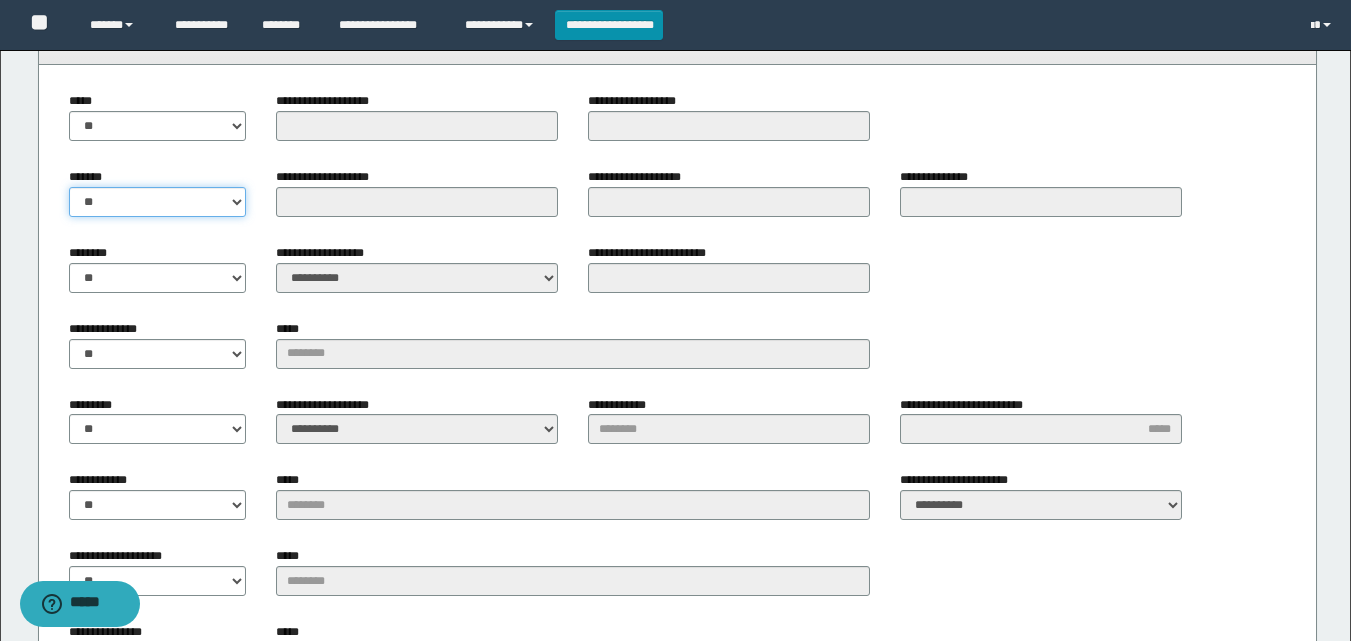 click on "**
**" at bounding box center [158, 202] 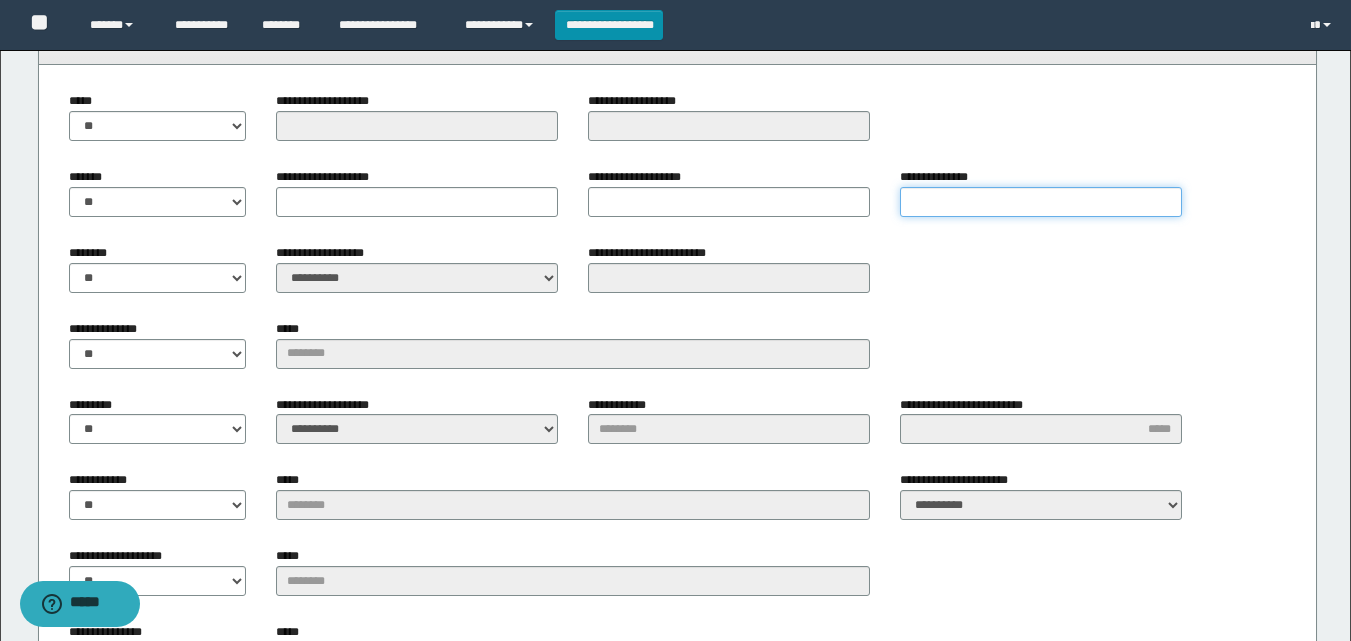 click on "**********" at bounding box center [1041, 202] 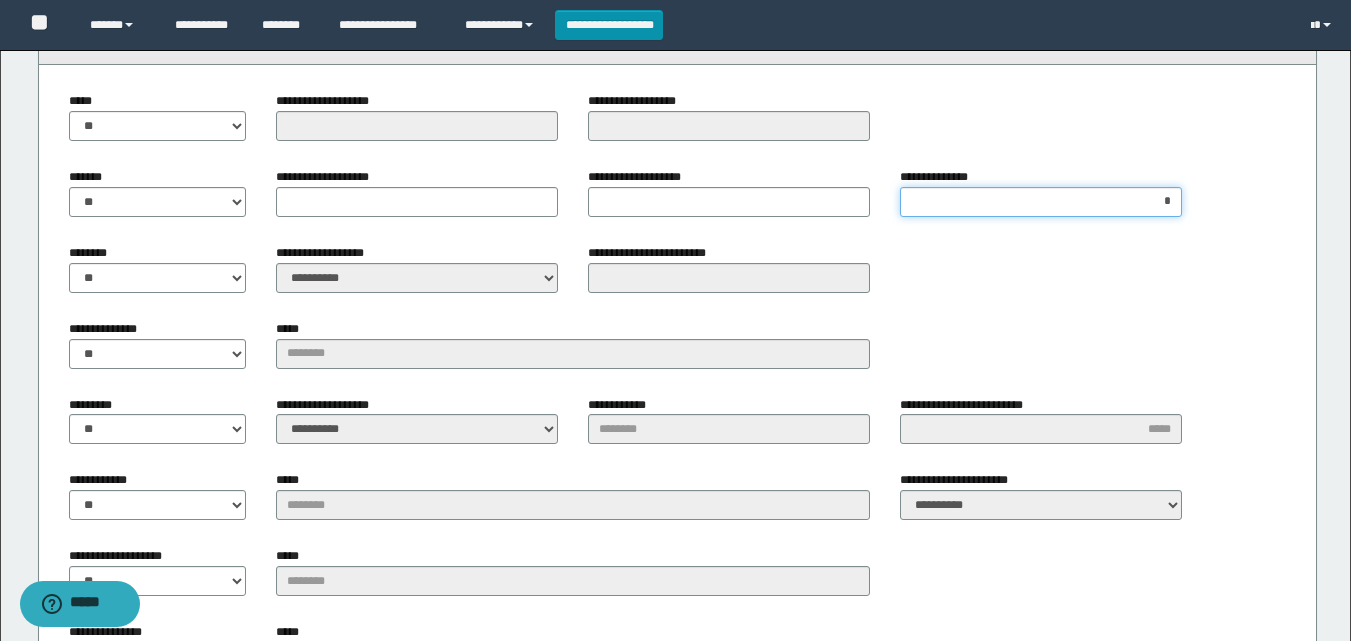 type on "**" 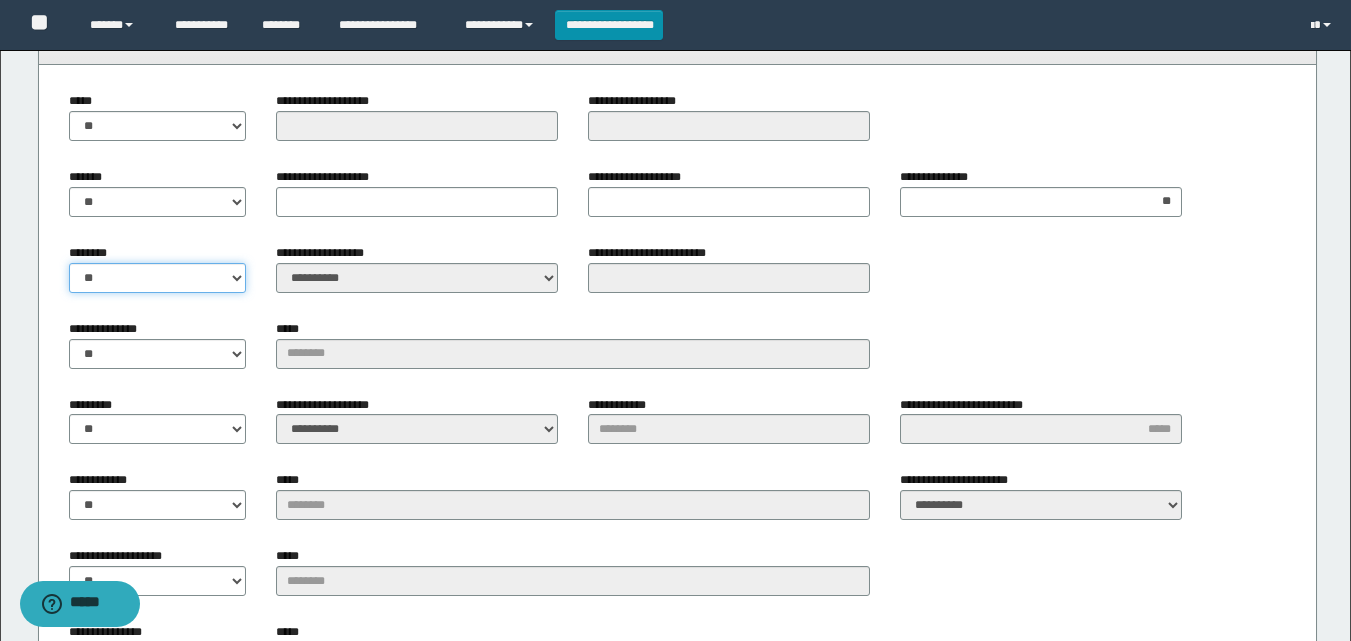 click on "**
**" at bounding box center (158, 278) 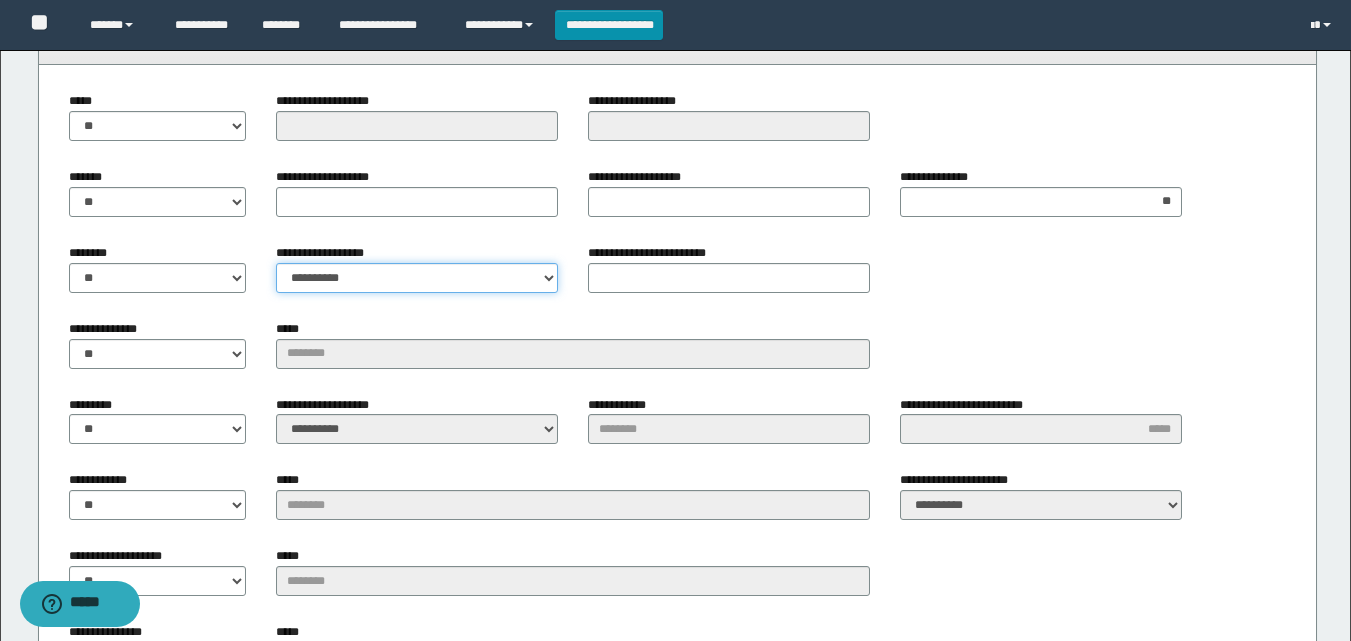 click on "**********" at bounding box center (417, 278) 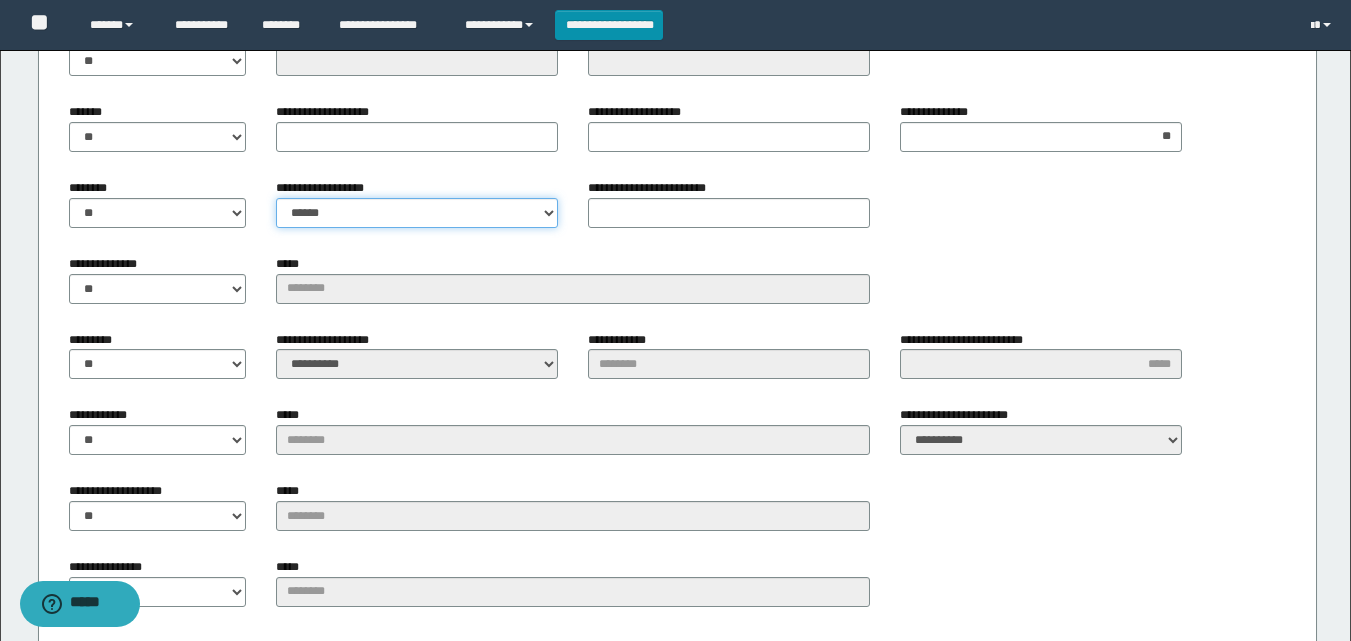 scroll, scrollTop: 2583, scrollLeft: 0, axis: vertical 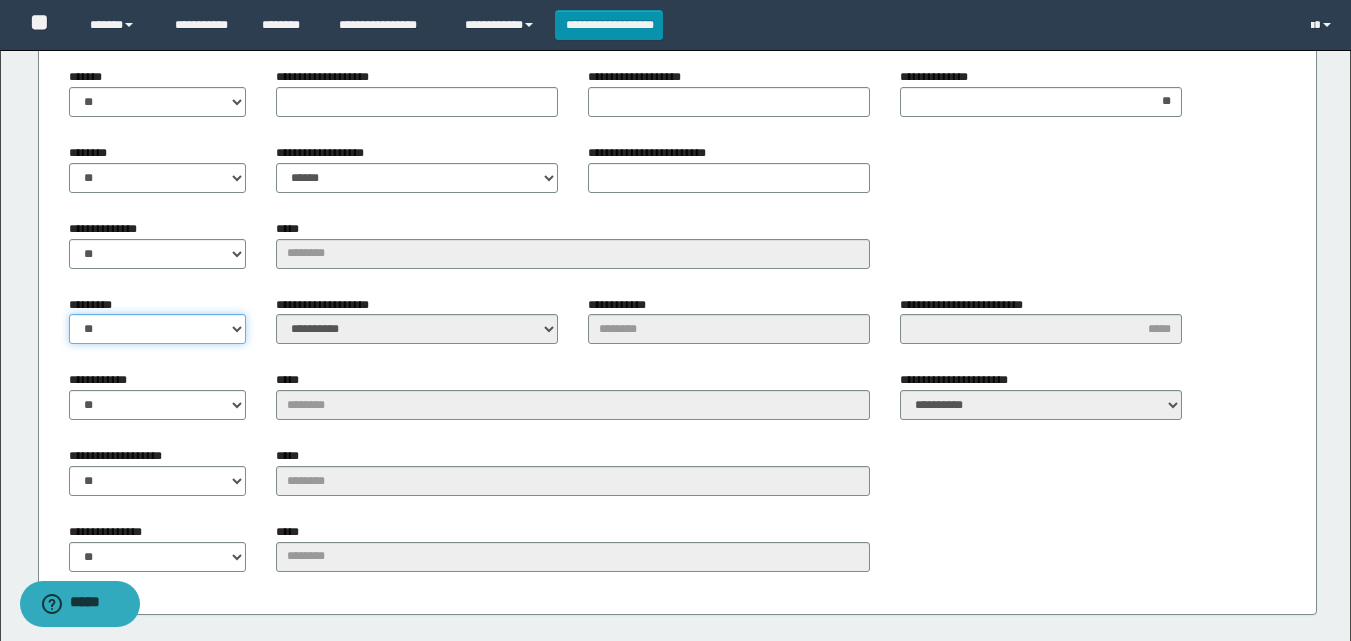 click on "**
**" at bounding box center (158, 329) 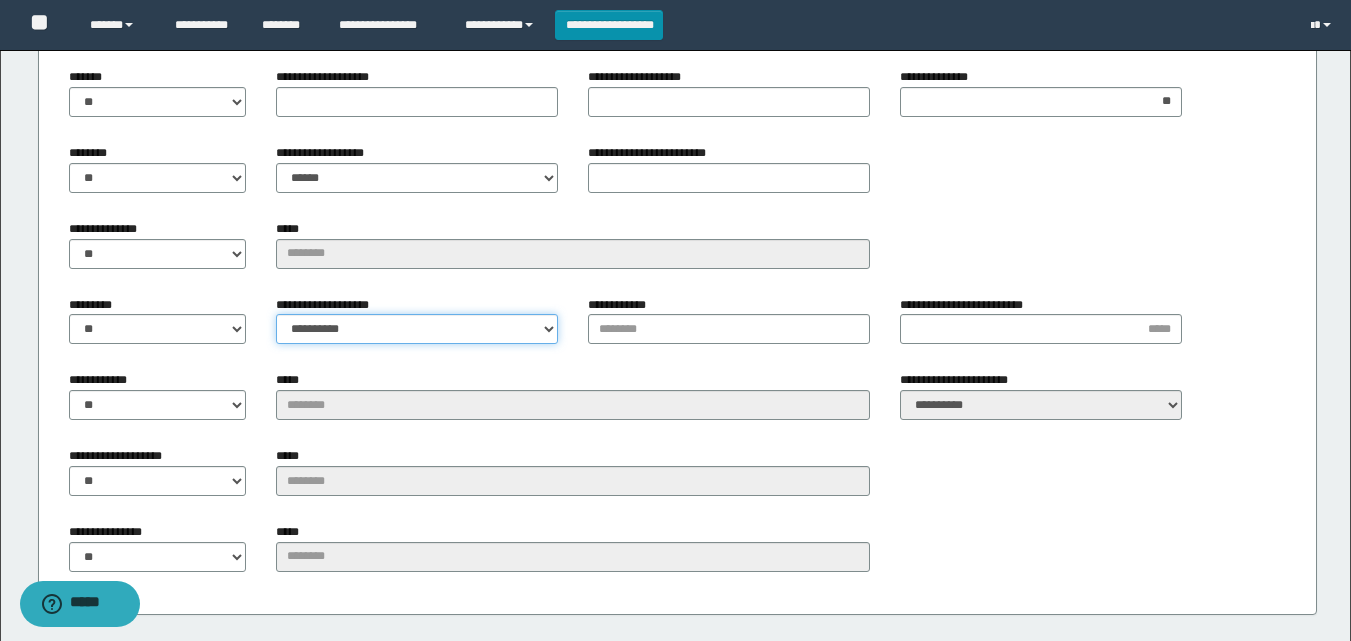 click on "**********" at bounding box center (417, 329) 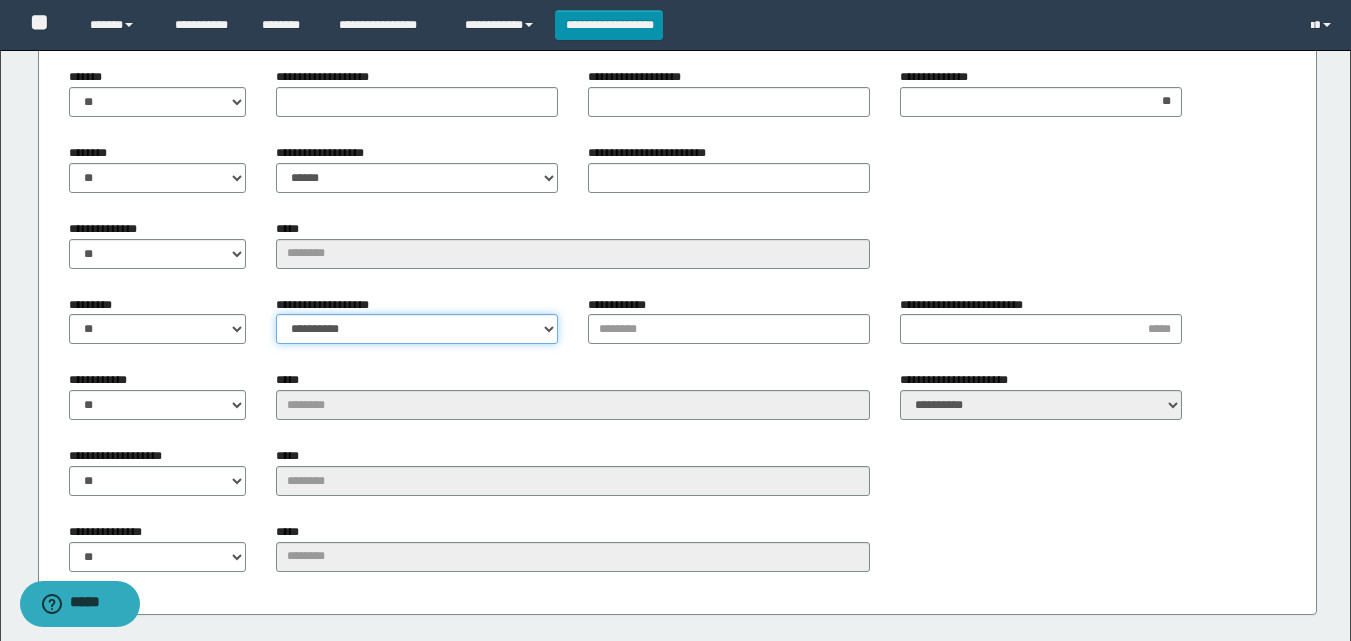 click on "**********" at bounding box center [417, 329] 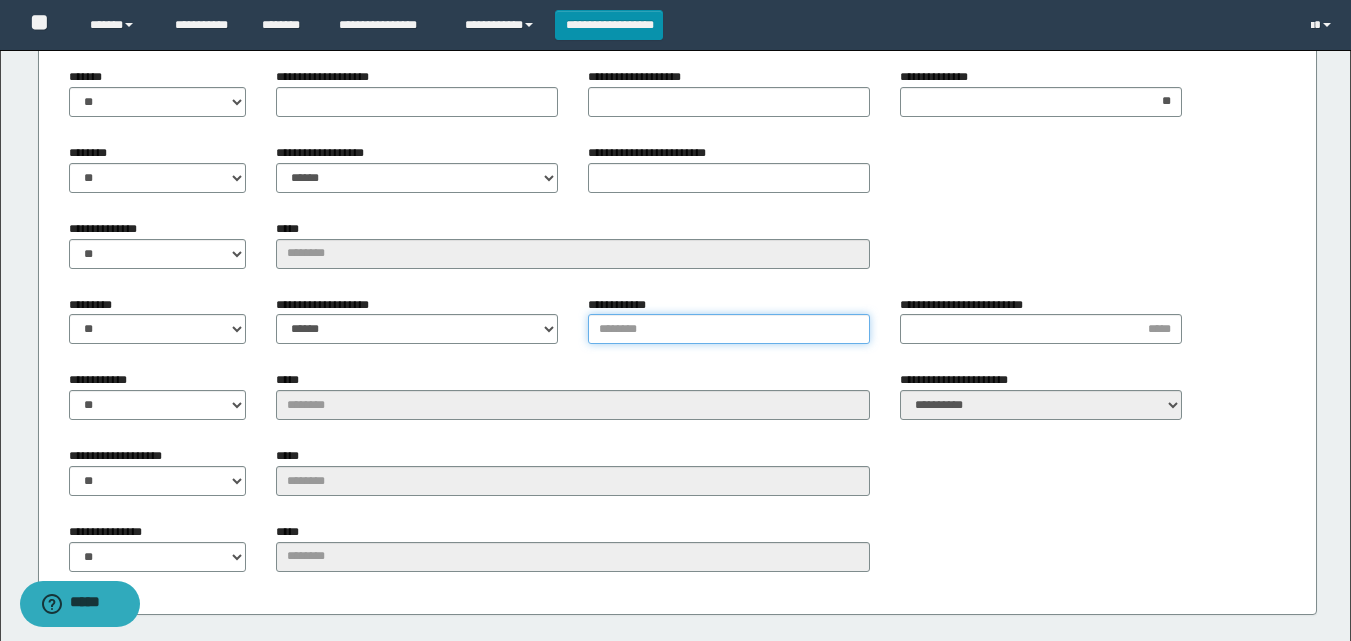 click on "**********" at bounding box center (729, 329) 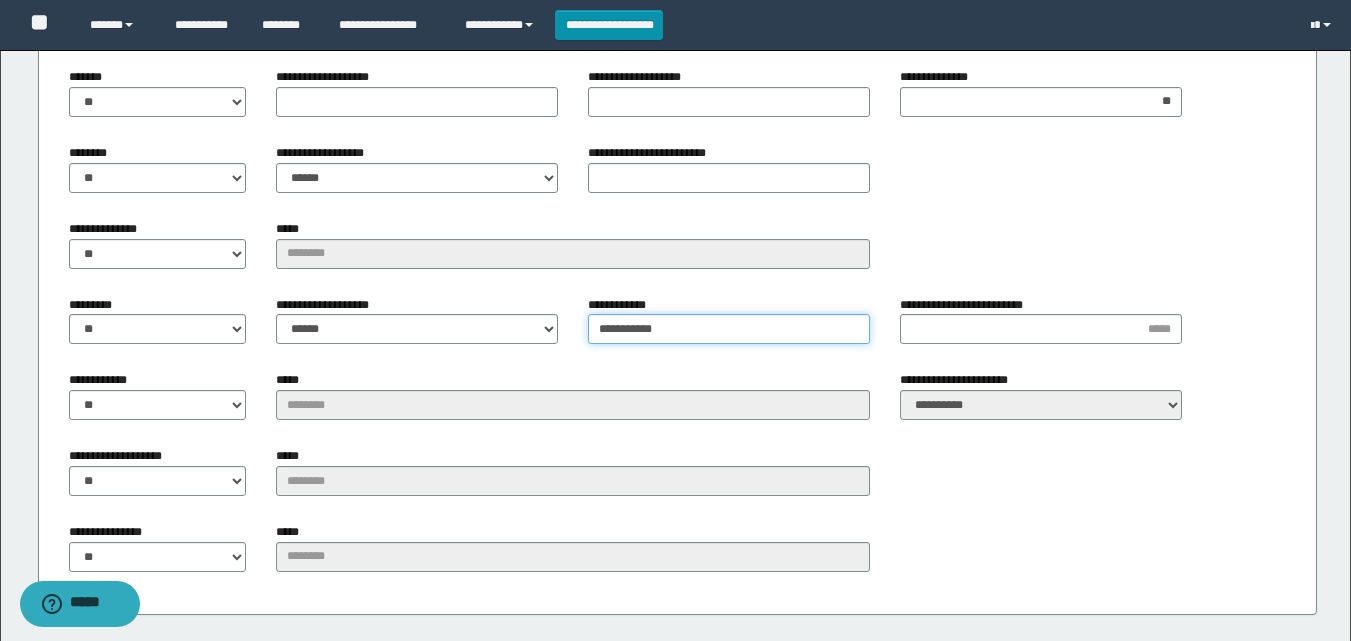 type on "**********" 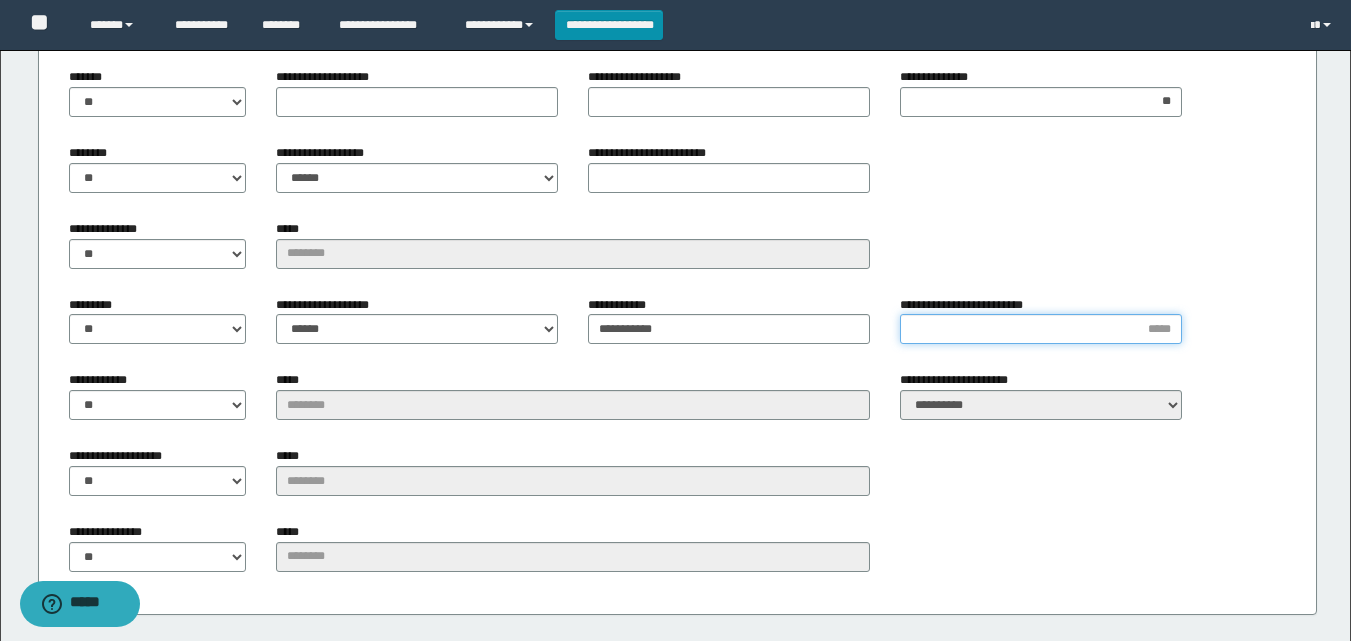 click on "**********" at bounding box center [1041, 329] 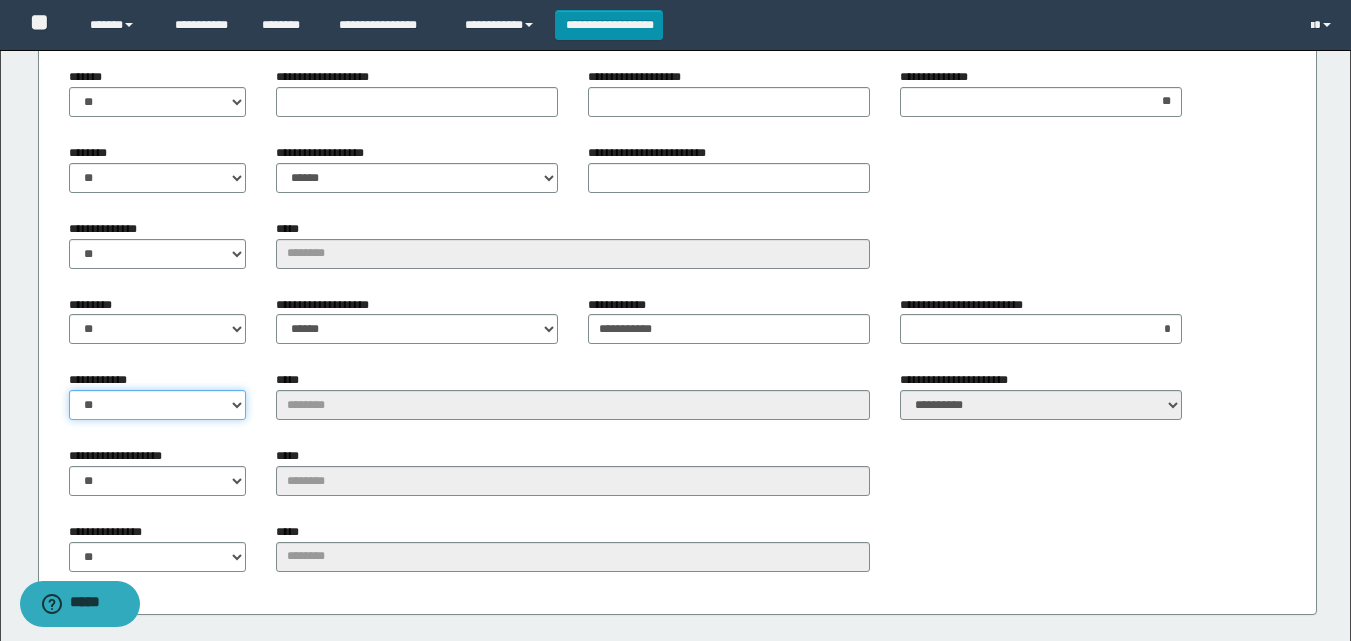 click on "**
**" at bounding box center [158, 405] 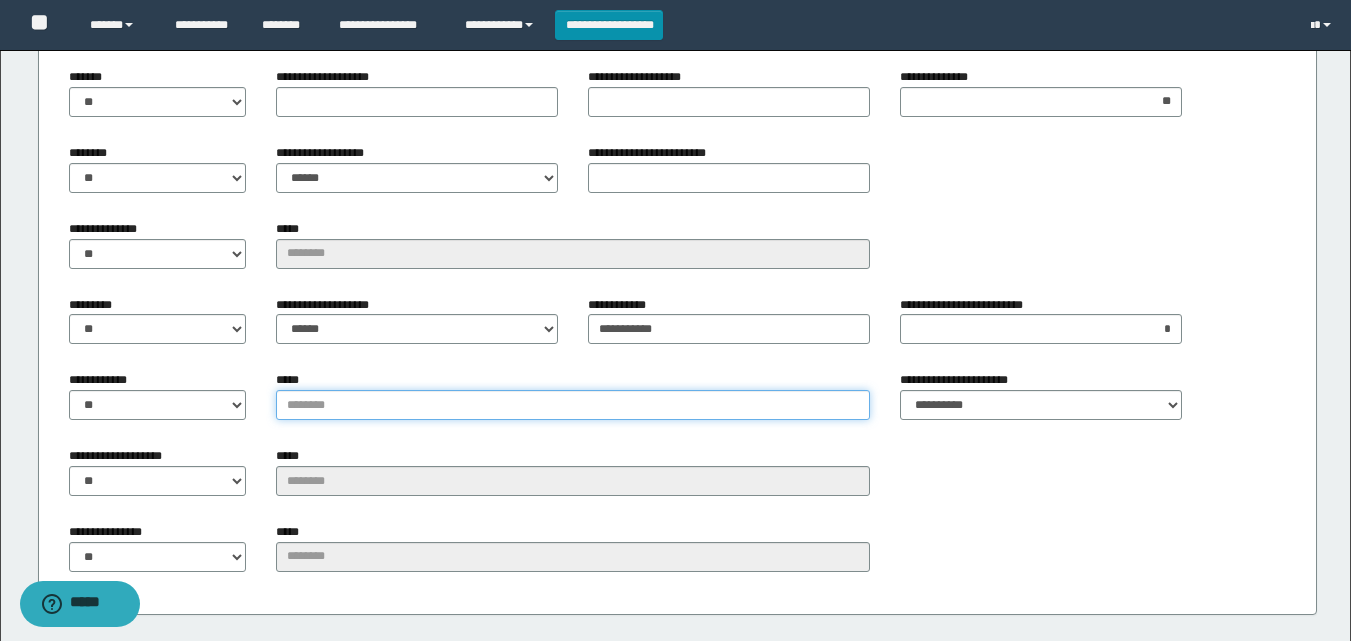 click on "*****" at bounding box center (573, 405) 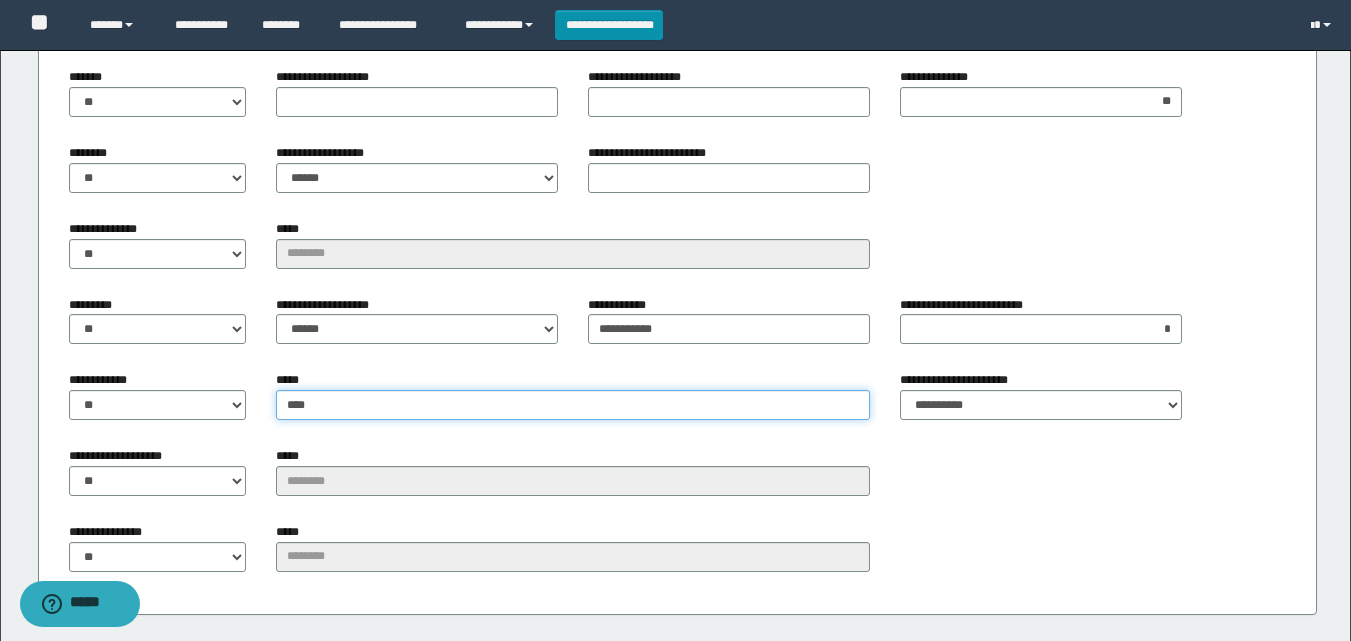 type on "****" 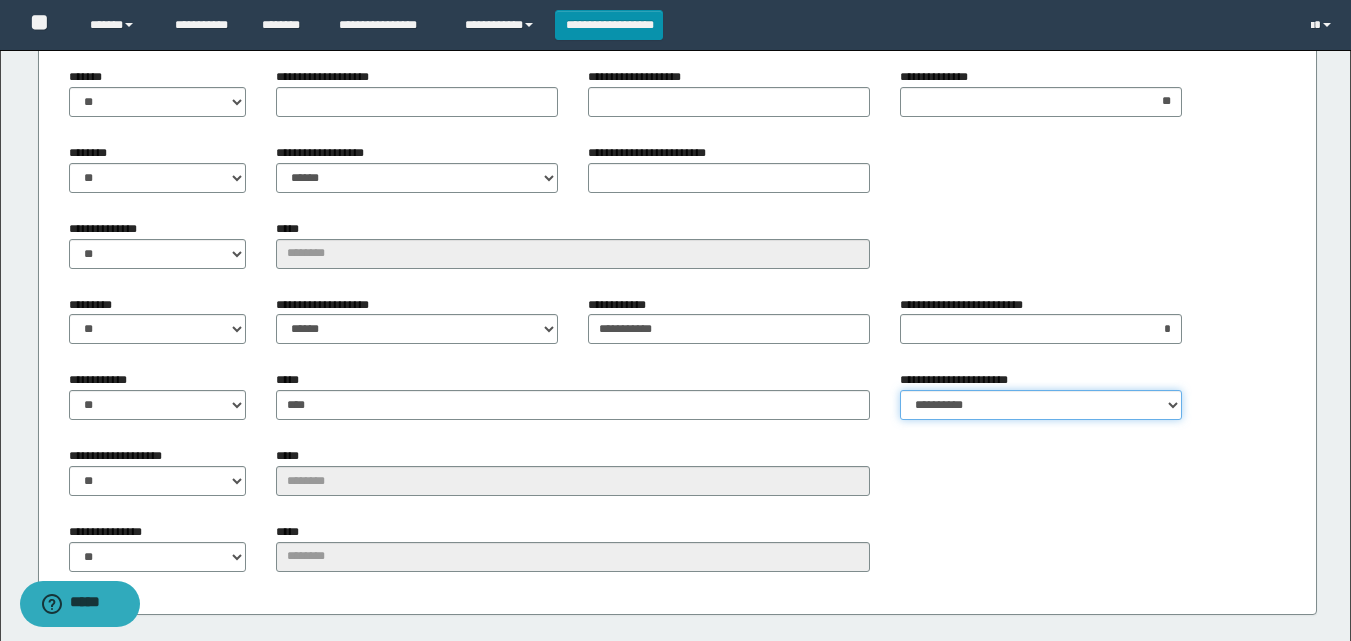click on "**********" at bounding box center (1041, 405) 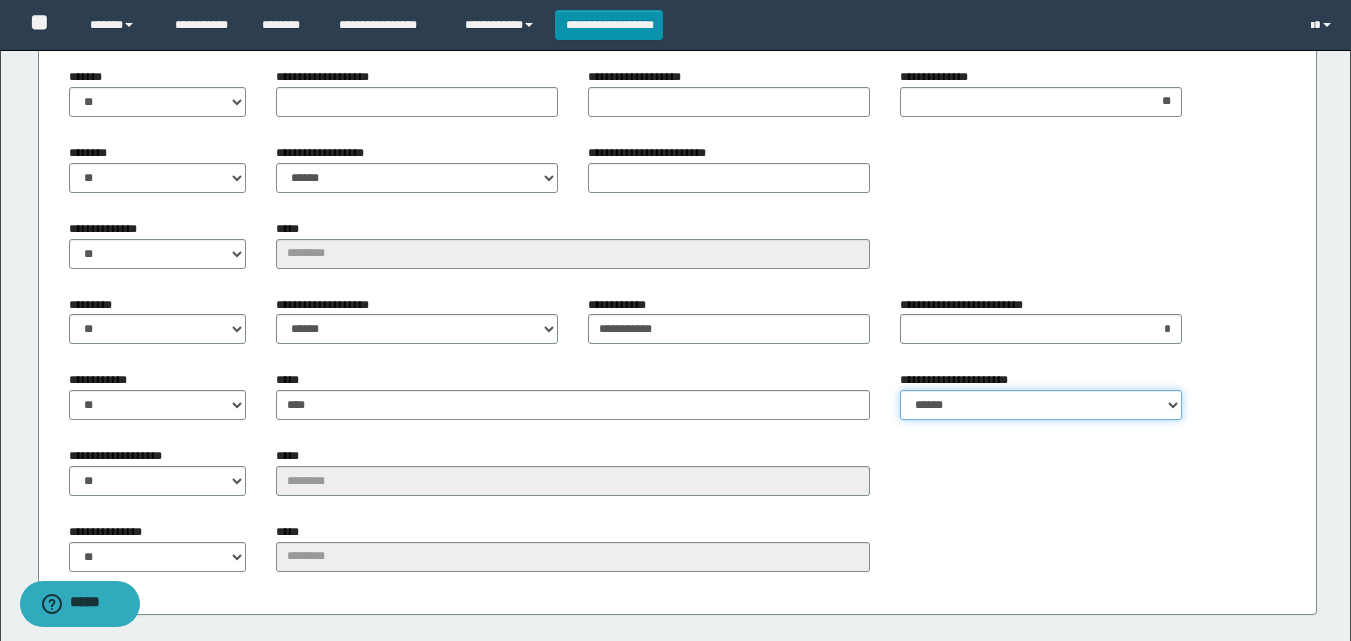 click on "**********" at bounding box center (1041, 405) 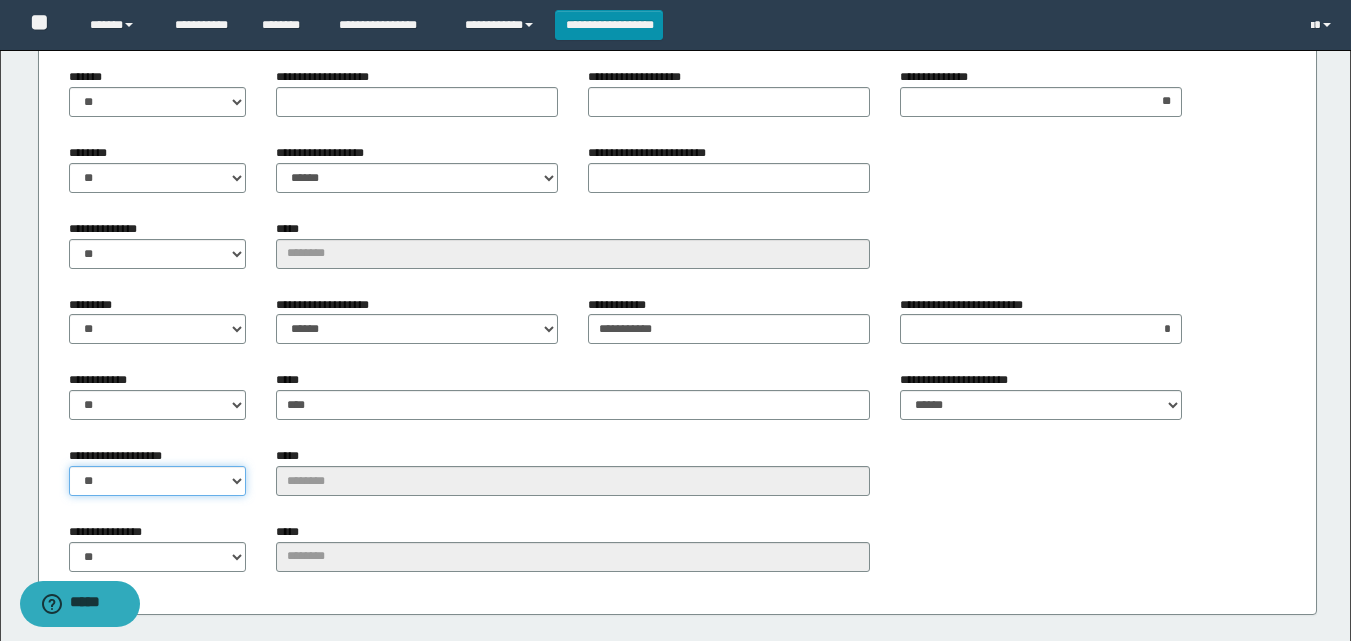 click on "**
**" at bounding box center (158, 481) 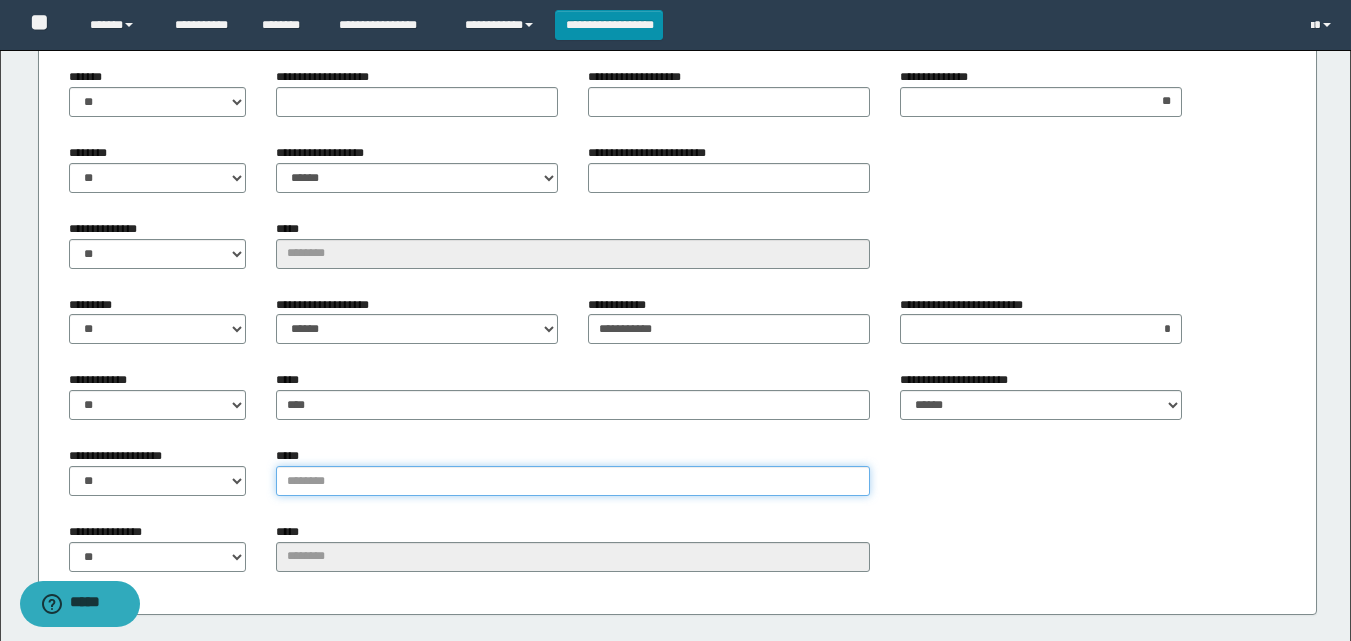 click on "*****" at bounding box center [573, 481] 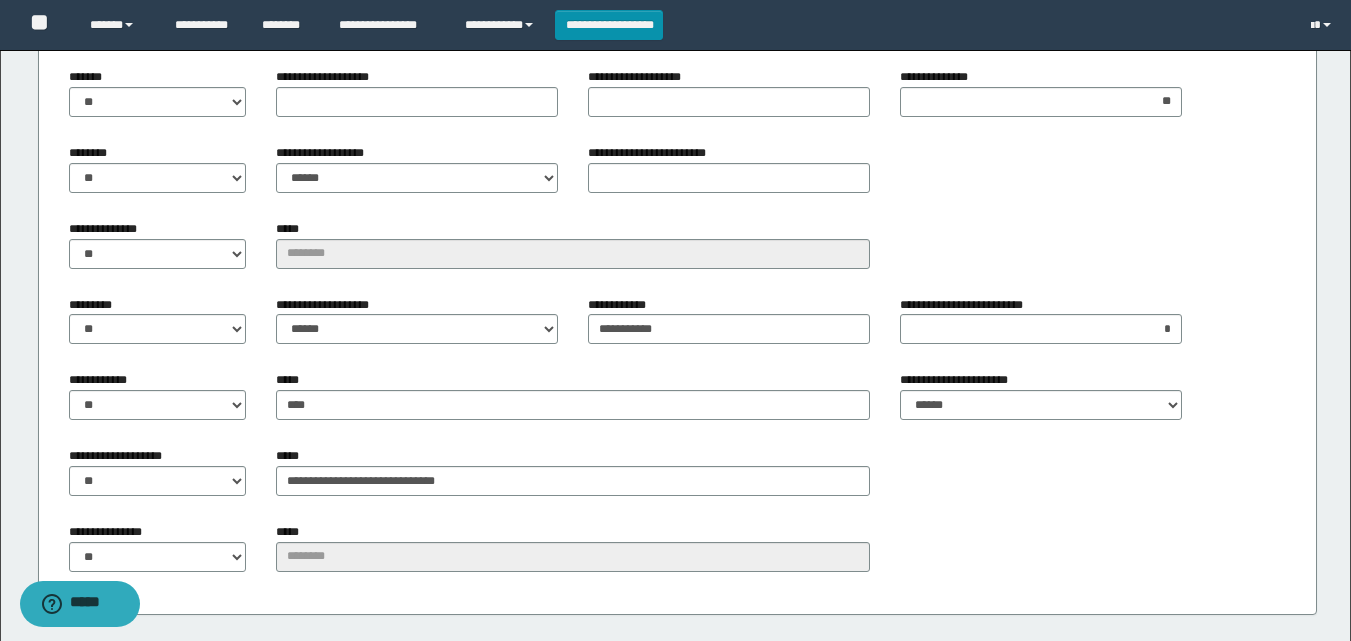 click on "**********" at bounding box center [573, 471] 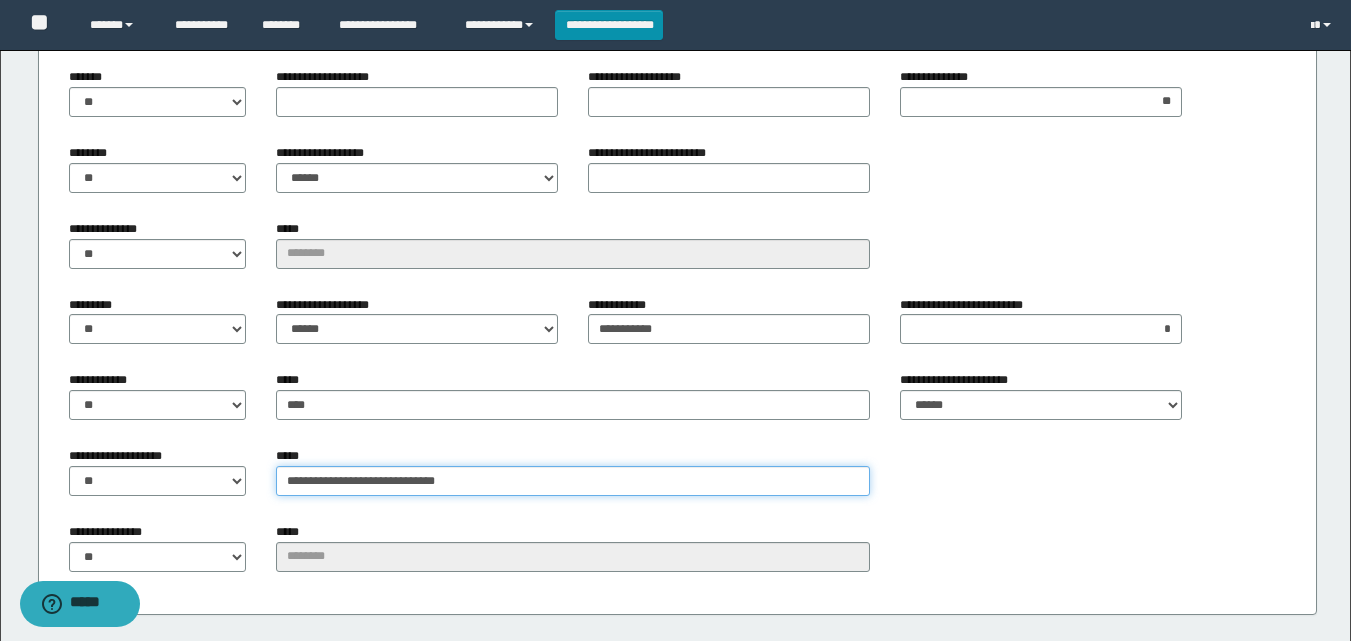 click on "**********" at bounding box center [573, 481] 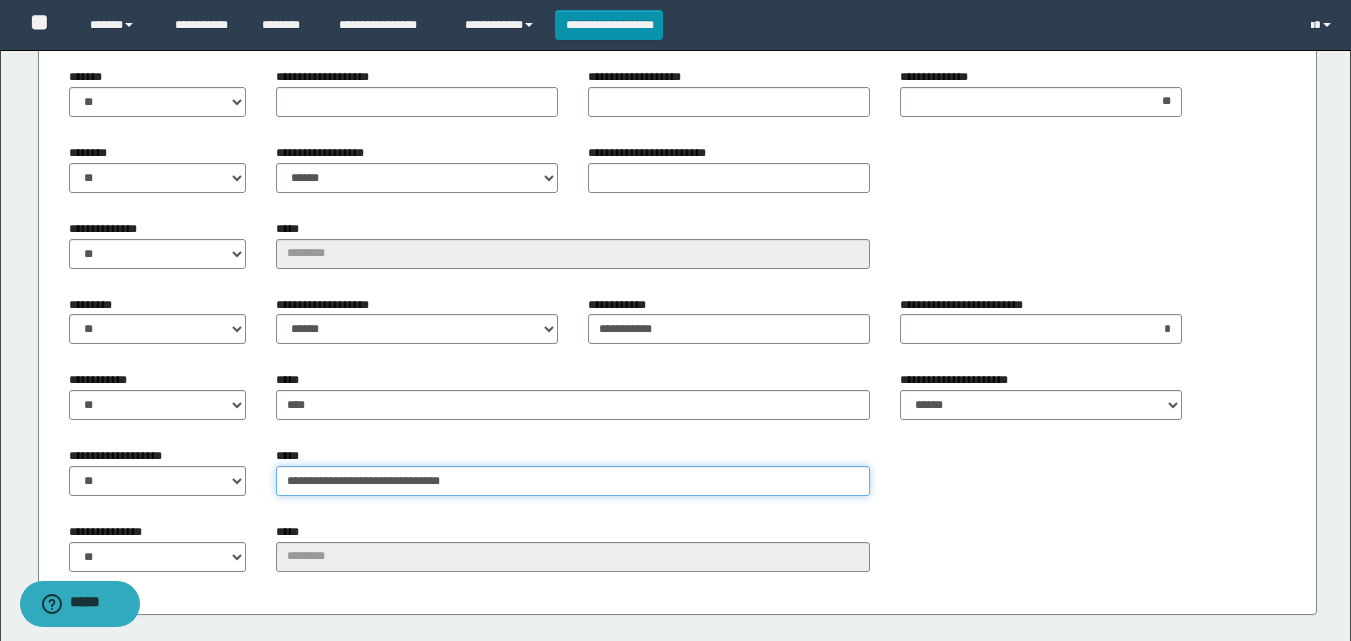 type on "**********" 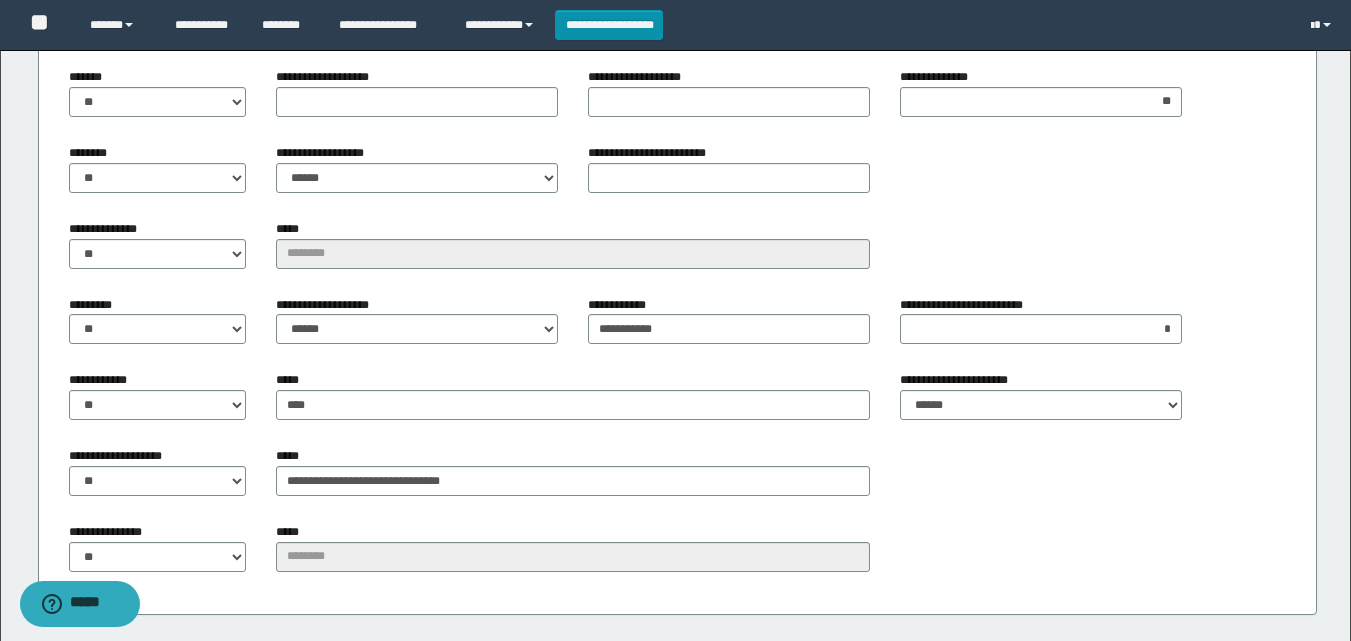 click on "**********" at bounding box center (573, 471) 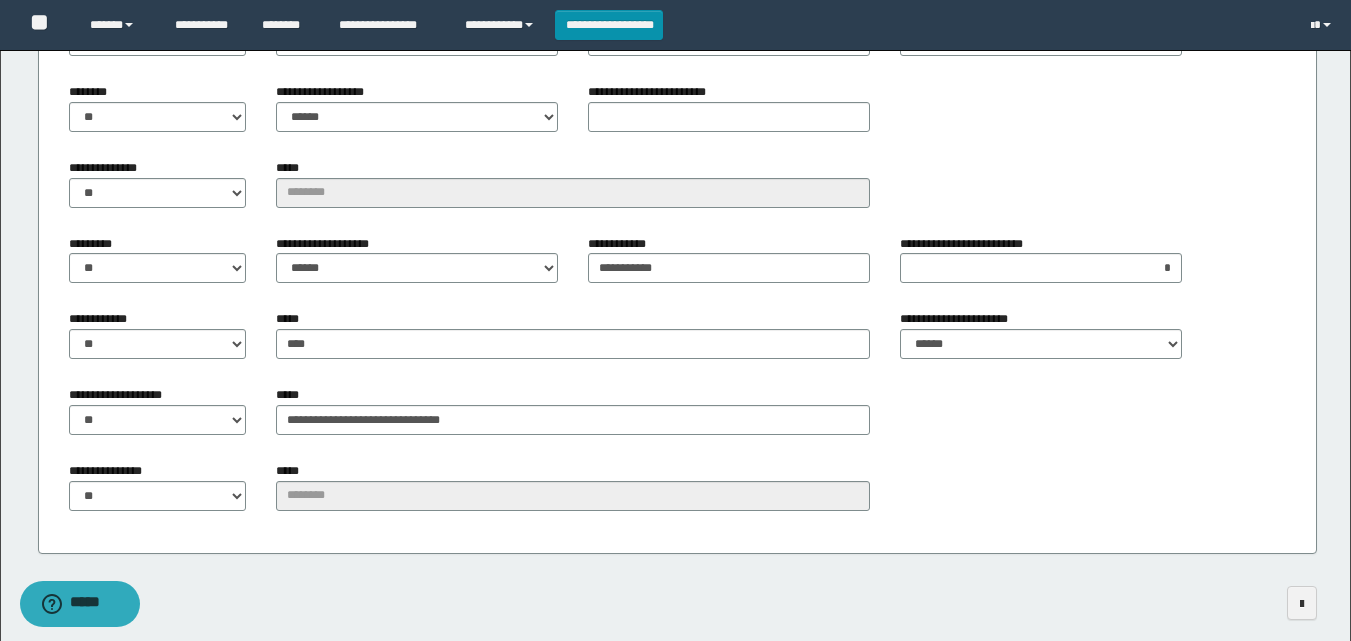 click on "**********" at bounding box center (677, 418) 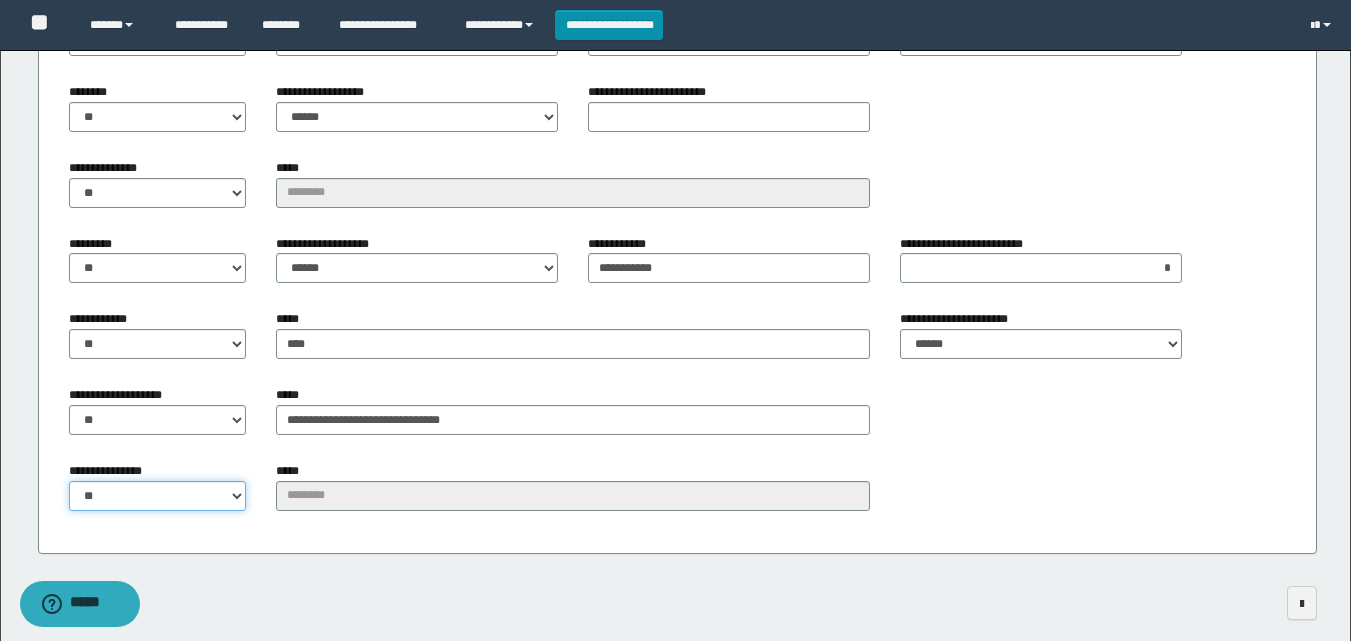 click on "**
**" at bounding box center [158, 496] 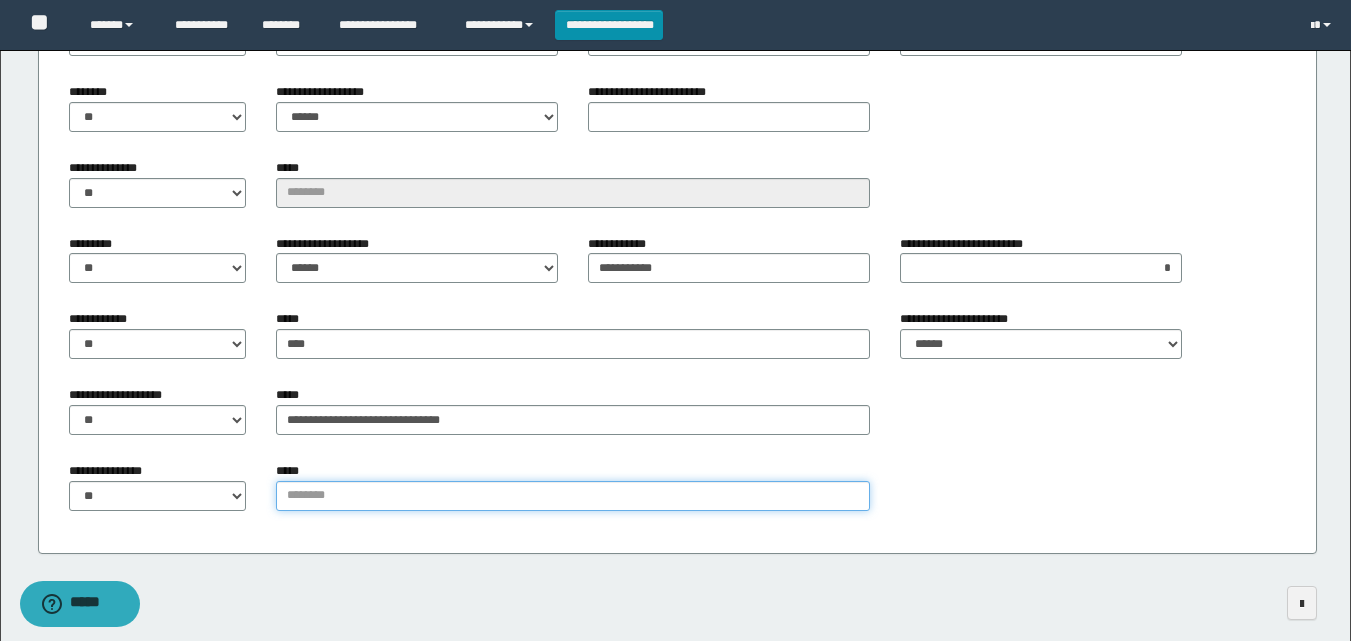 click on "*****" at bounding box center (573, 496) 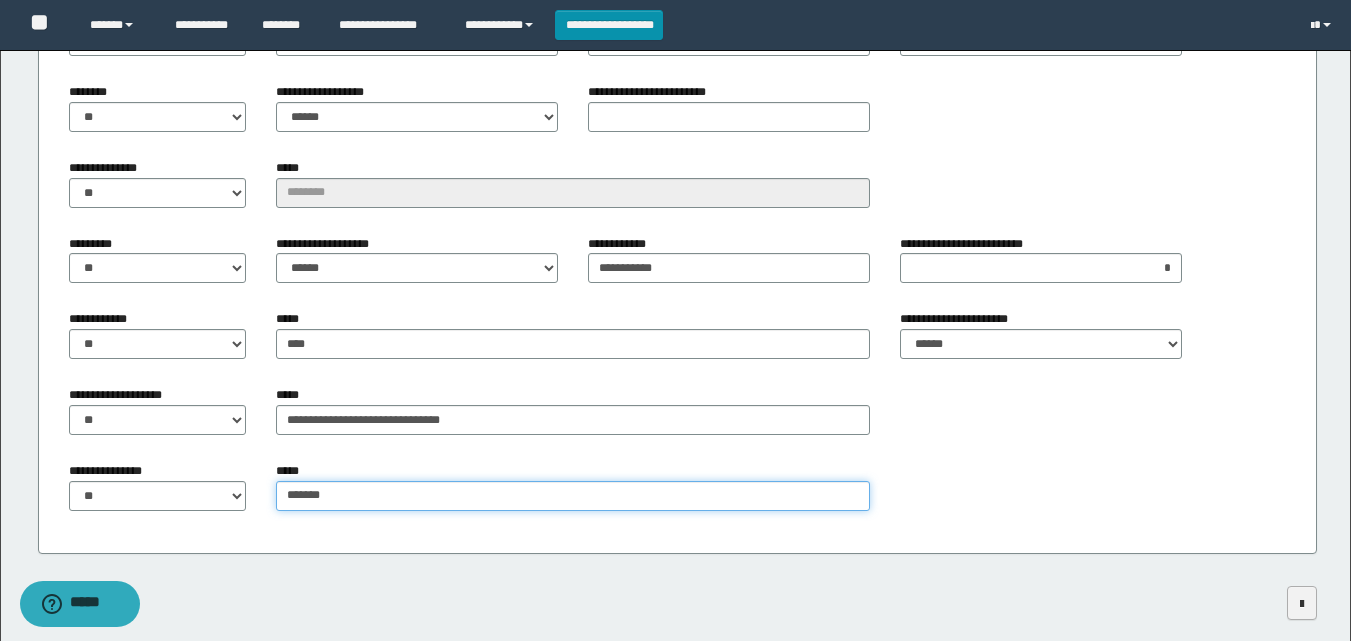 type on "*******" 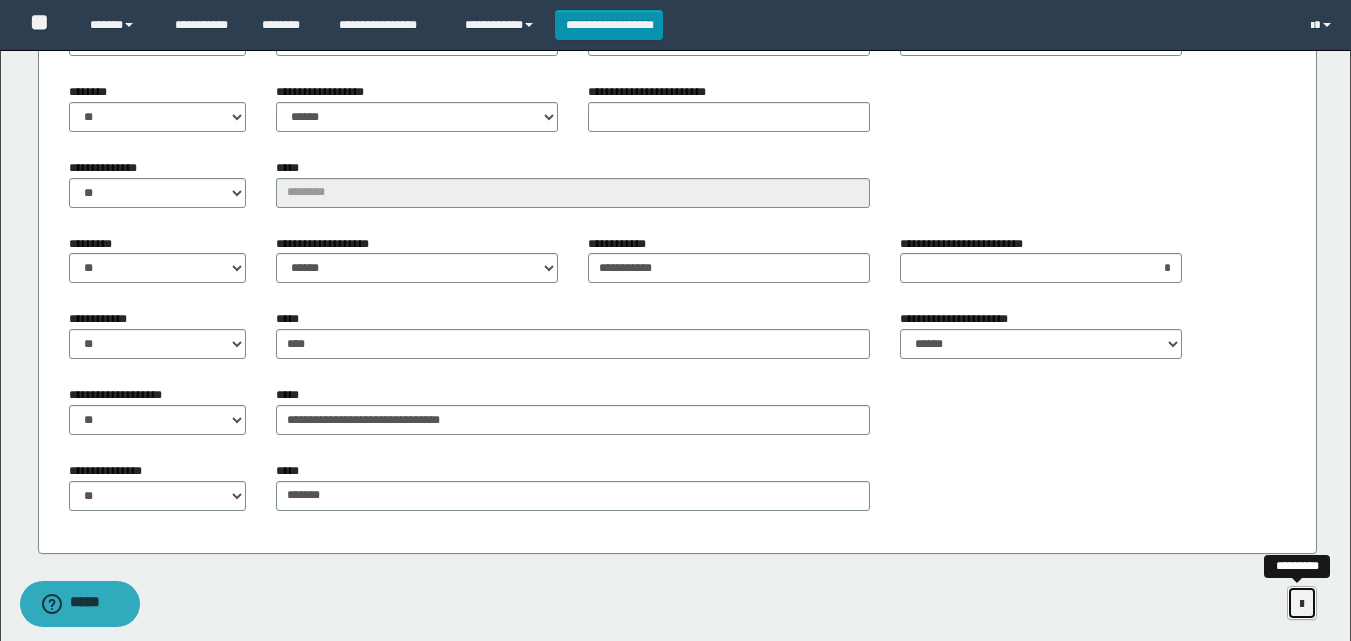 click at bounding box center (1302, 603) 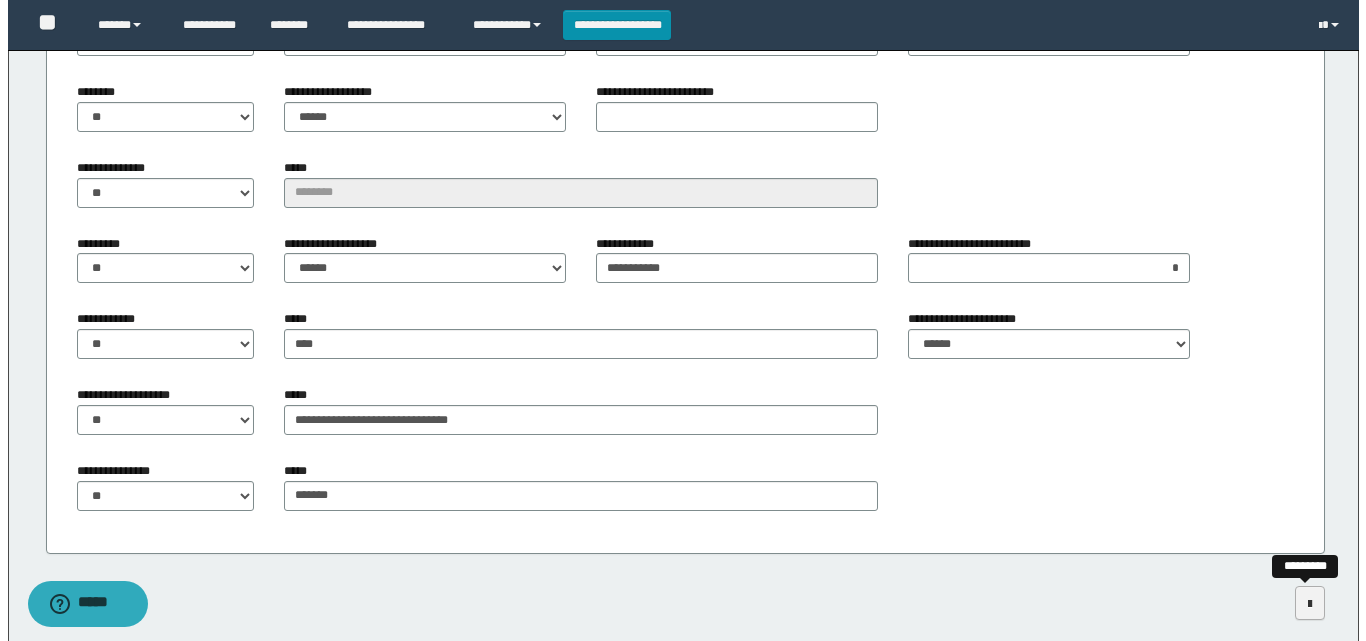 scroll, scrollTop: 0, scrollLeft: 0, axis: both 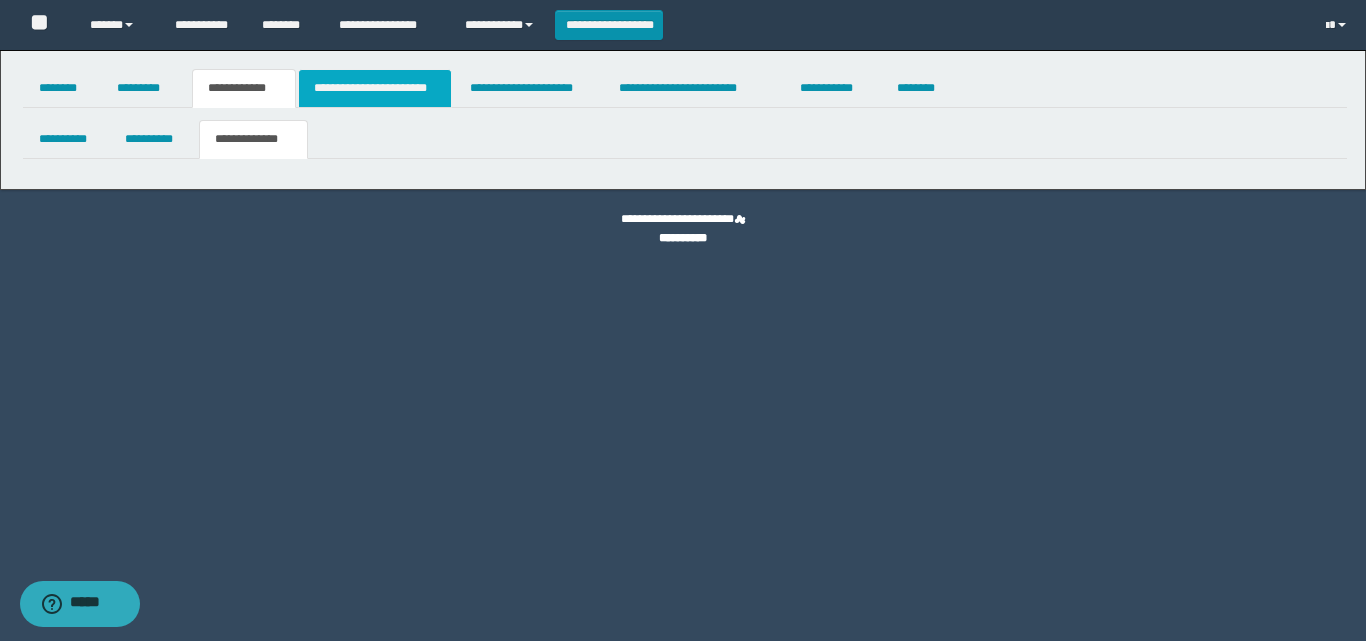 click on "**********" at bounding box center [375, 88] 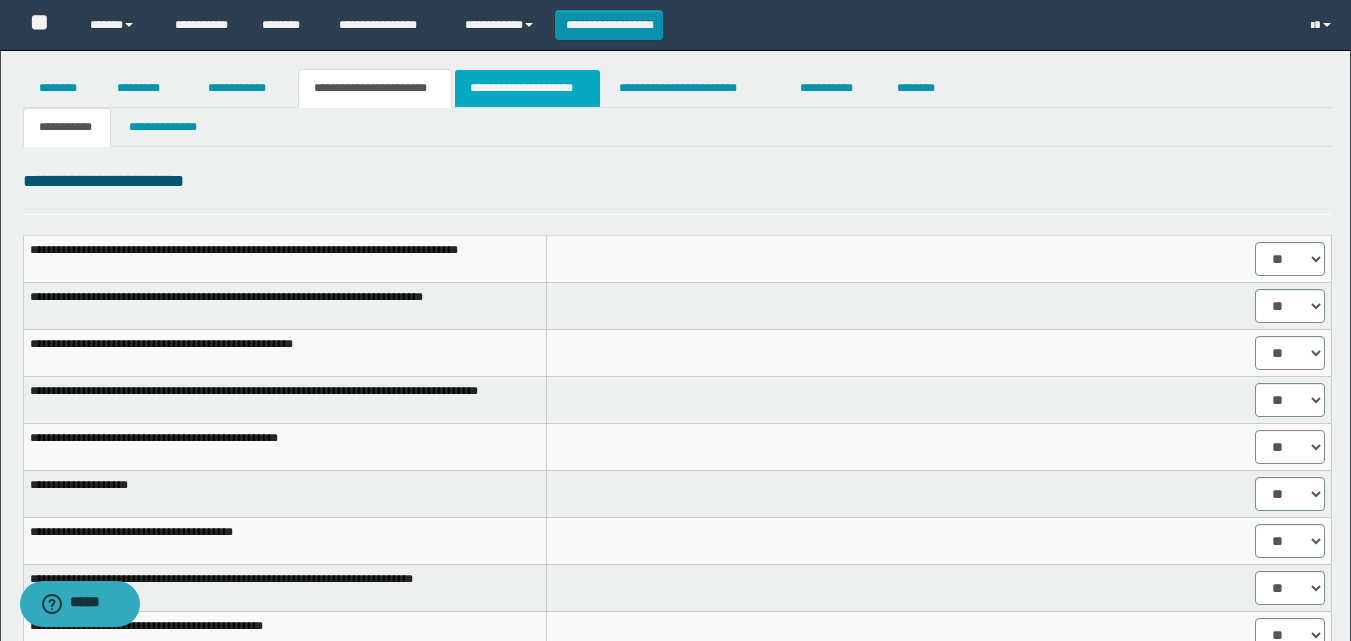 click on "**********" at bounding box center (527, 88) 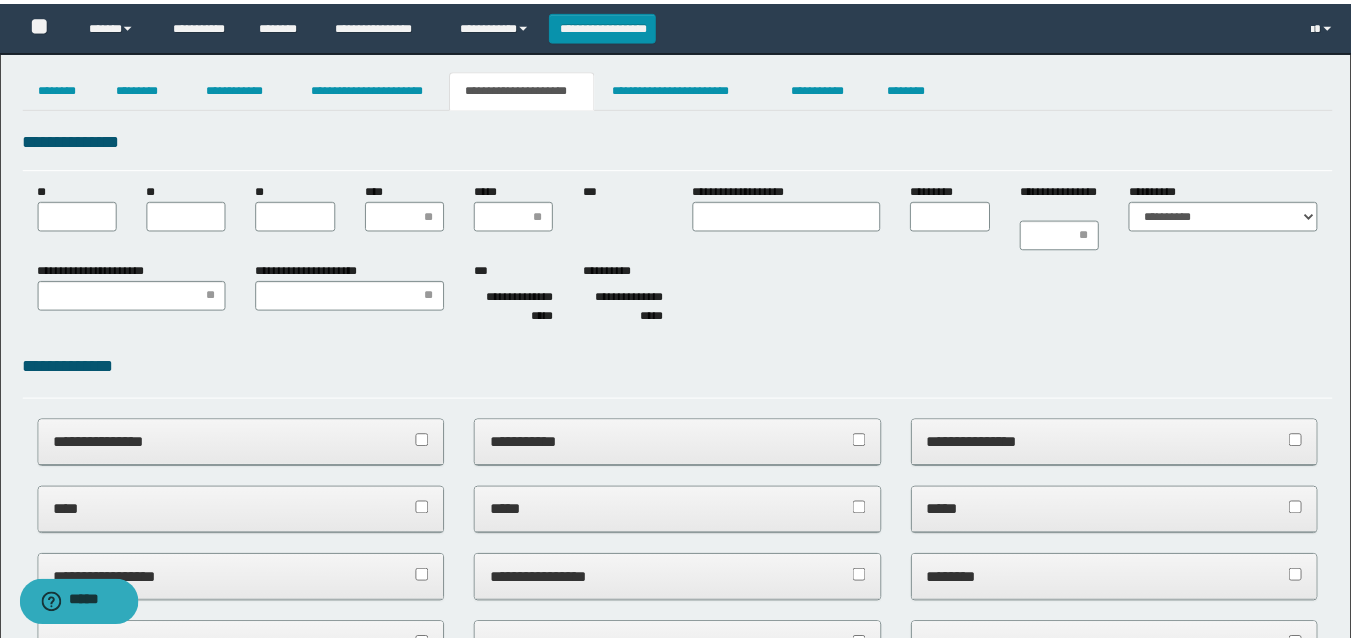 scroll, scrollTop: 0, scrollLeft: 0, axis: both 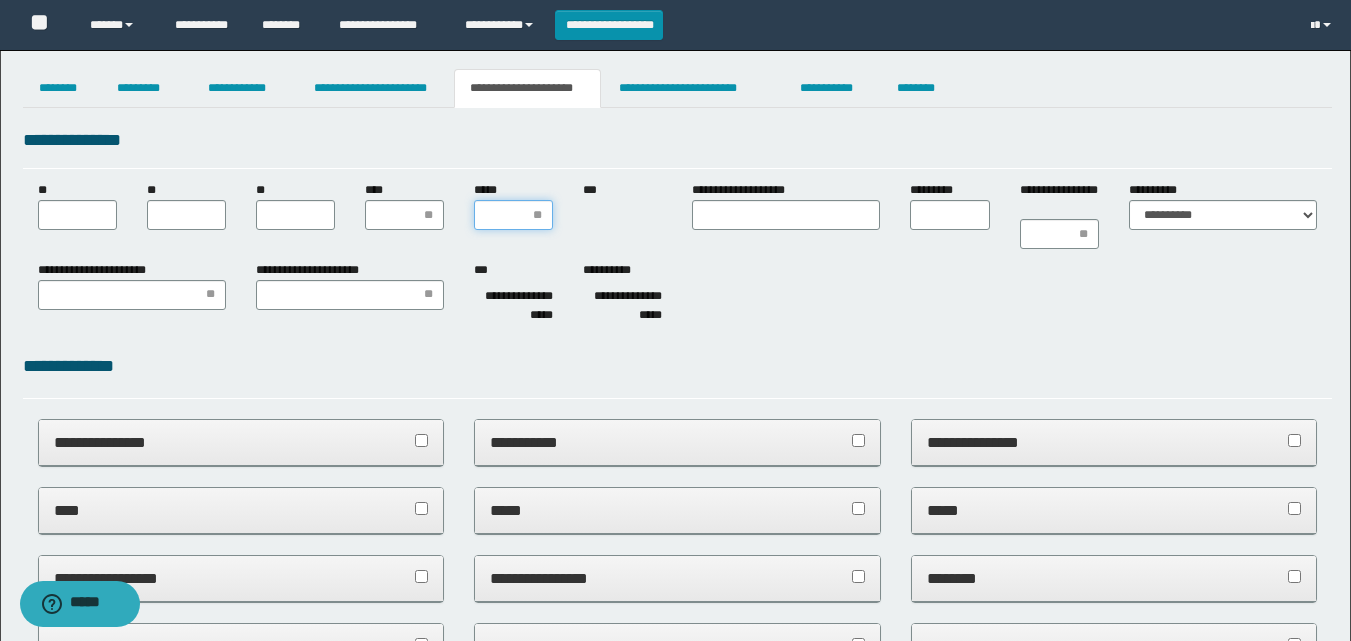 click on "*****" at bounding box center (513, 215) 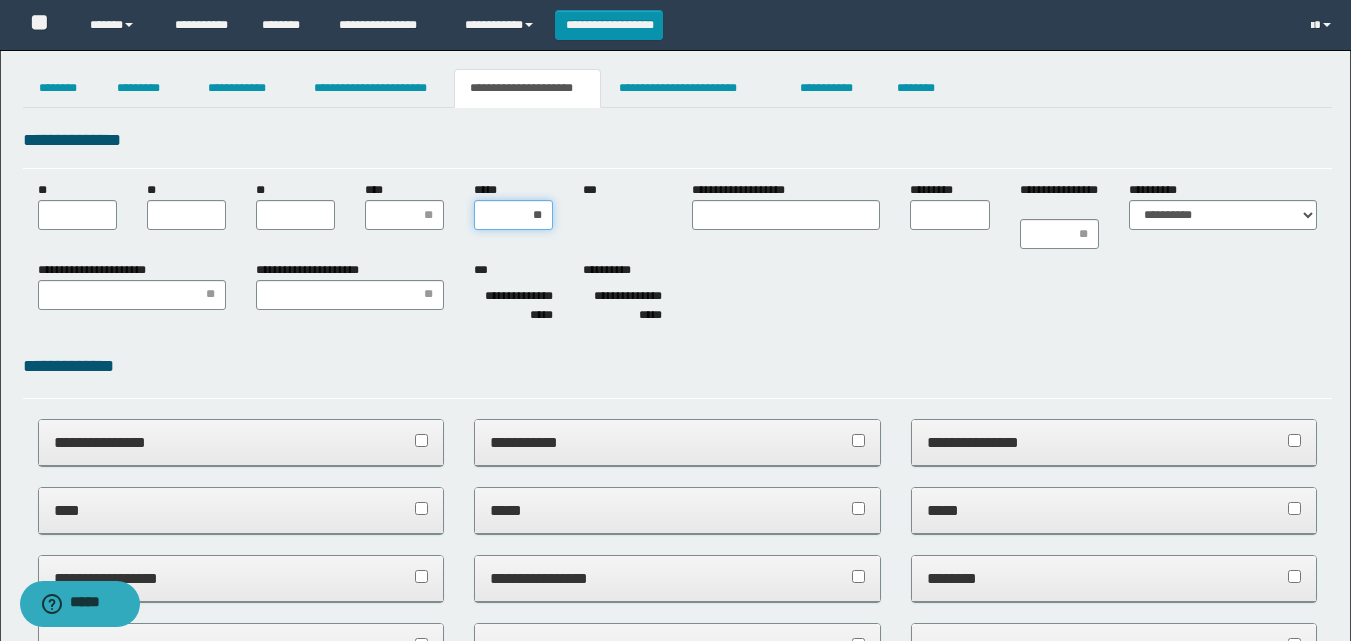 type on "***" 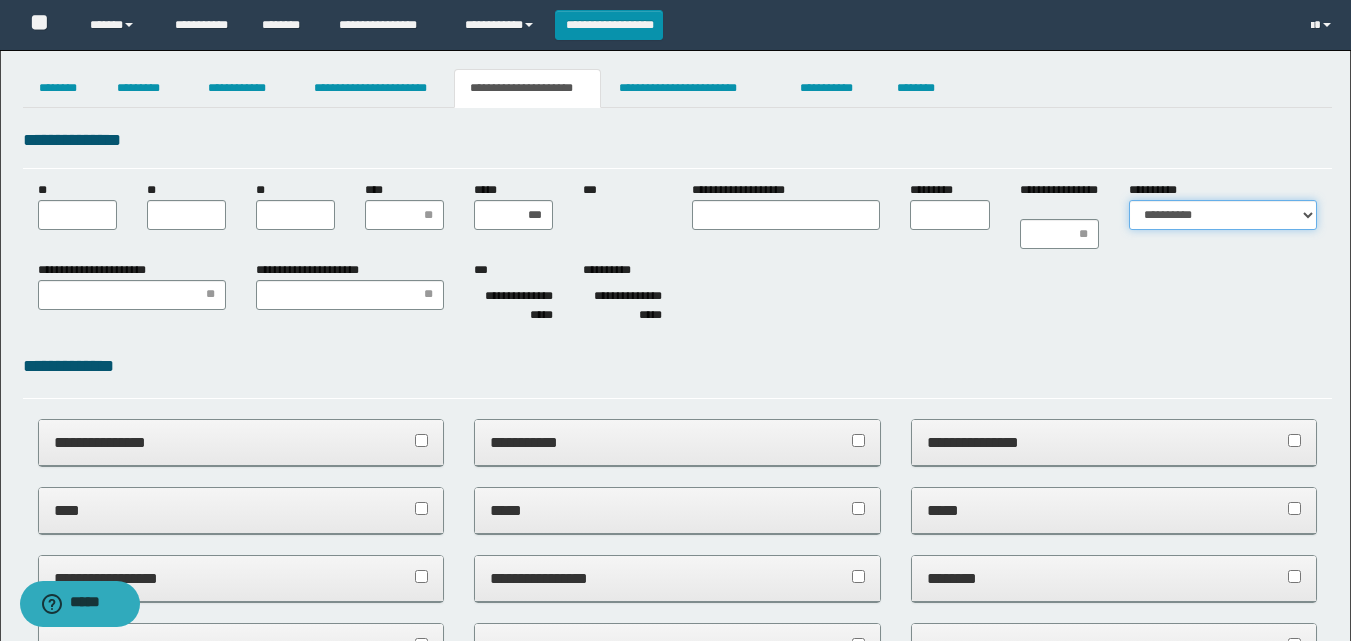 click on "**********" at bounding box center [1223, 215] 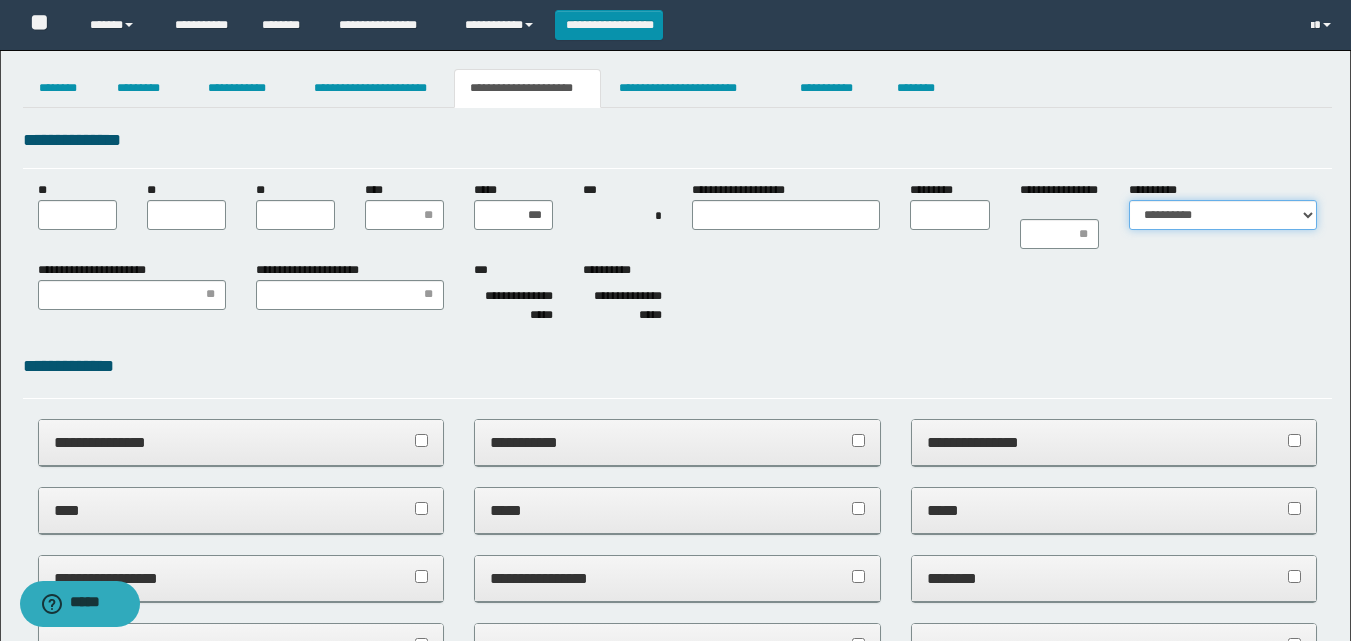 select on "*" 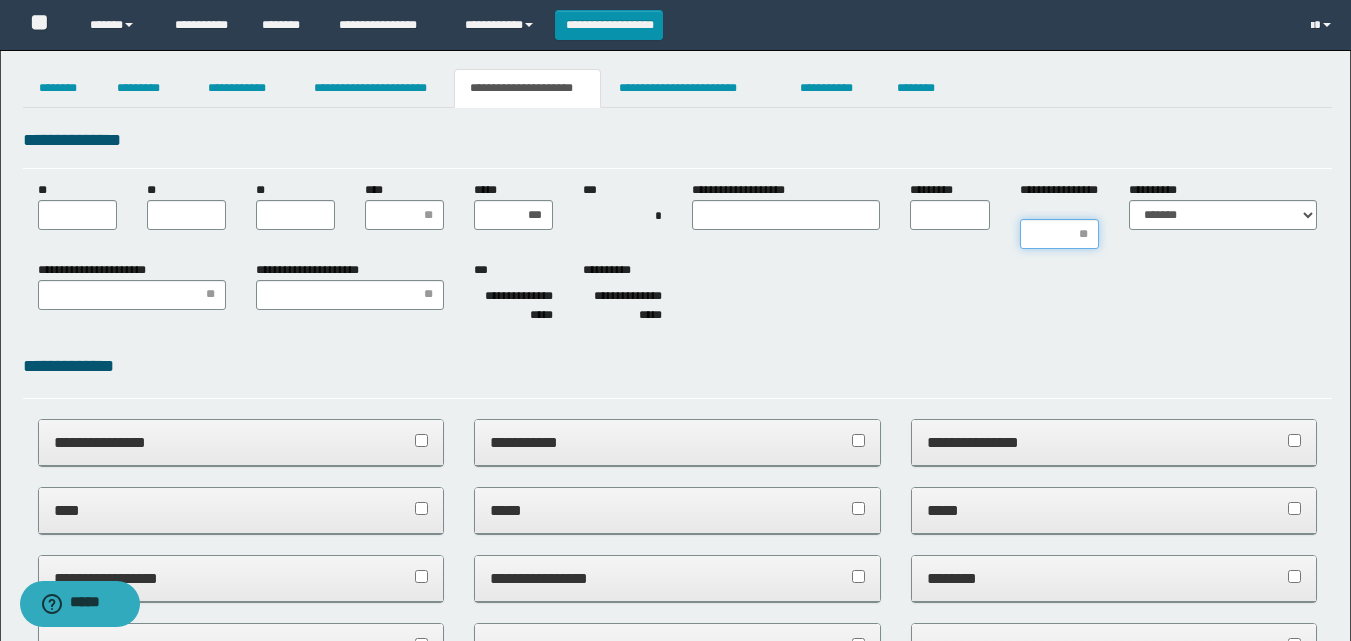 click on "**********" at bounding box center [1059, 234] 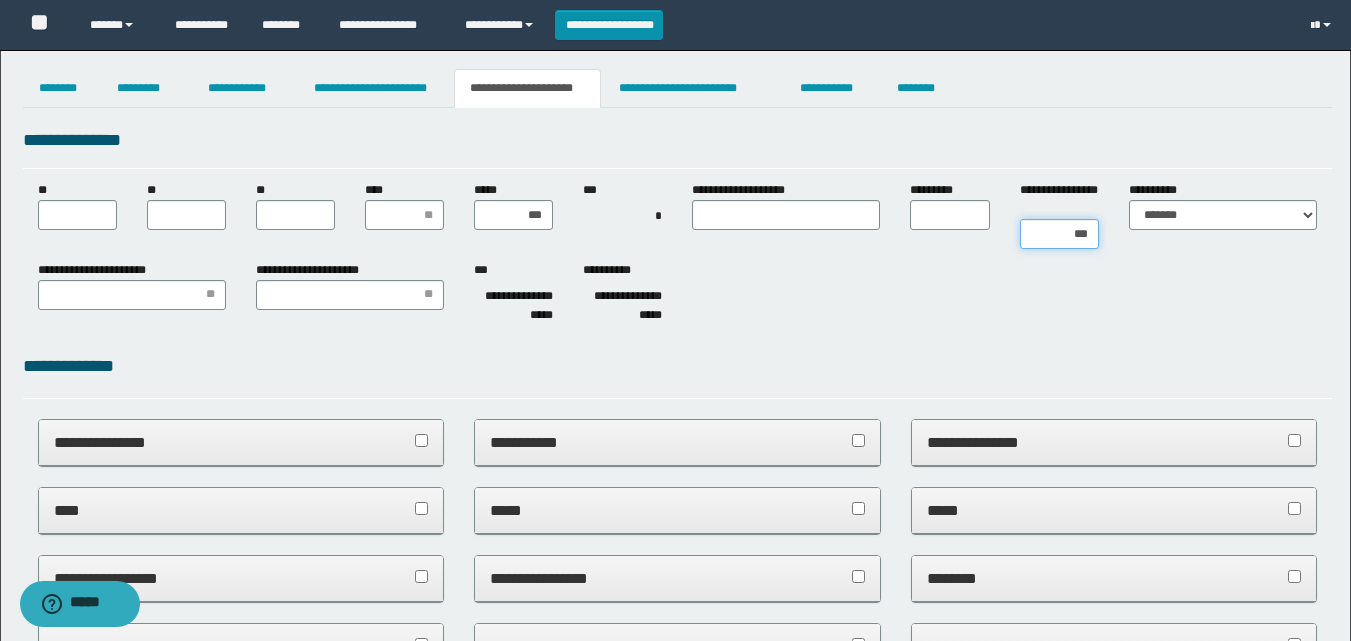 type on "****" 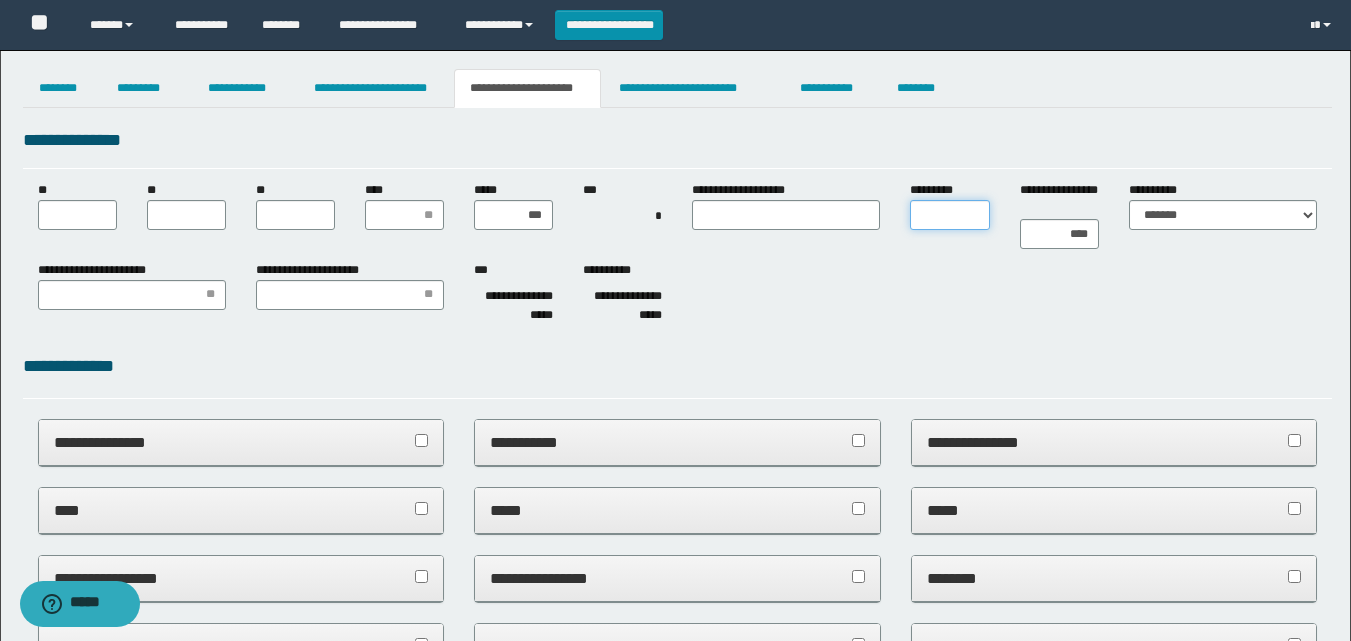click on "*********" at bounding box center [949, 215] 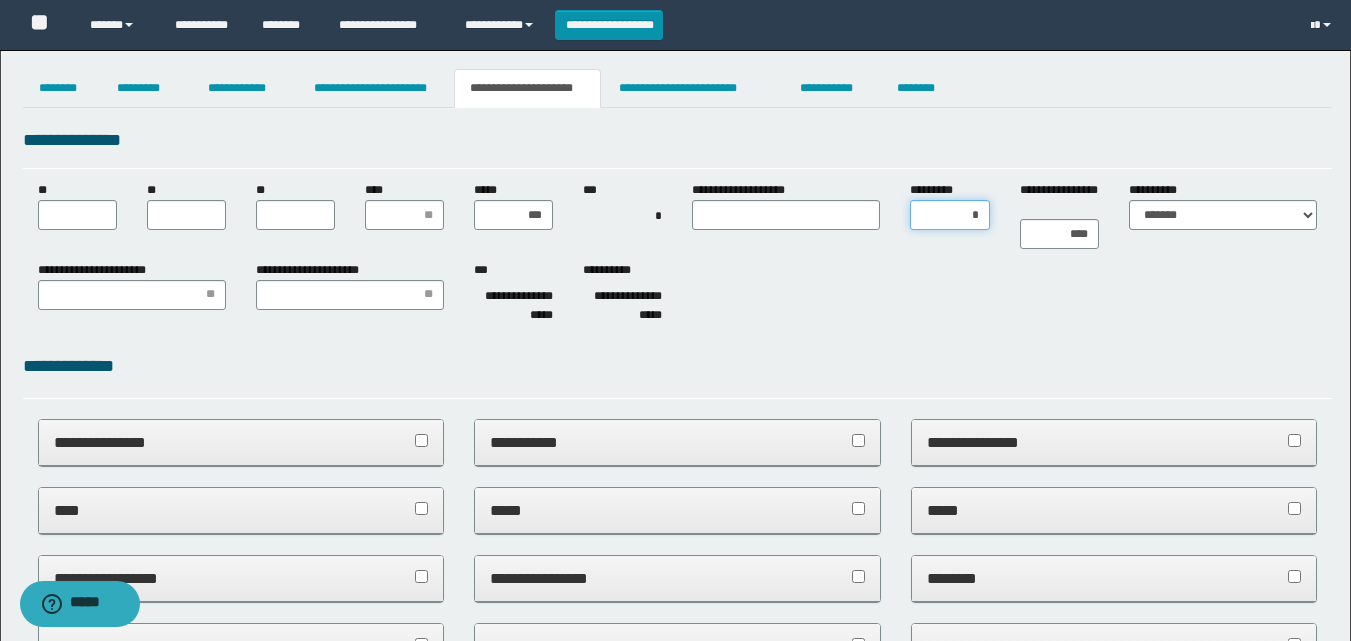 type on "**" 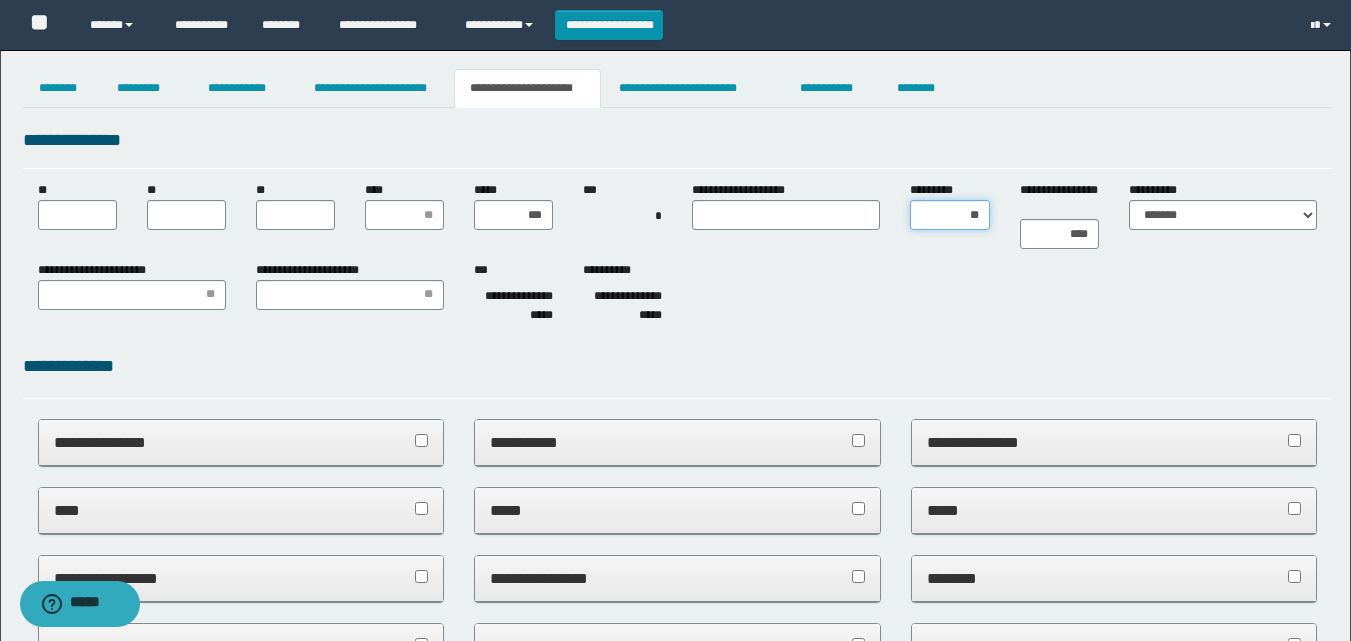 type 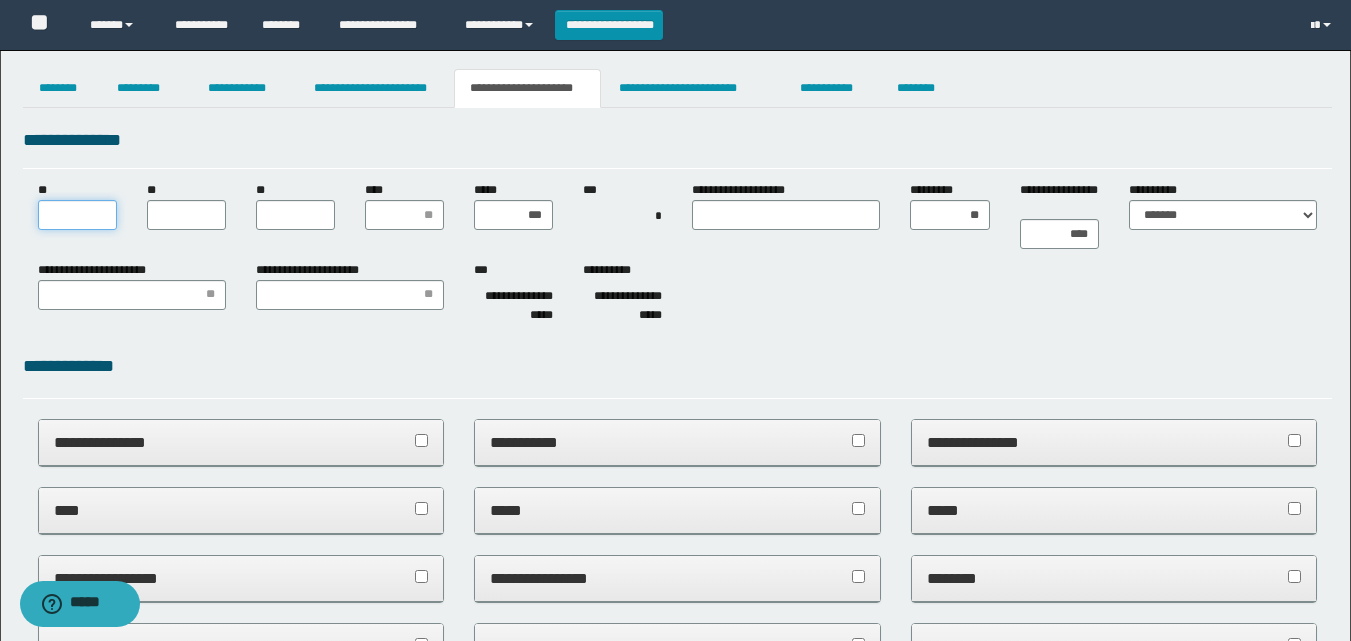 click on "**" at bounding box center (77, 215) 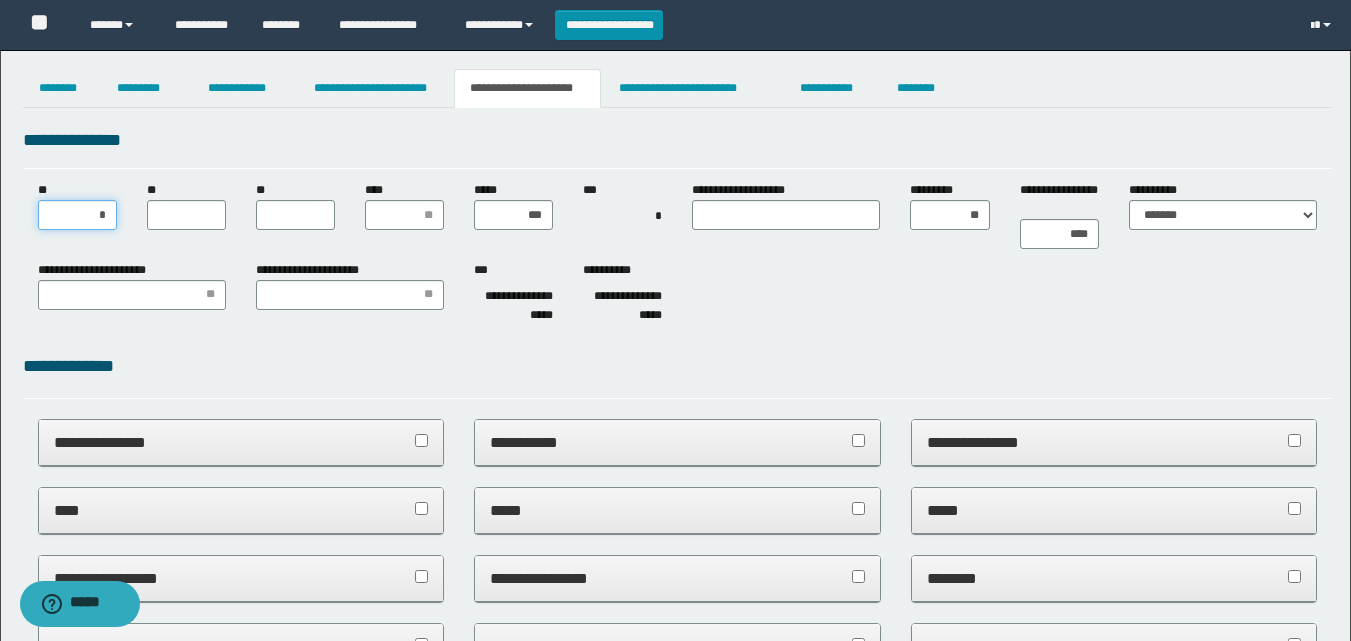 type on "**" 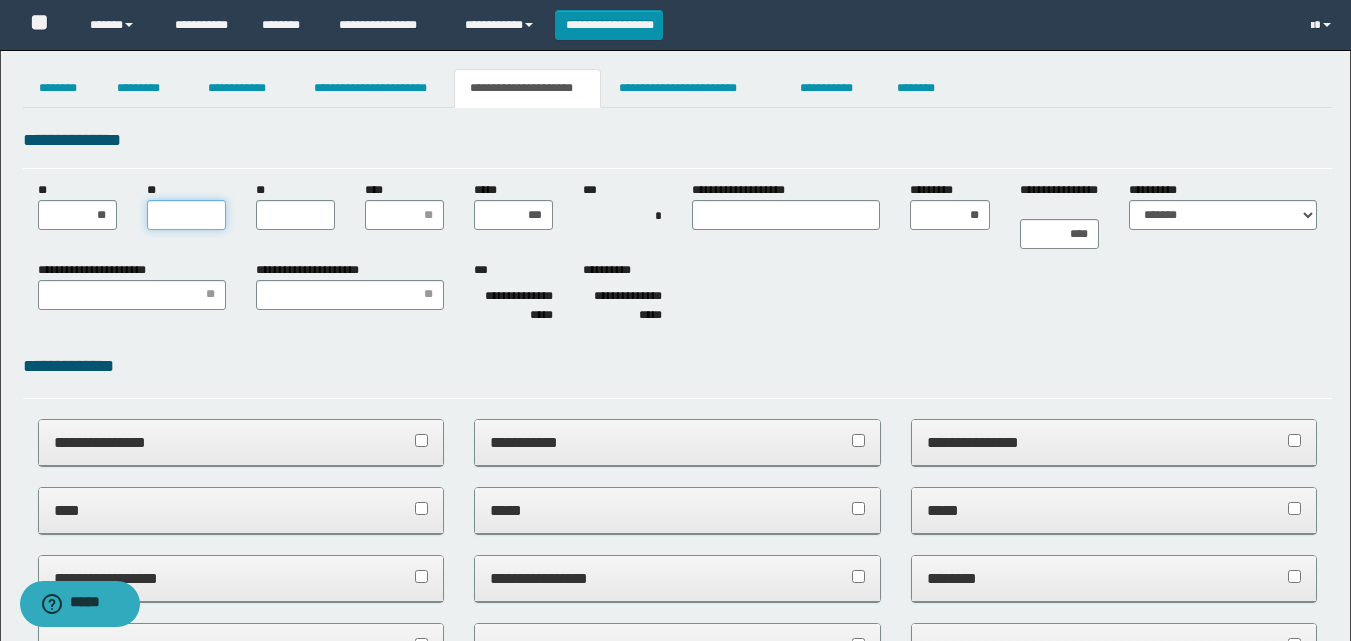 click on "**" at bounding box center (186, 215) 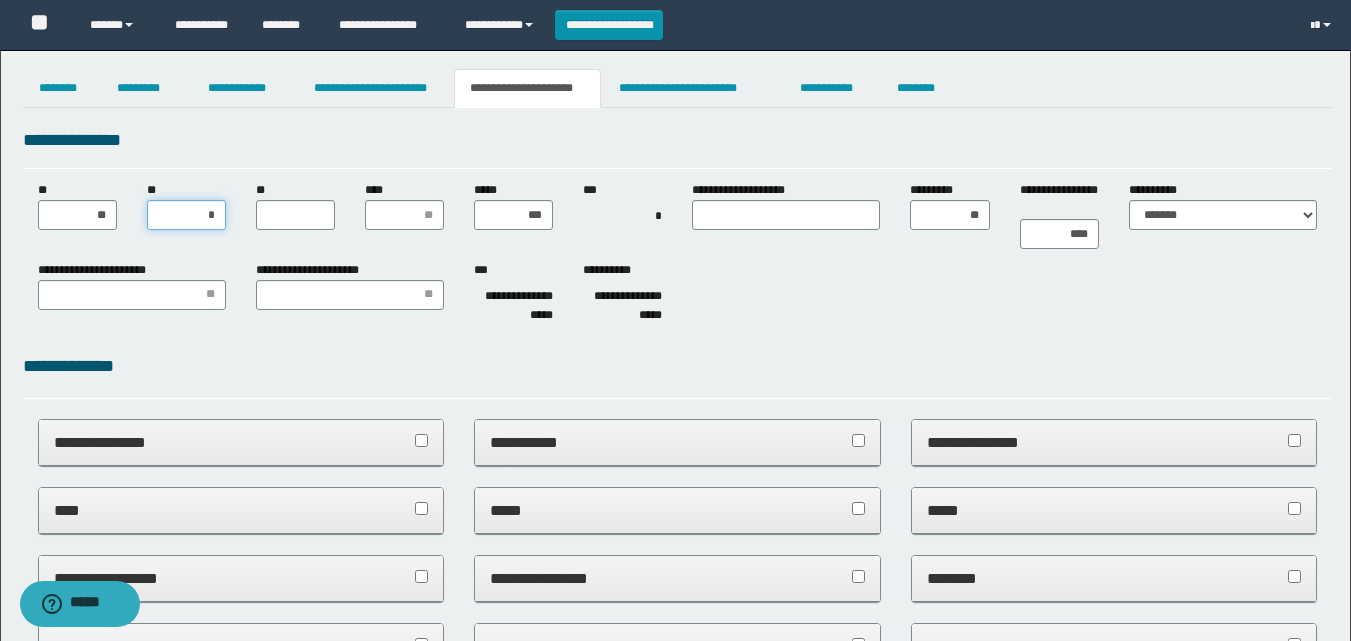 type on "**" 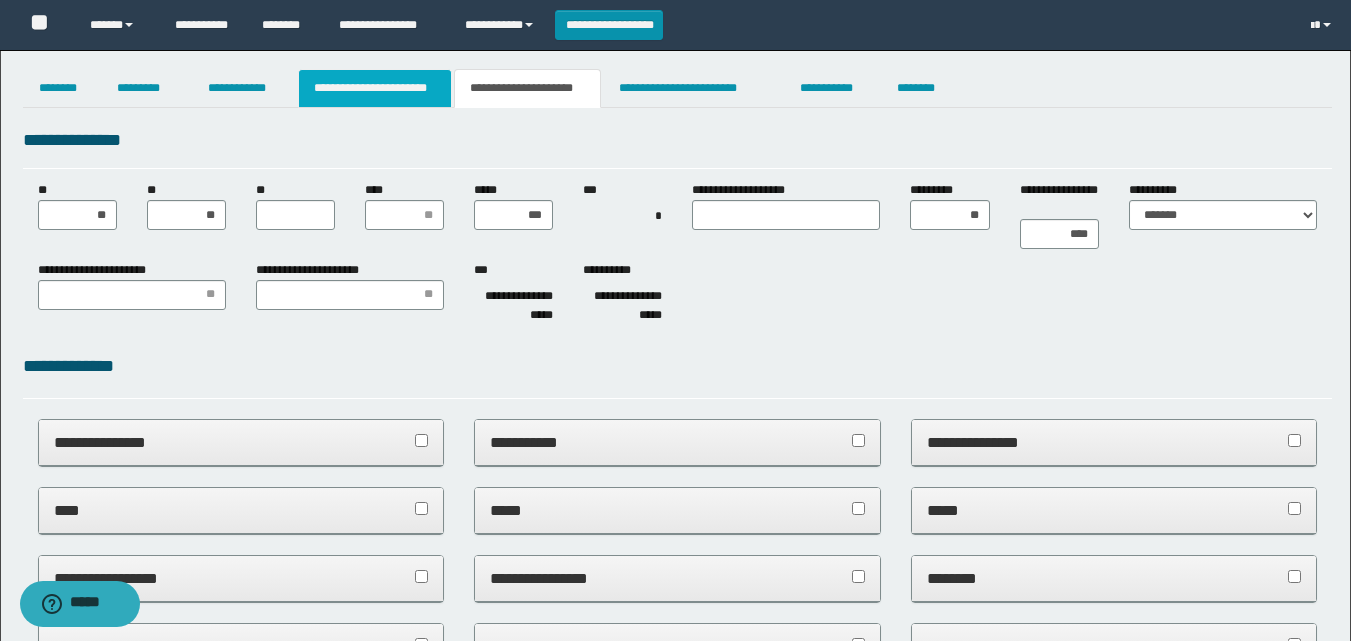 click on "**********" at bounding box center [375, 88] 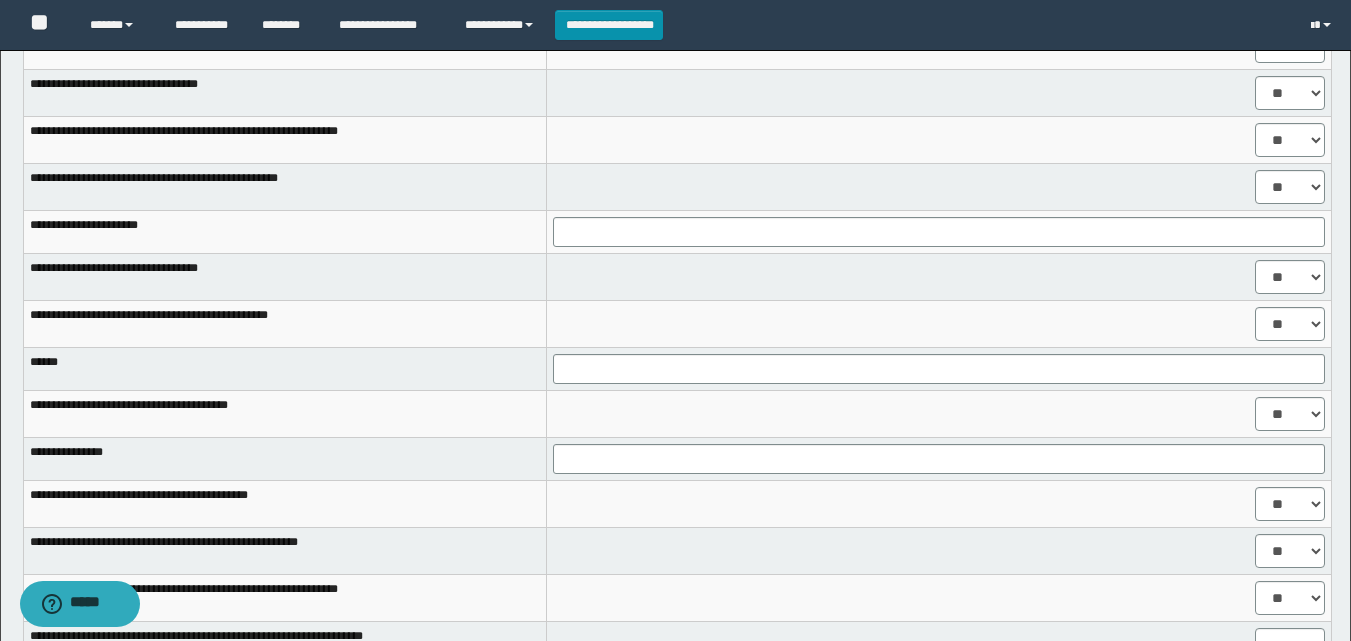 scroll, scrollTop: 1000, scrollLeft: 0, axis: vertical 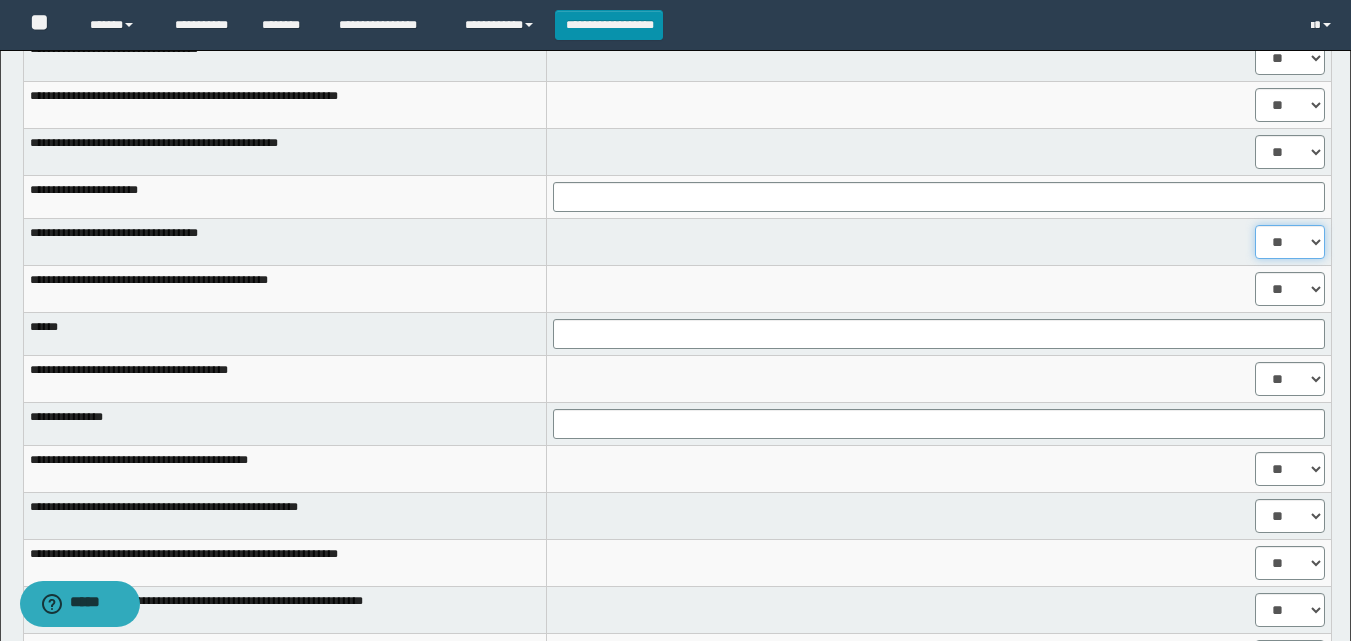 click on "**
**" at bounding box center [1290, 242] 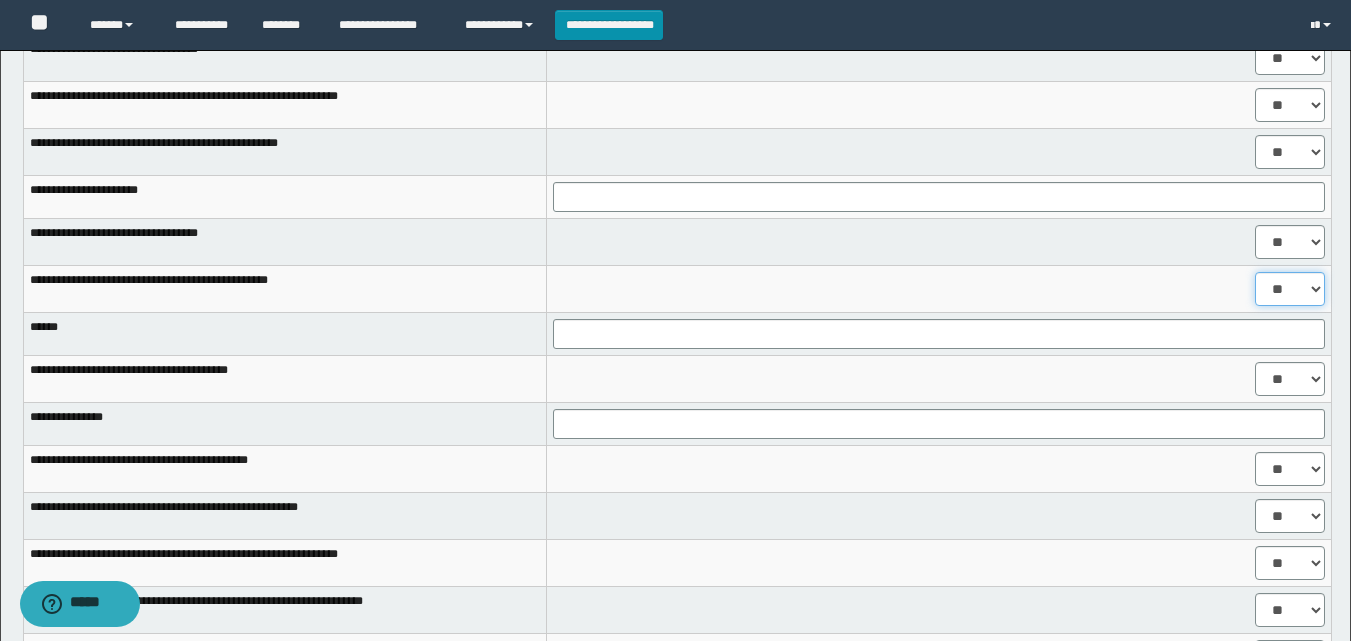 click on "**
**" at bounding box center (1290, 289) 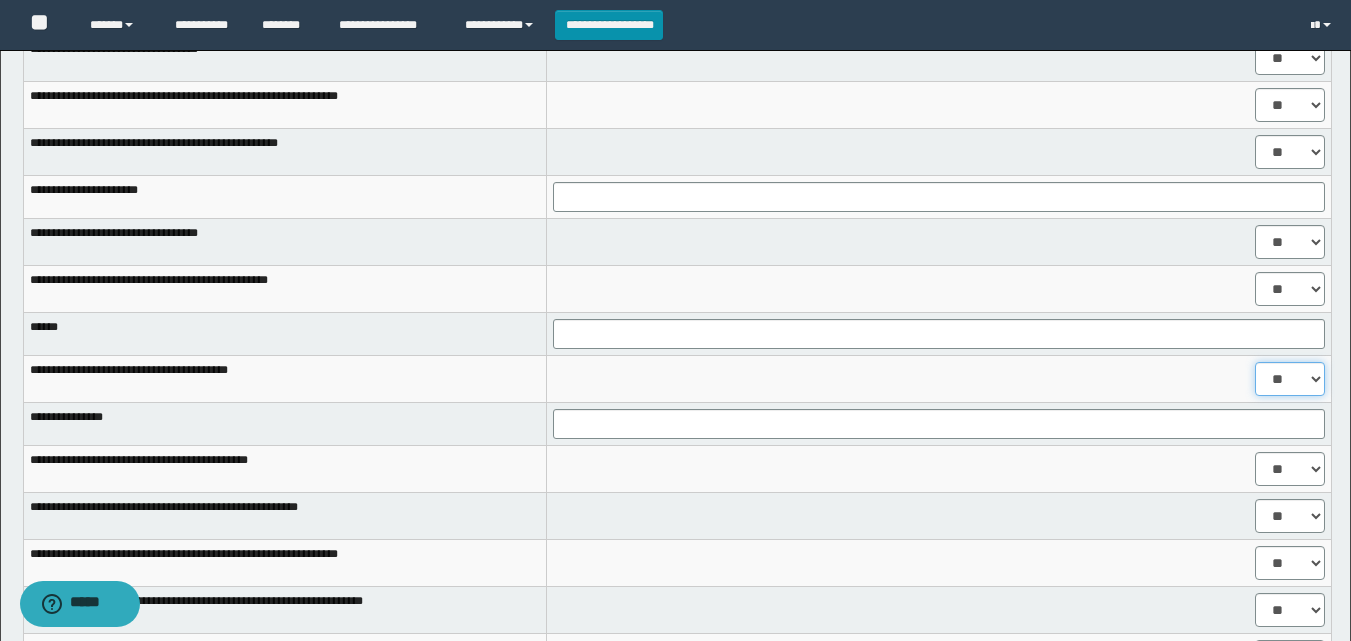 click on "**
**" at bounding box center [1290, 379] 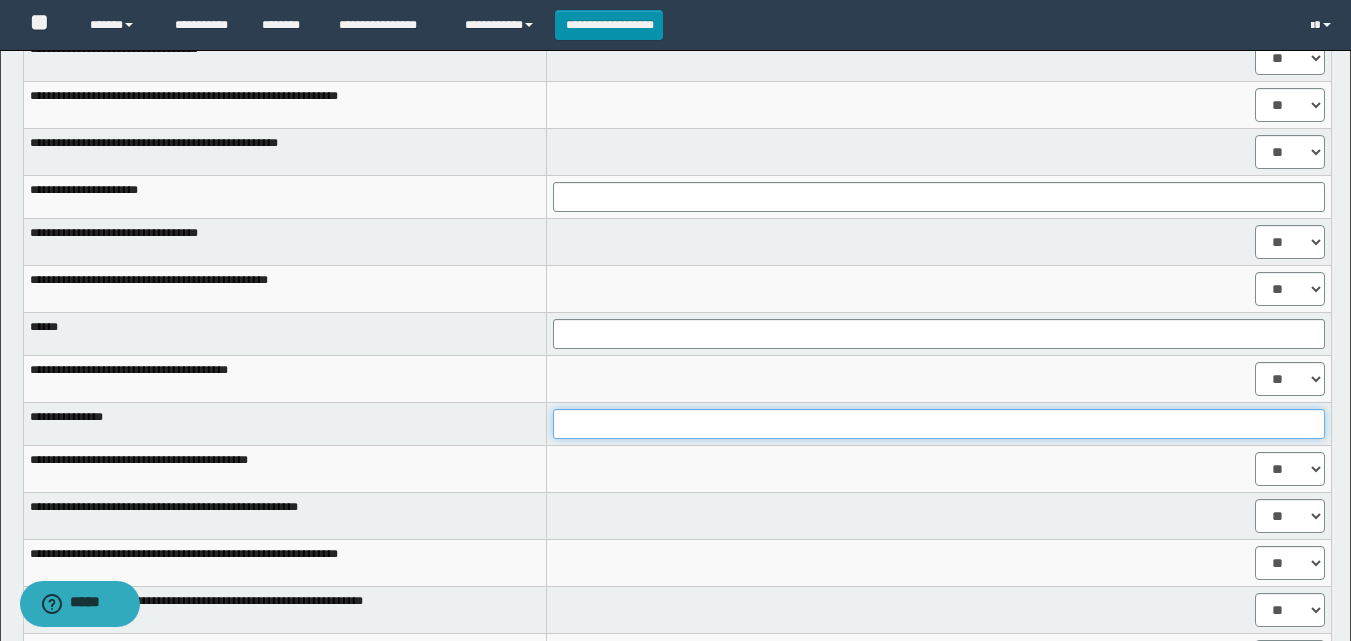 click at bounding box center [939, 424] 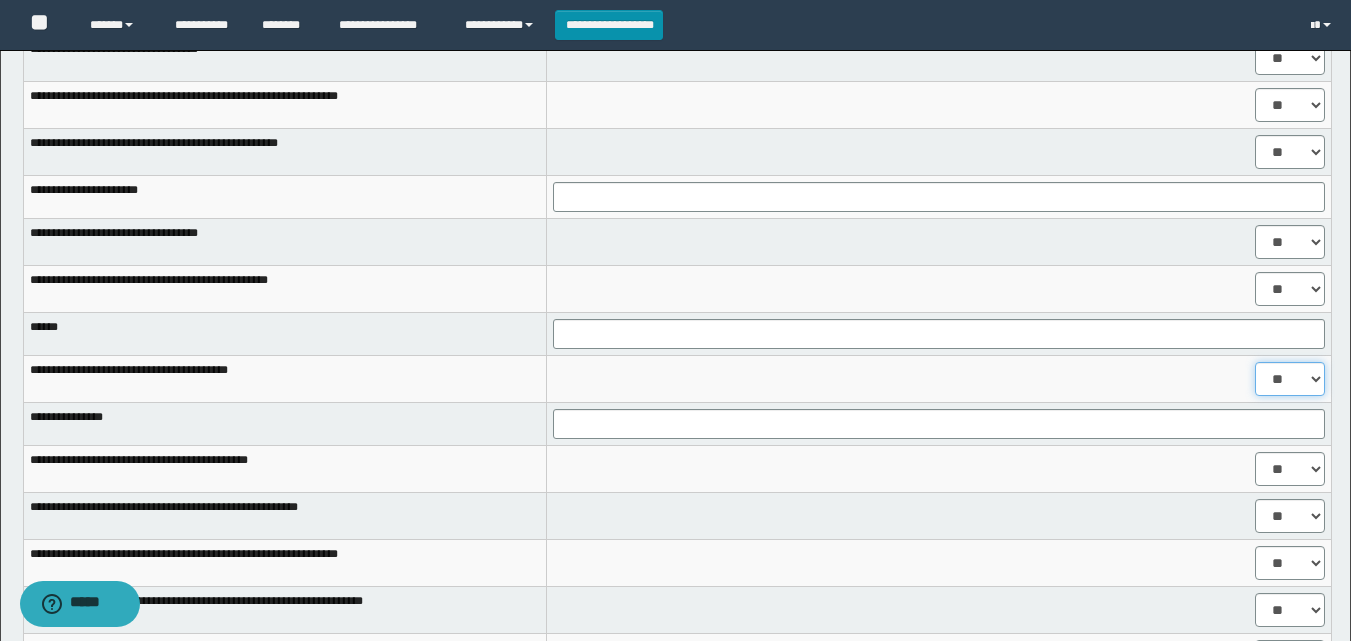 click on "**
**" at bounding box center (1290, 379) 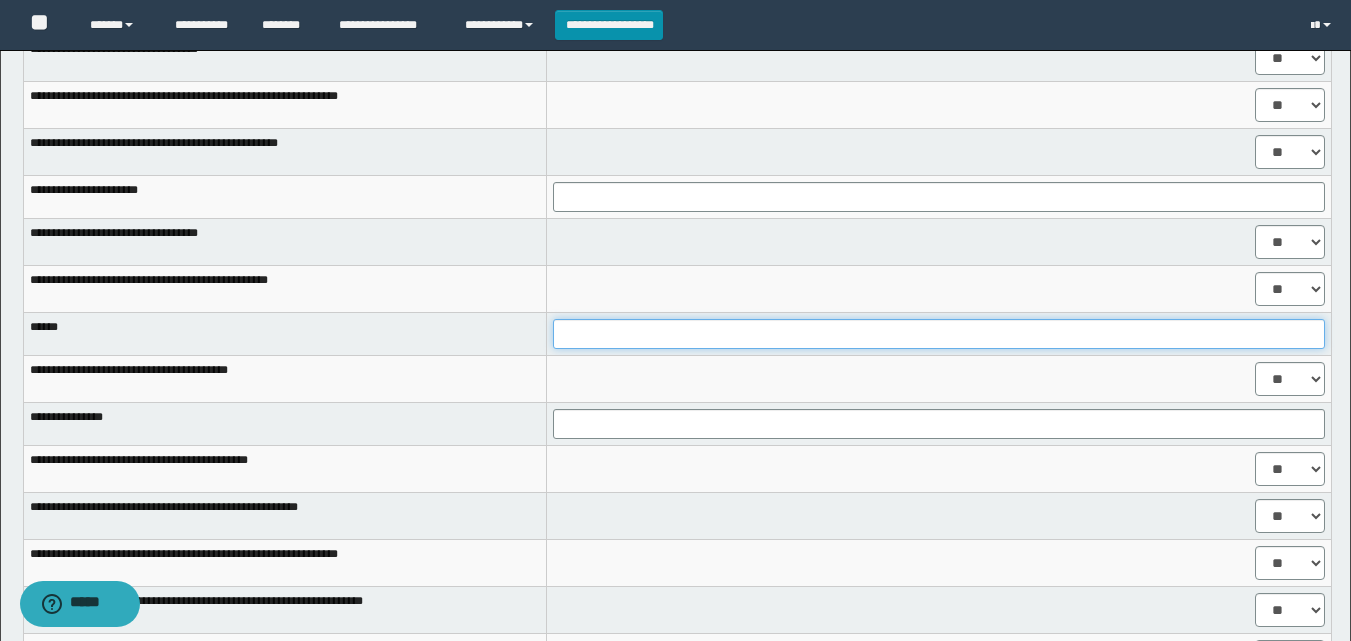 click at bounding box center [939, 334] 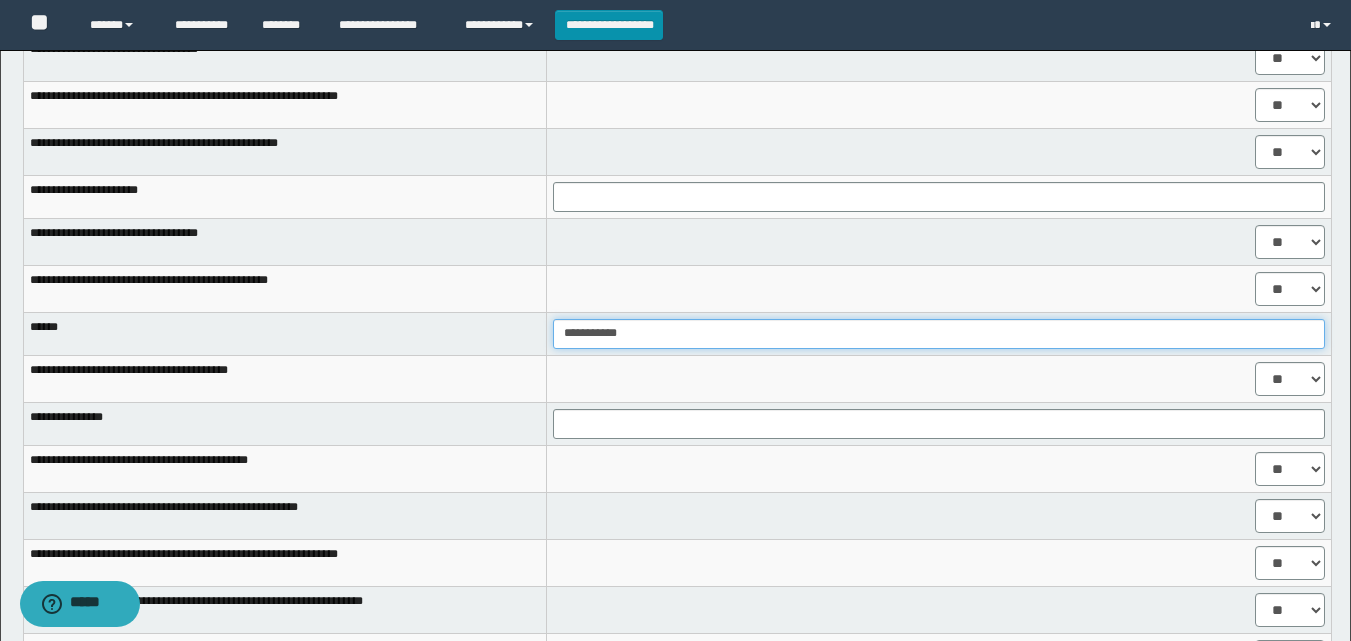 scroll, scrollTop: 1415, scrollLeft: 0, axis: vertical 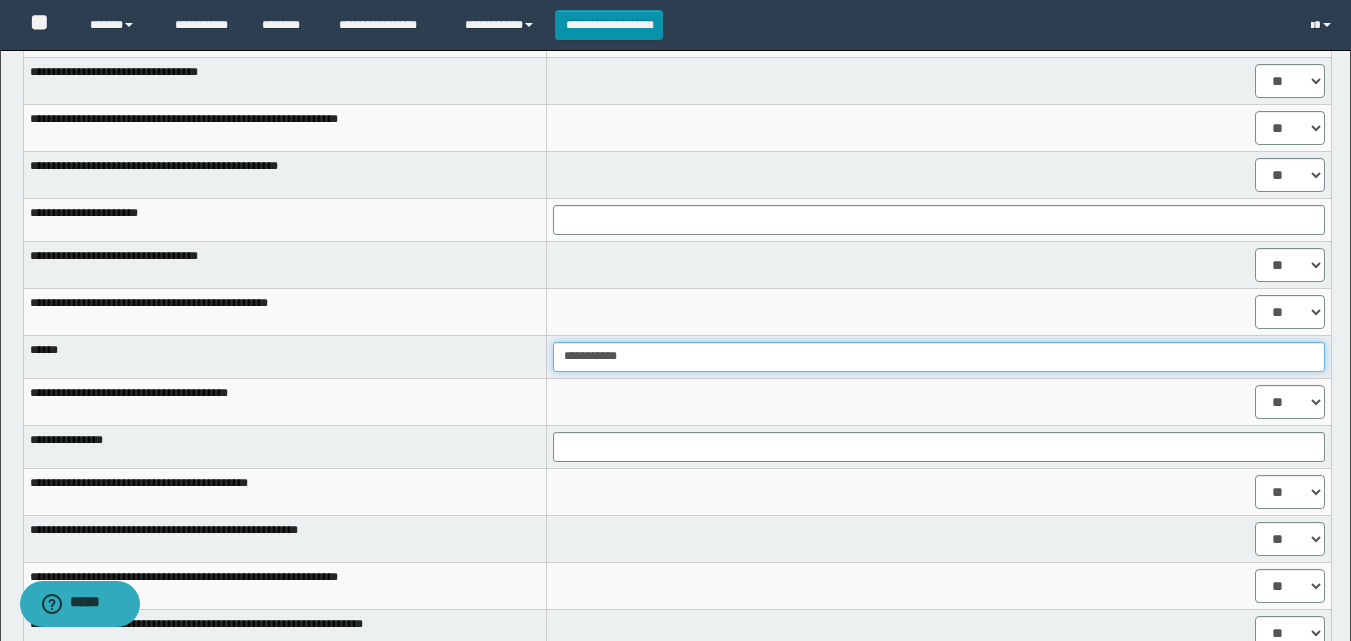 type on "**********" 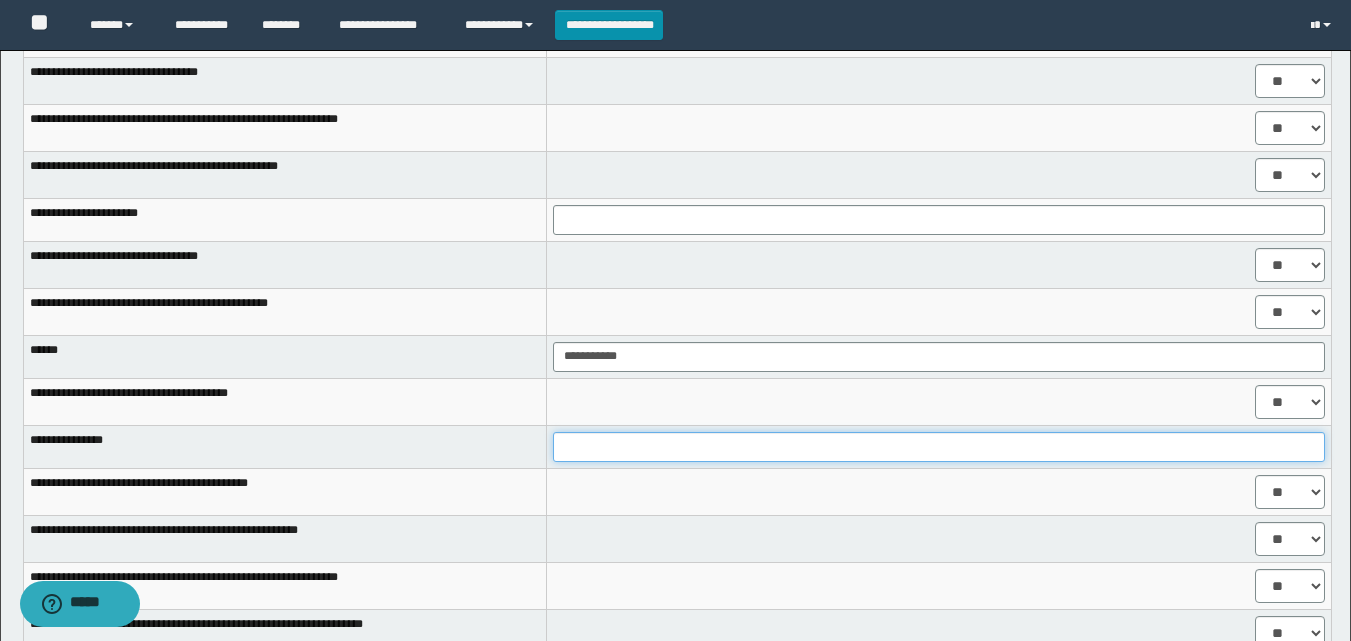 click at bounding box center [939, 447] 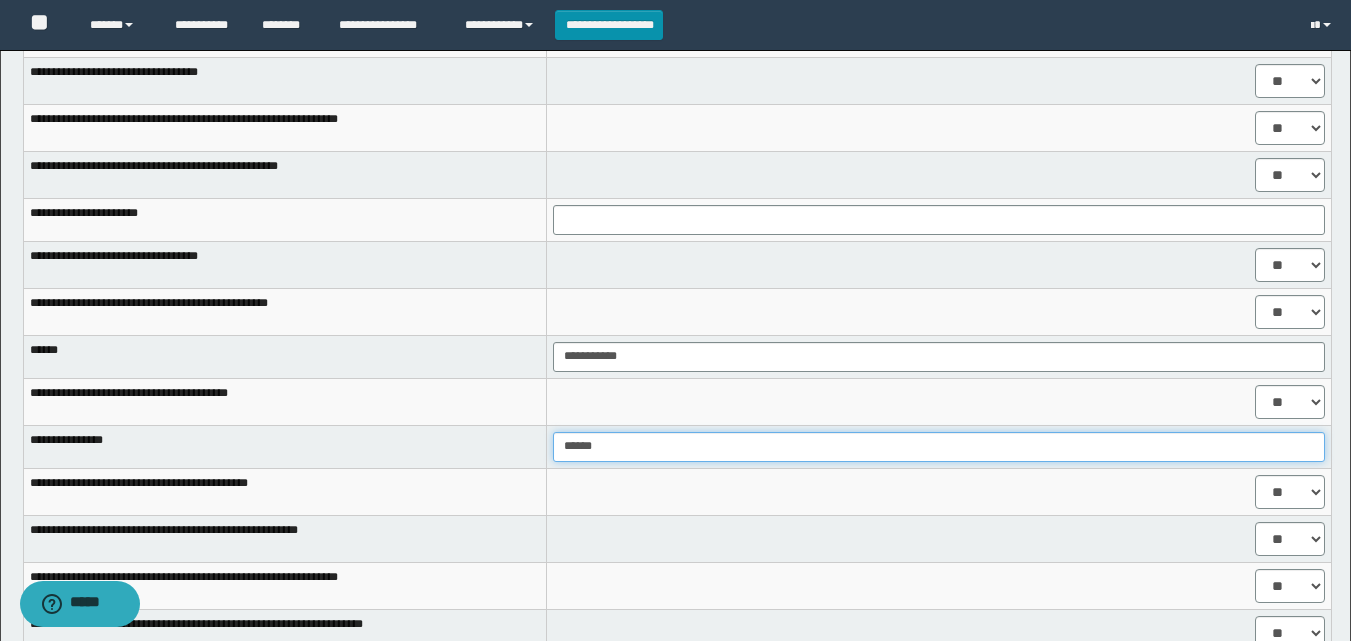 click on "******" at bounding box center [939, 447] 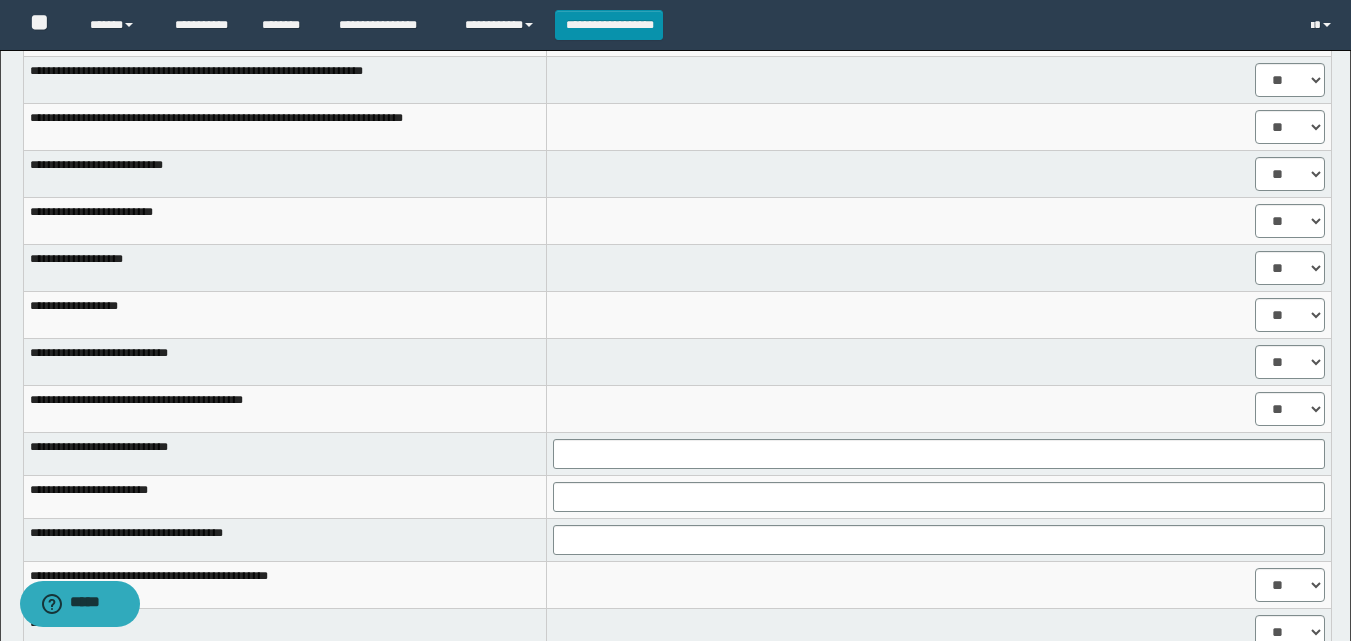 scroll, scrollTop: 1577, scrollLeft: 0, axis: vertical 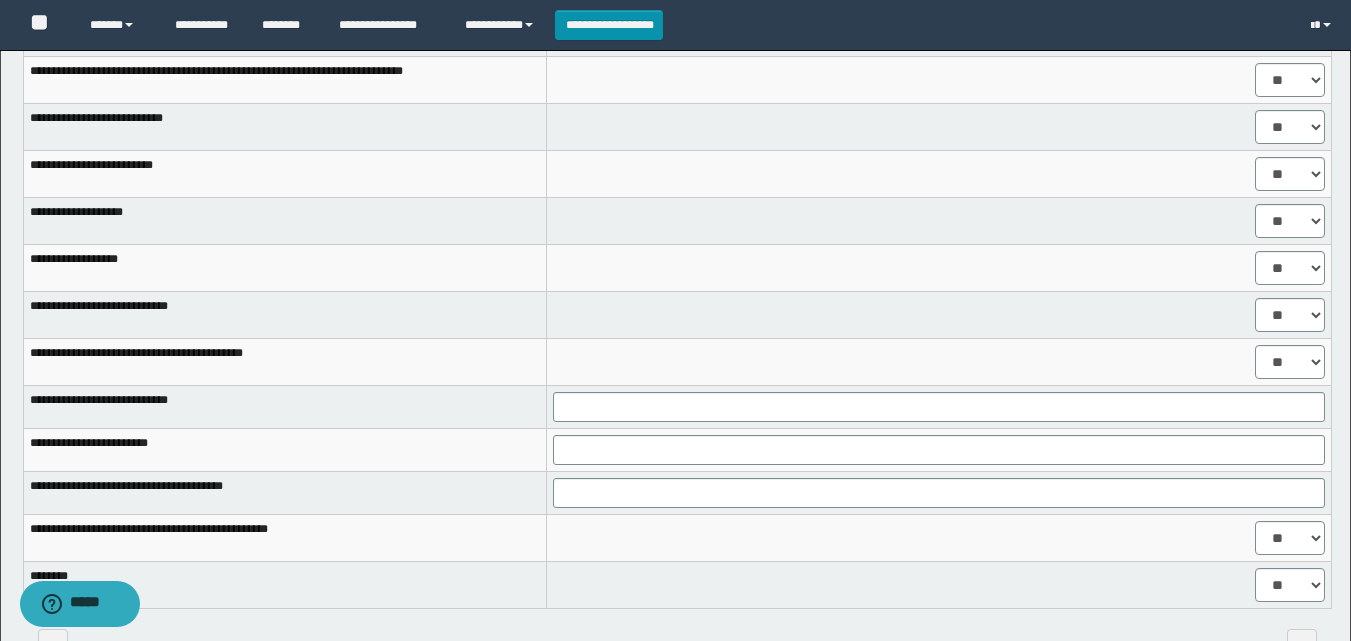 type on "******" 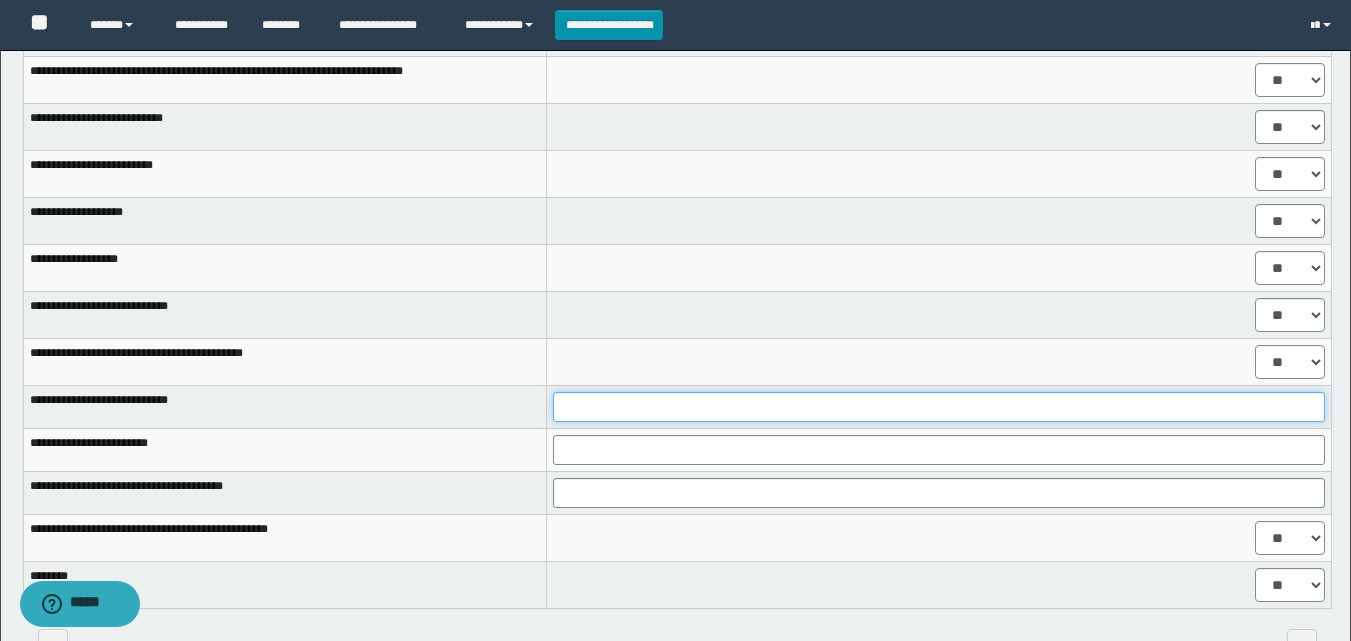 click at bounding box center [939, 407] 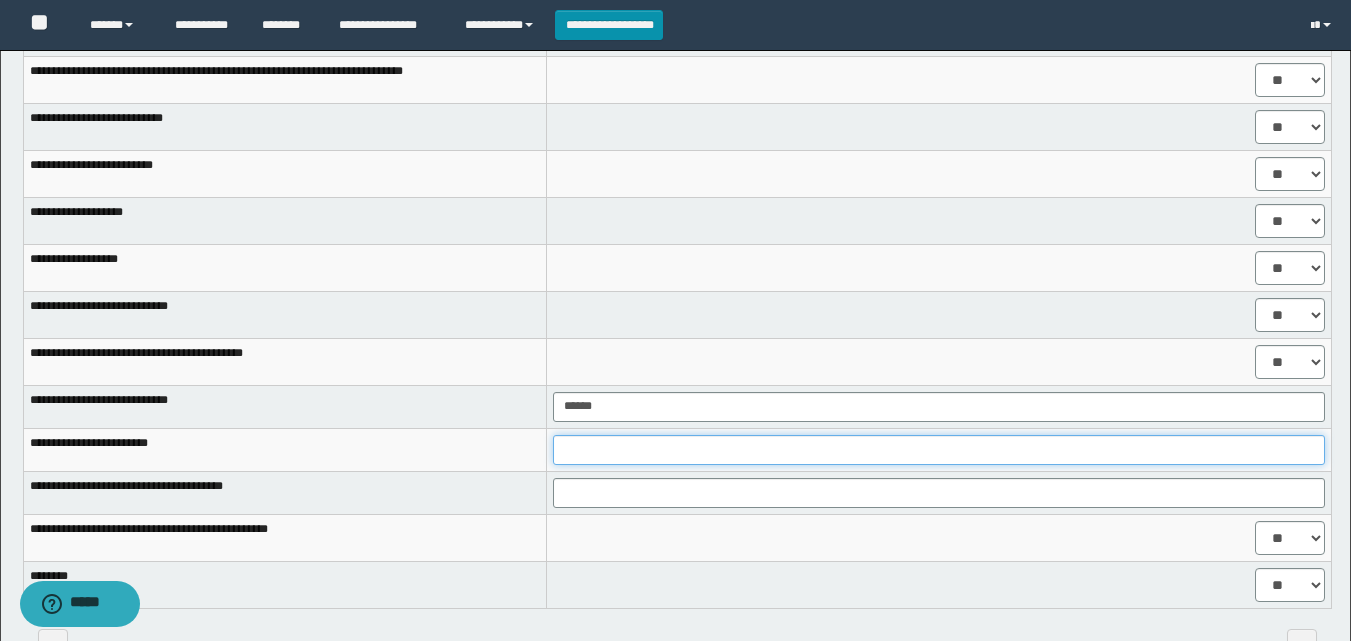 click at bounding box center (939, 450) 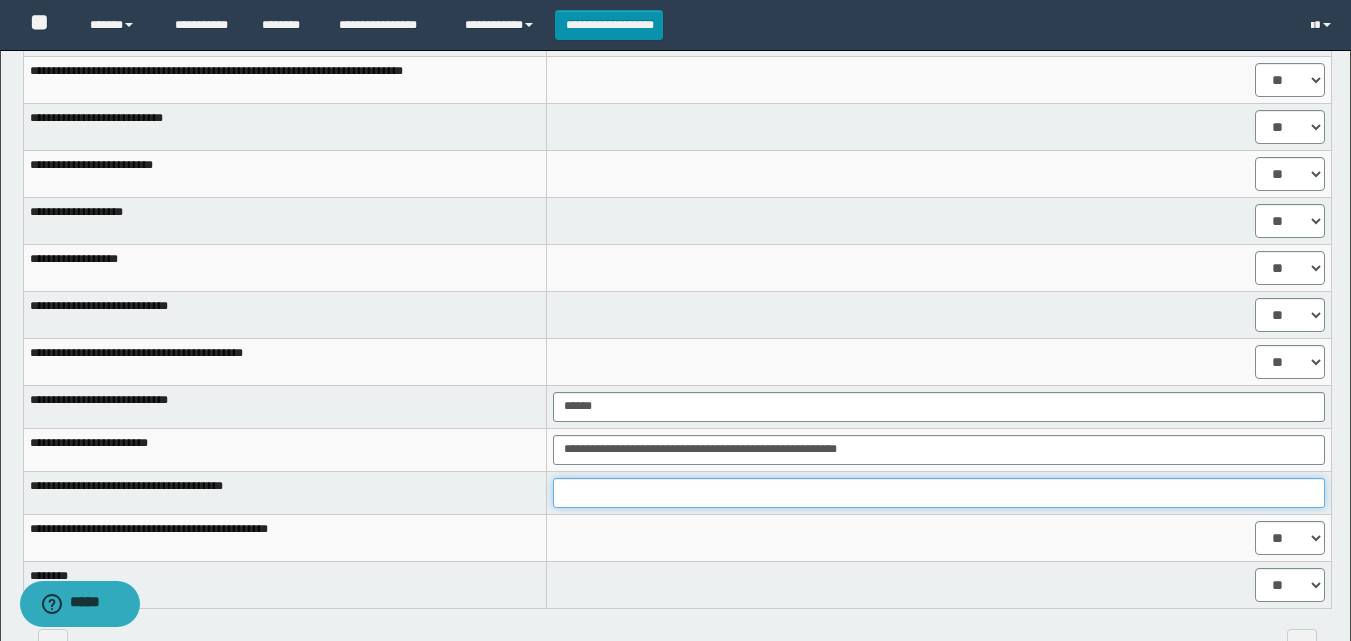 click at bounding box center (939, 493) 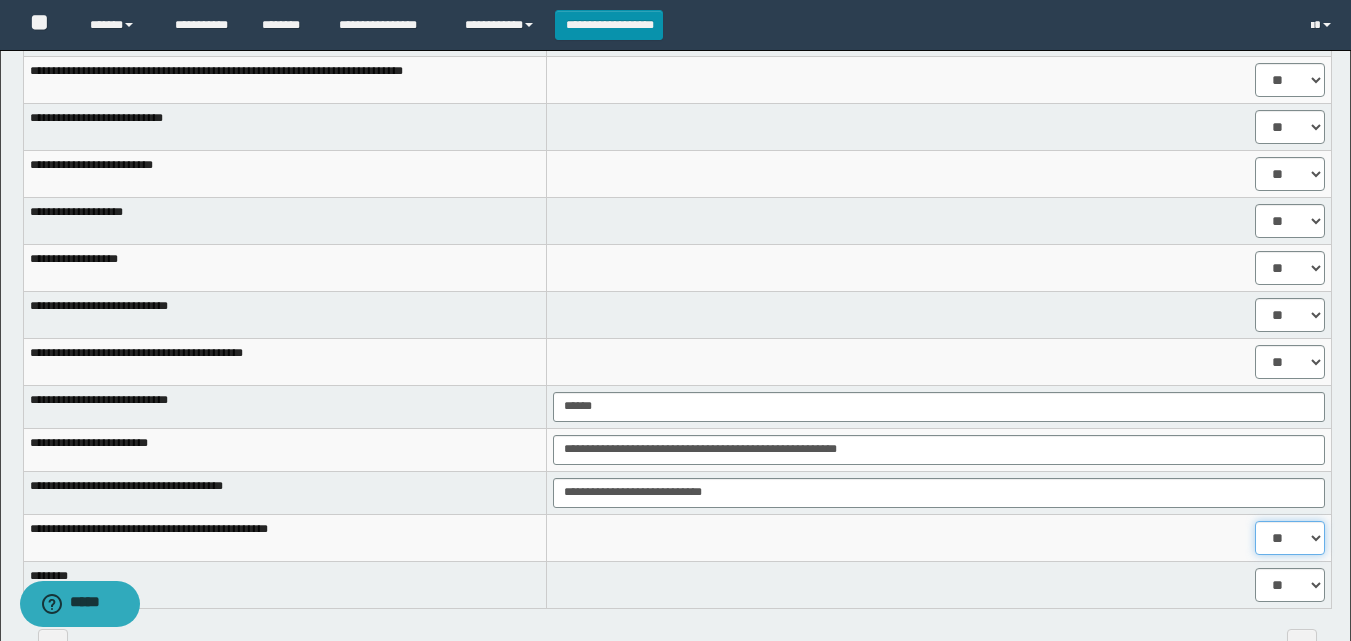 click on "**
**" at bounding box center [1290, 538] 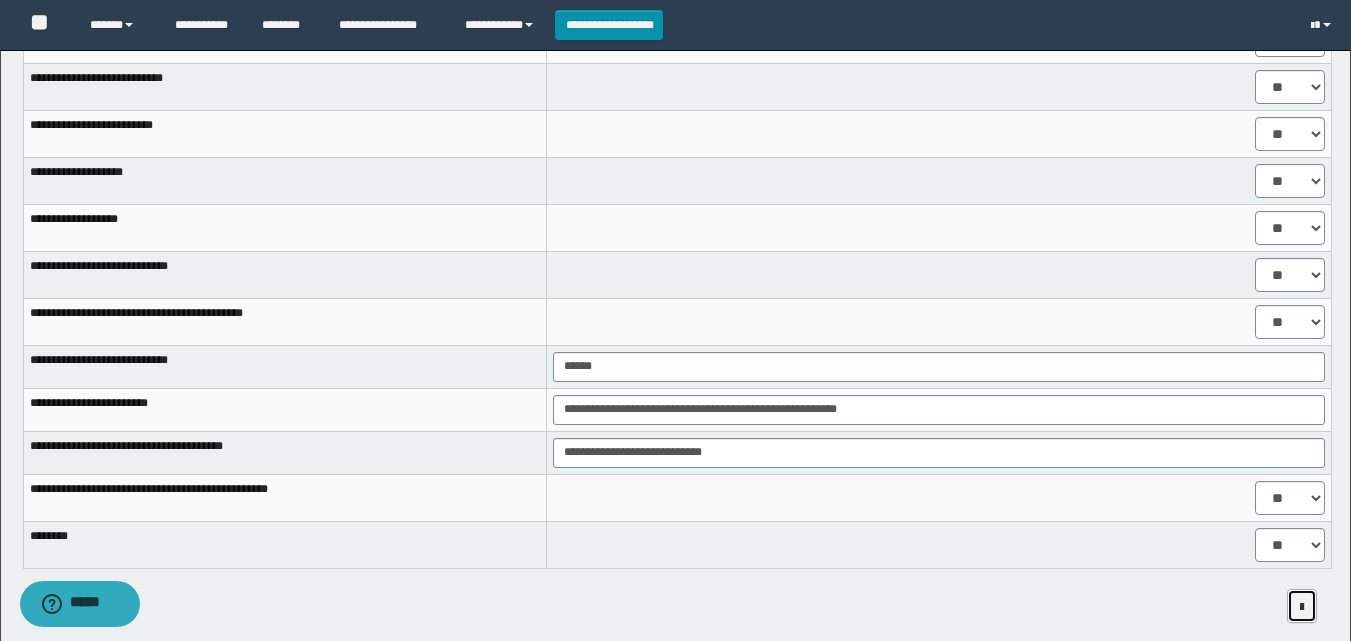 click at bounding box center [1302, 606] 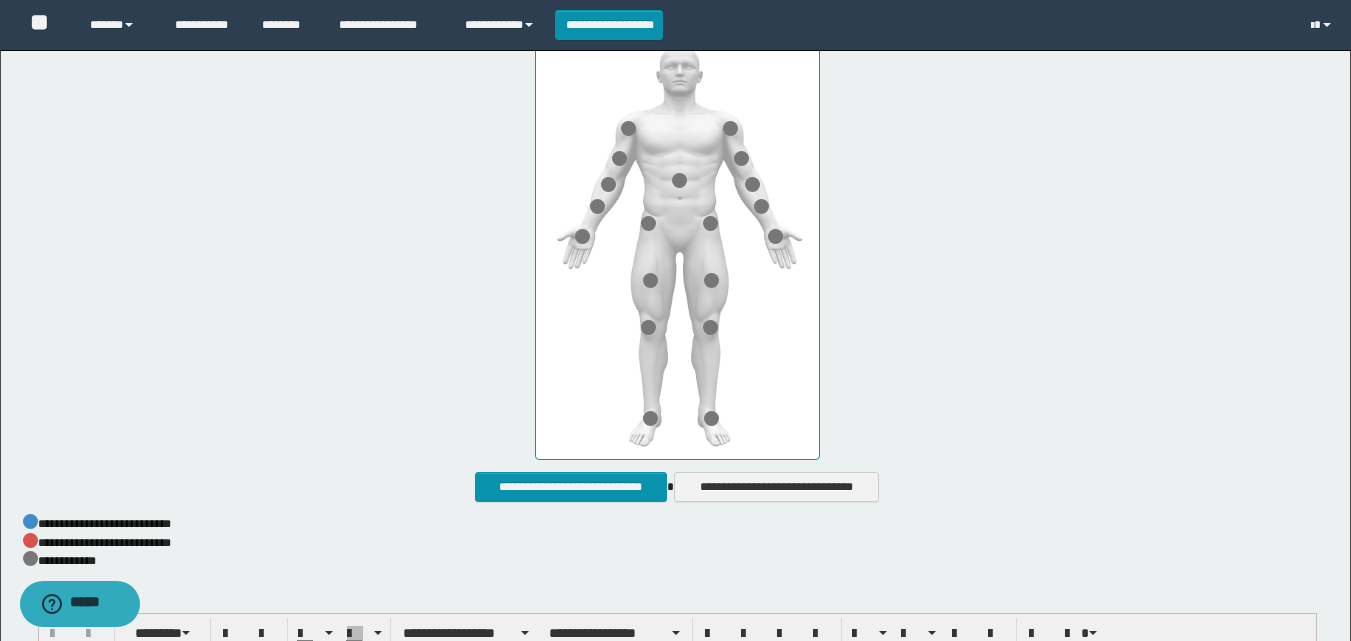 scroll, scrollTop: 1137, scrollLeft: 0, axis: vertical 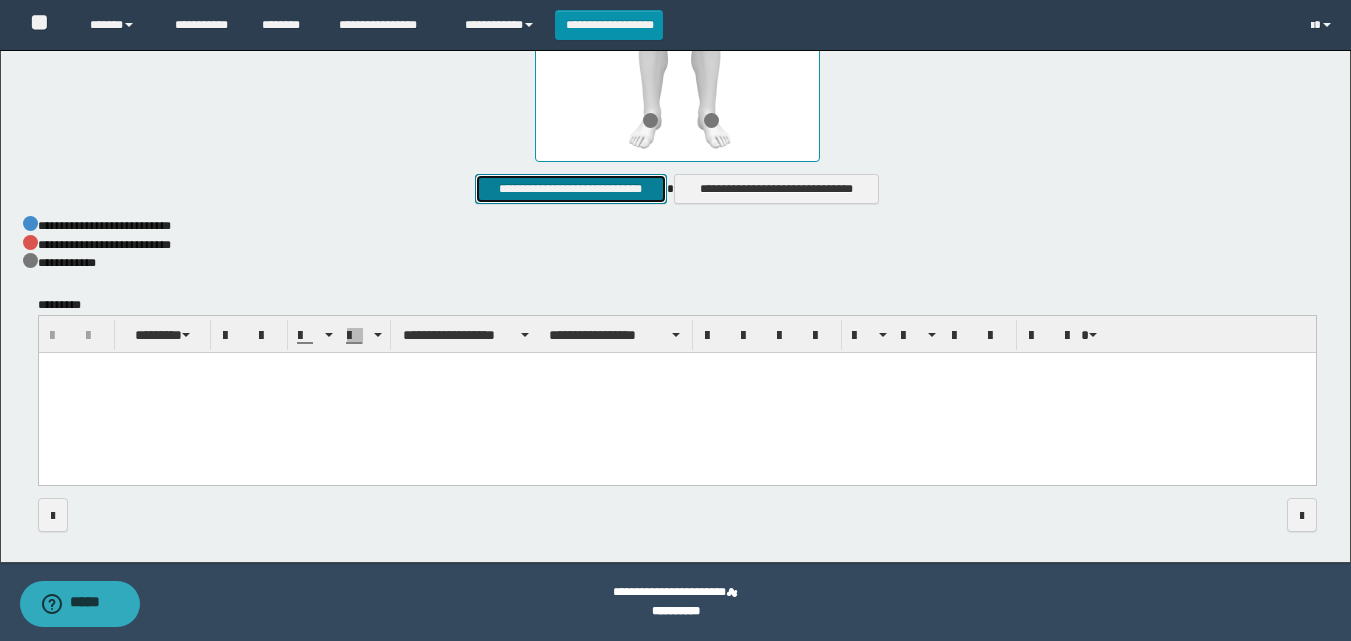 click on "**********" at bounding box center (570, 189) 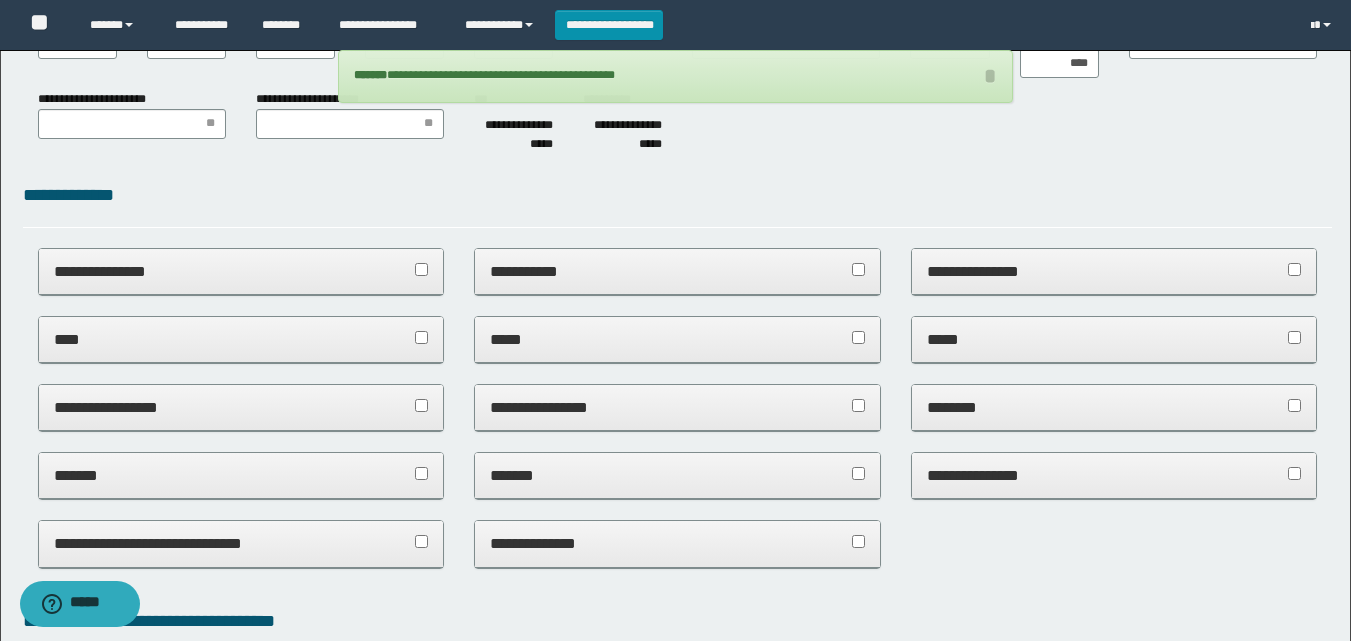 scroll, scrollTop: 0, scrollLeft: 0, axis: both 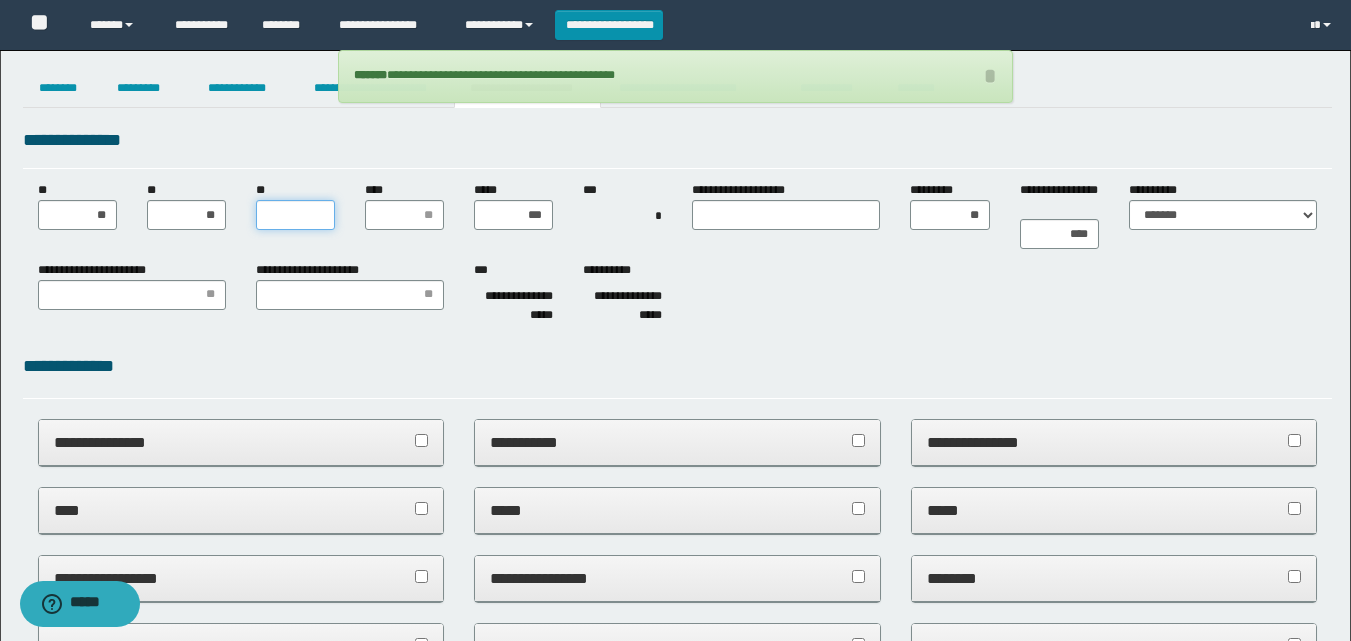 click on "**" at bounding box center [295, 215] 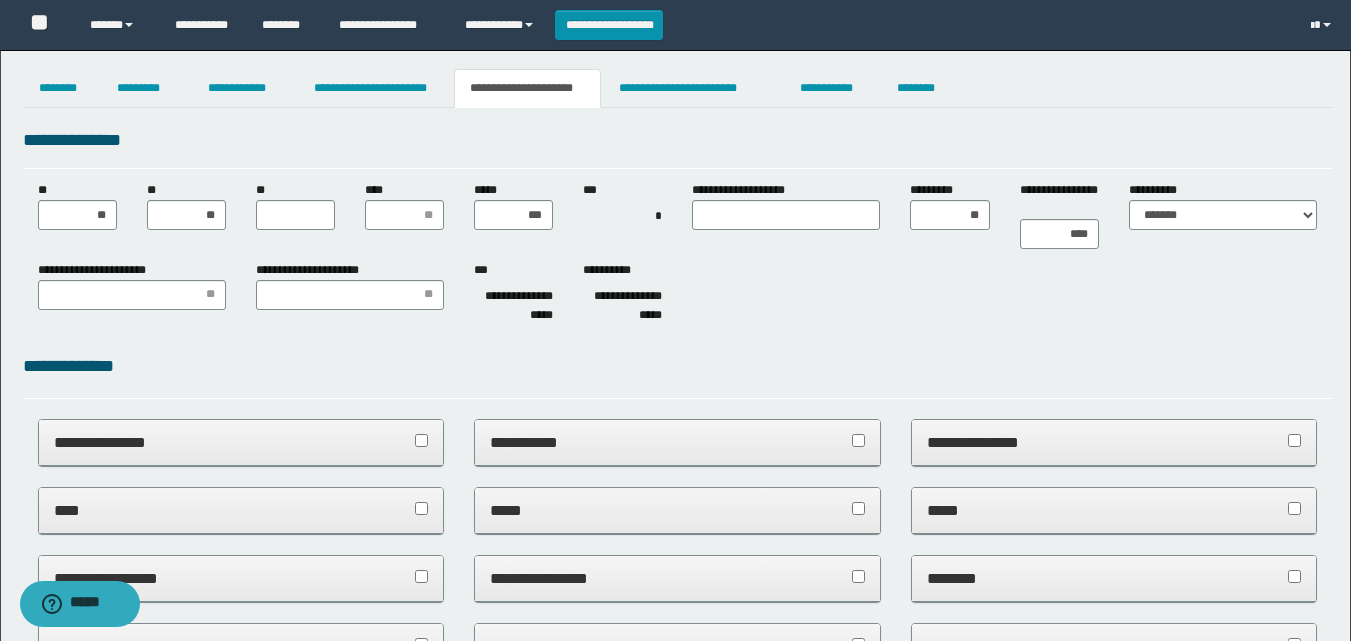 click on "**********" at bounding box center [677, 296] 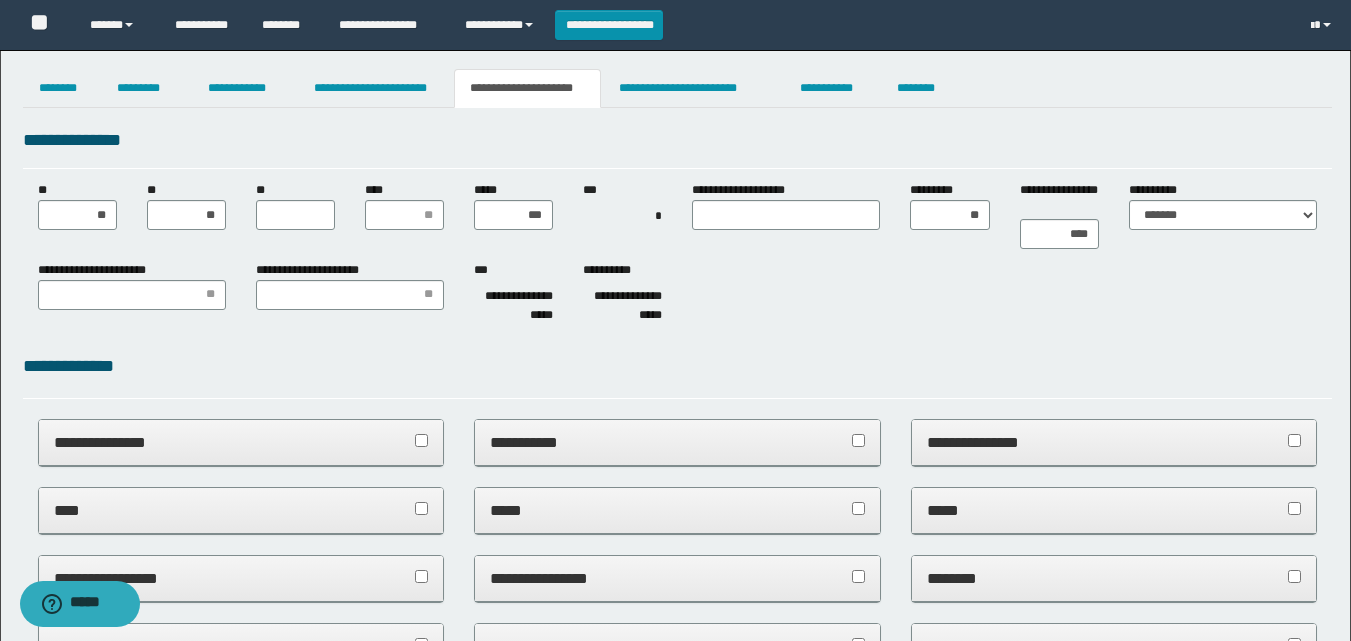type 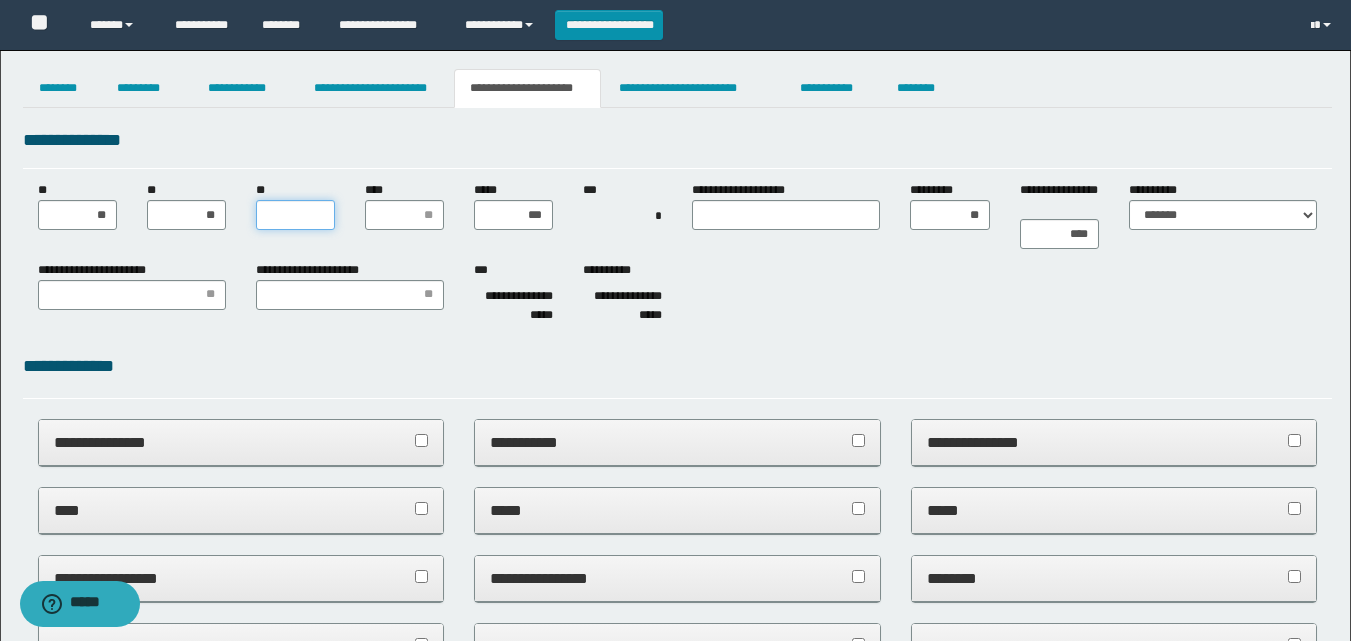 click on "**" at bounding box center [295, 215] 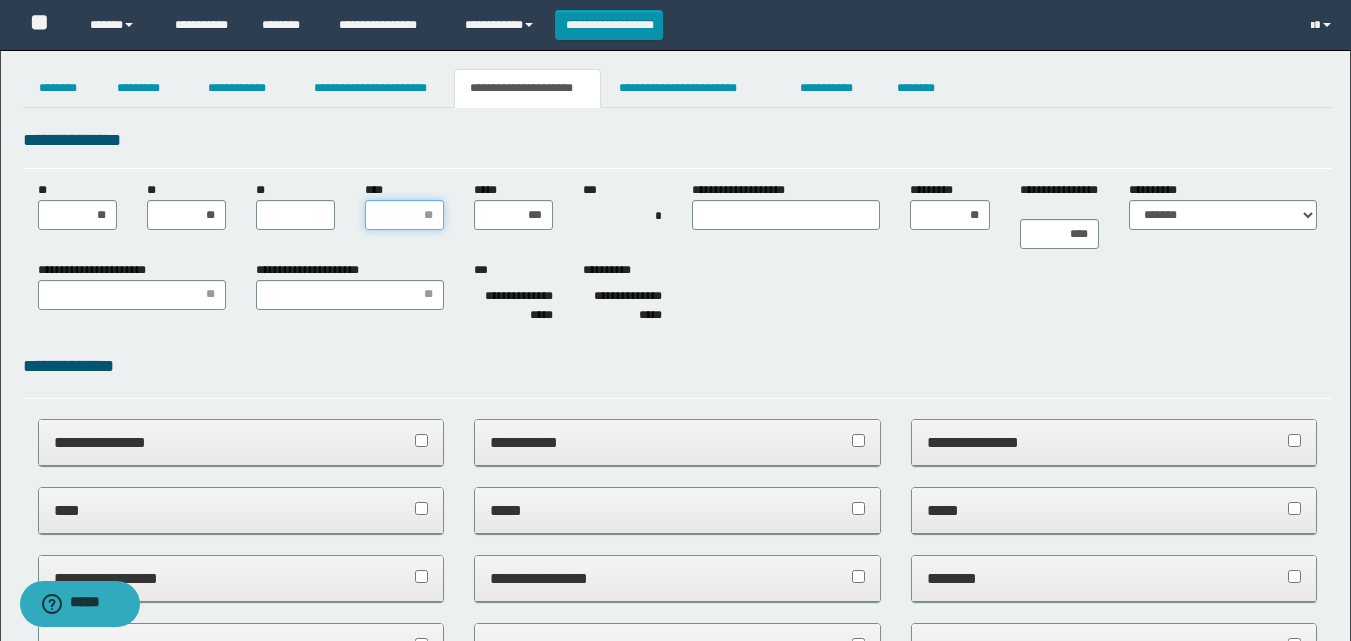 click on "****" at bounding box center (404, 215) 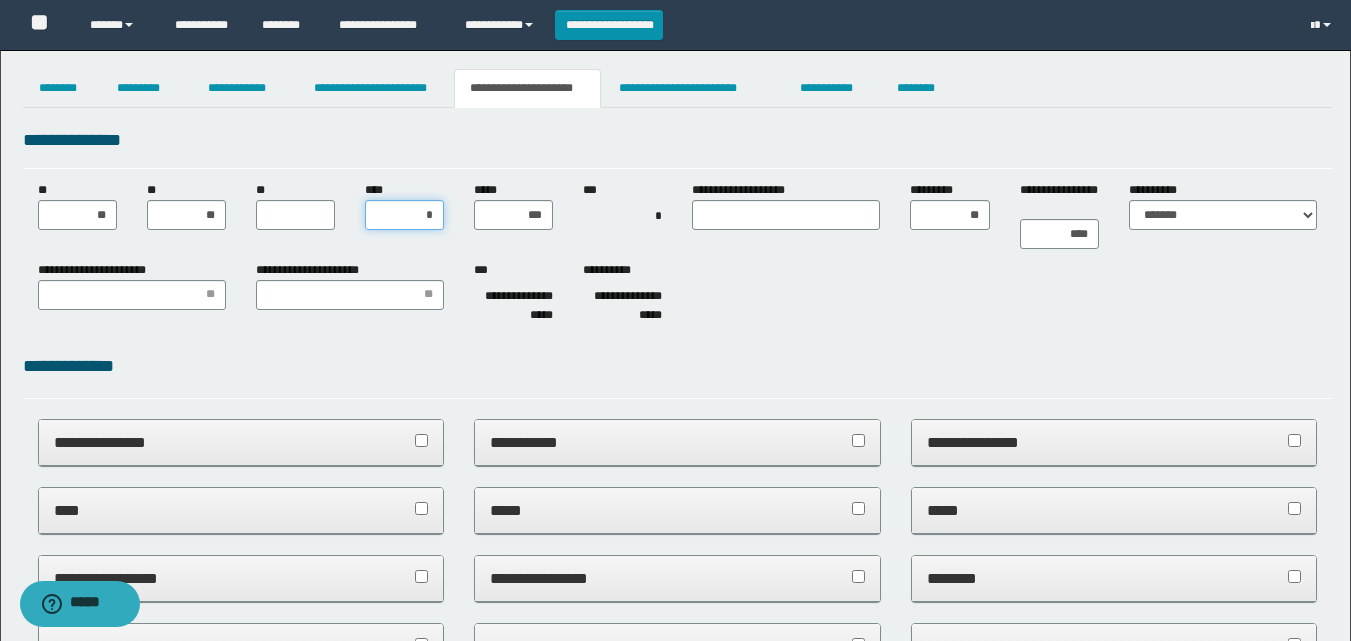 type on "**" 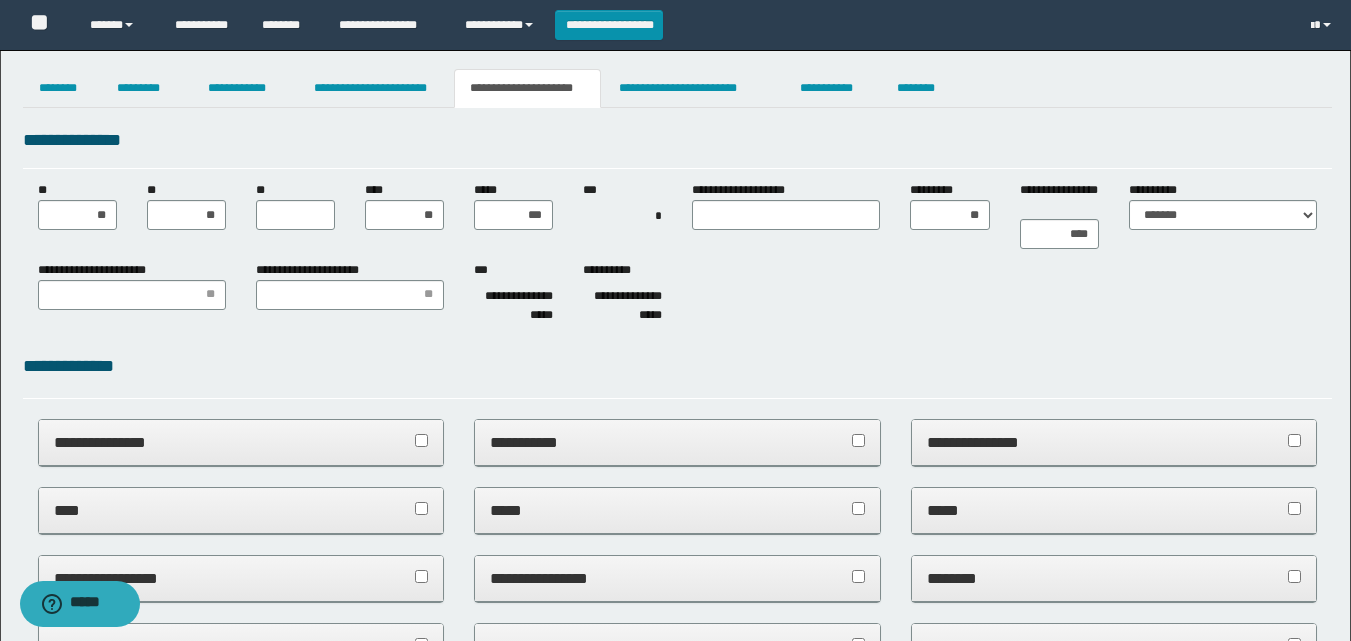 click on "**********" at bounding box center (675, 875) 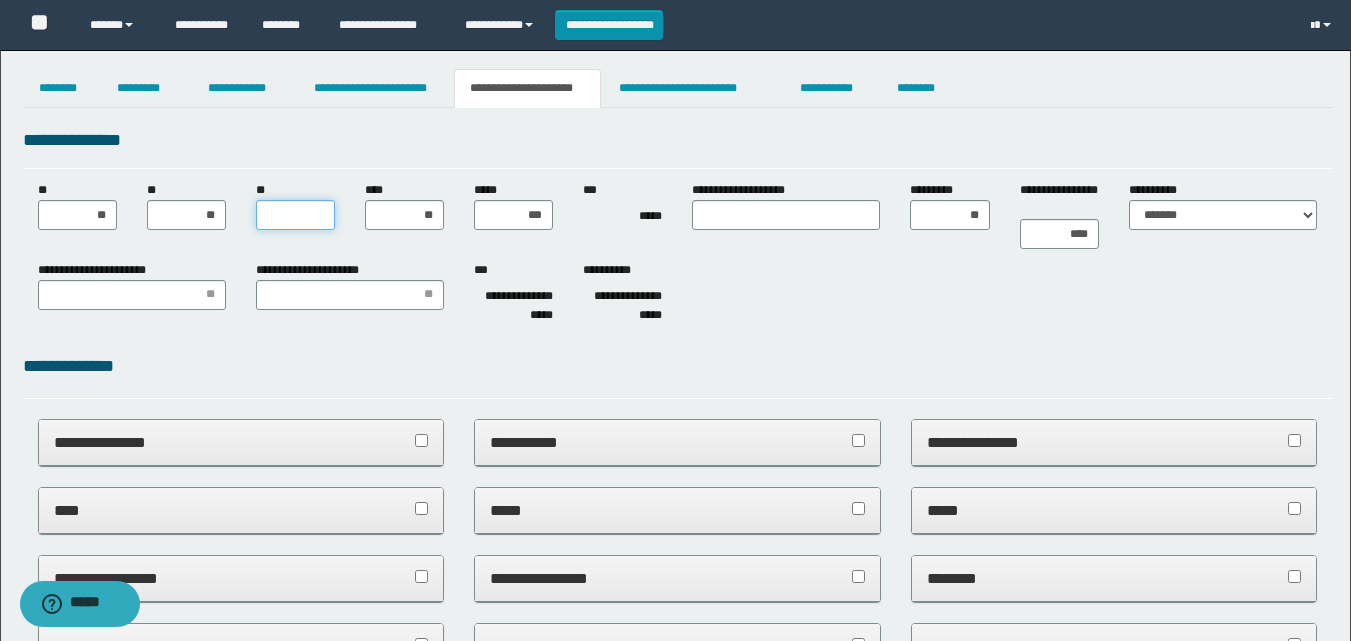 click on "**" at bounding box center (295, 215) 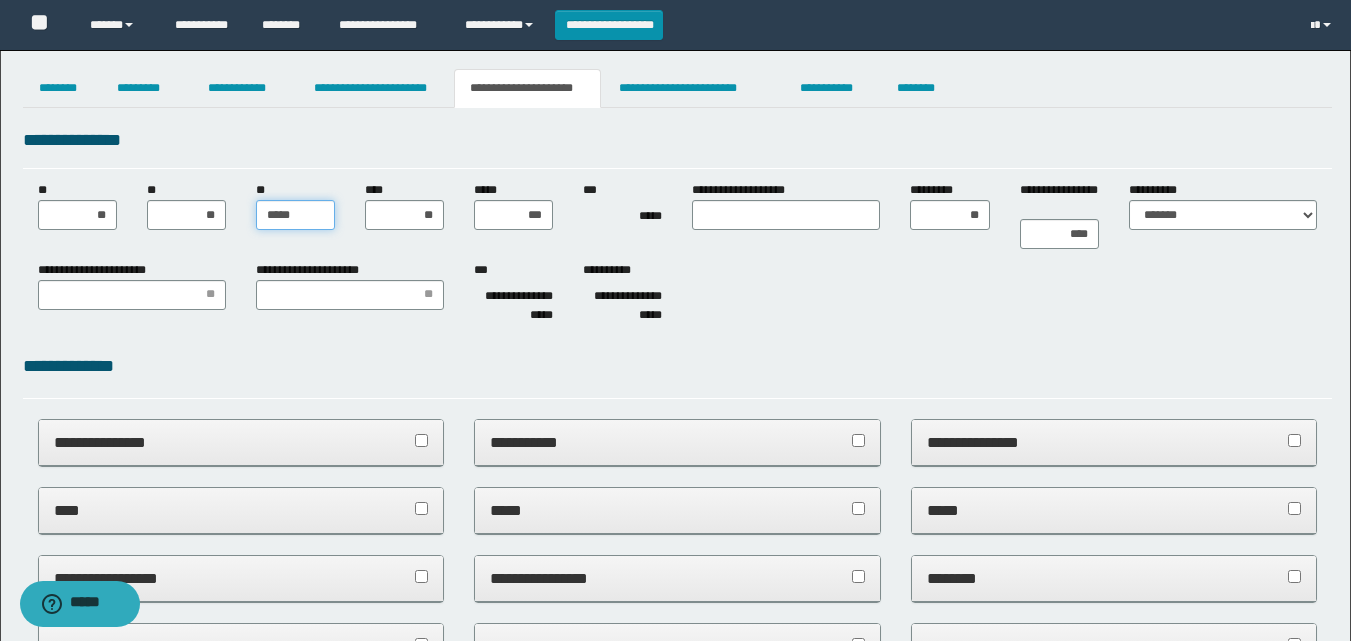 type on "******" 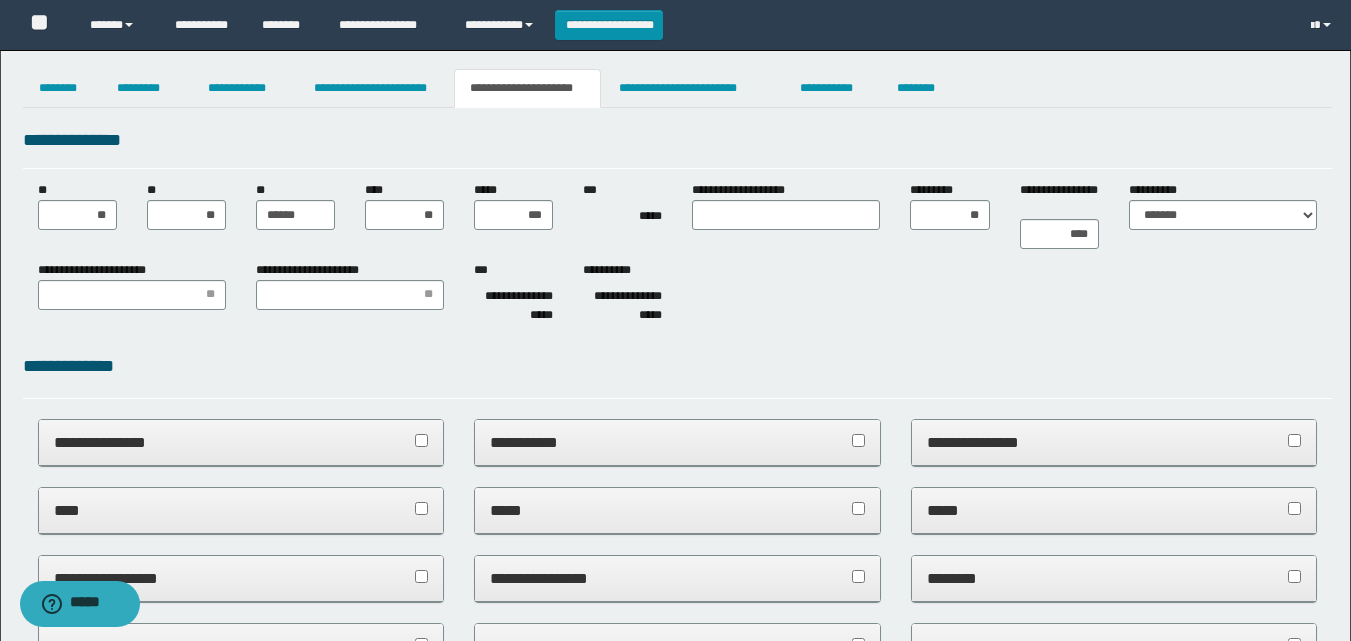 click on "**********" at bounding box center (677, 140) 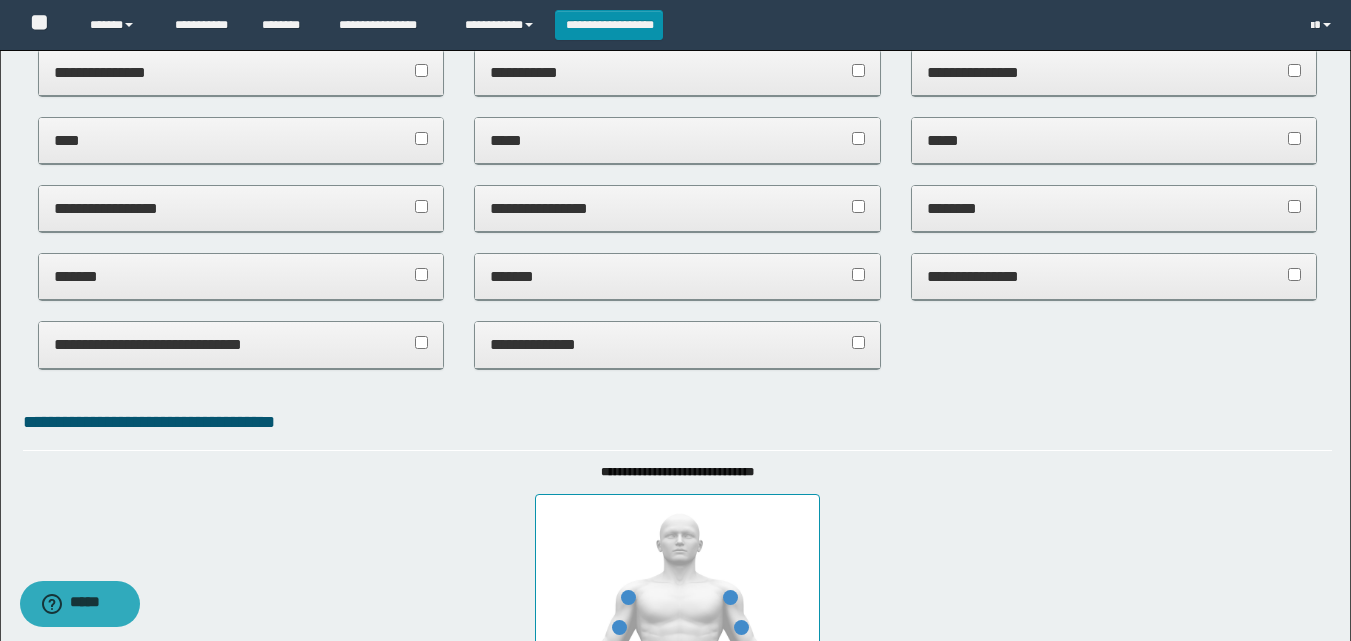 scroll, scrollTop: 379, scrollLeft: 0, axis: vertical 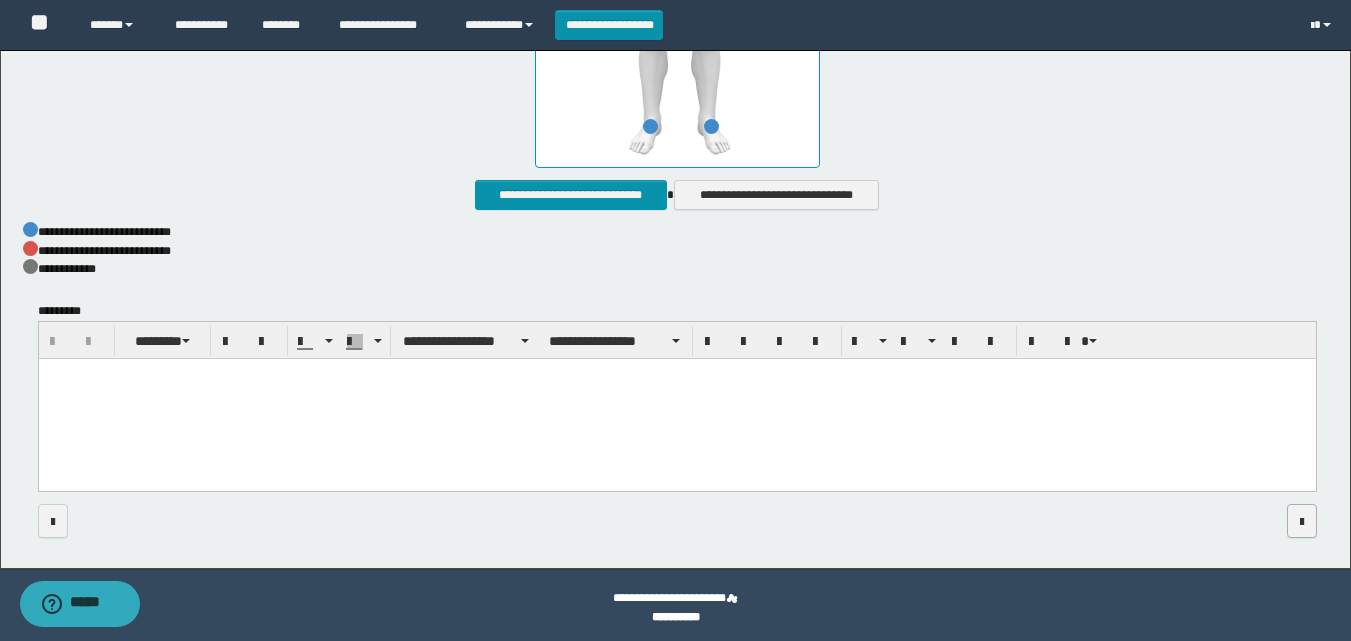 click at bounding box center (1223, 521) 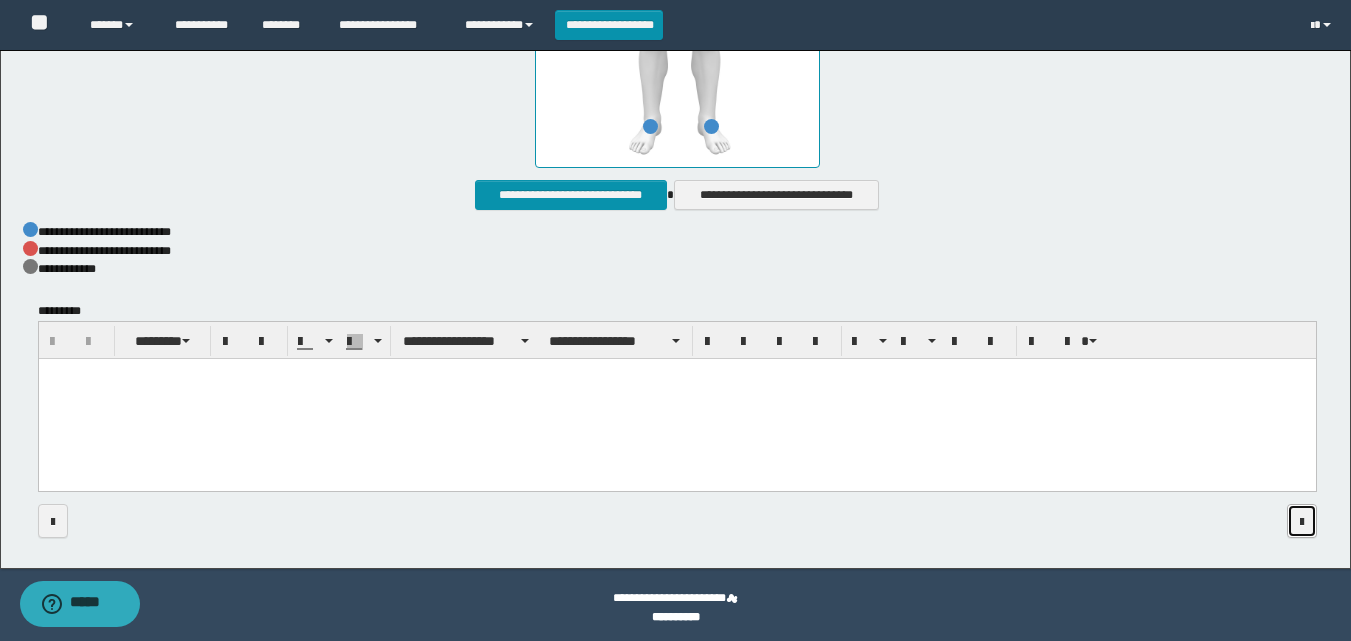 click at bounding box center (1302, 521) 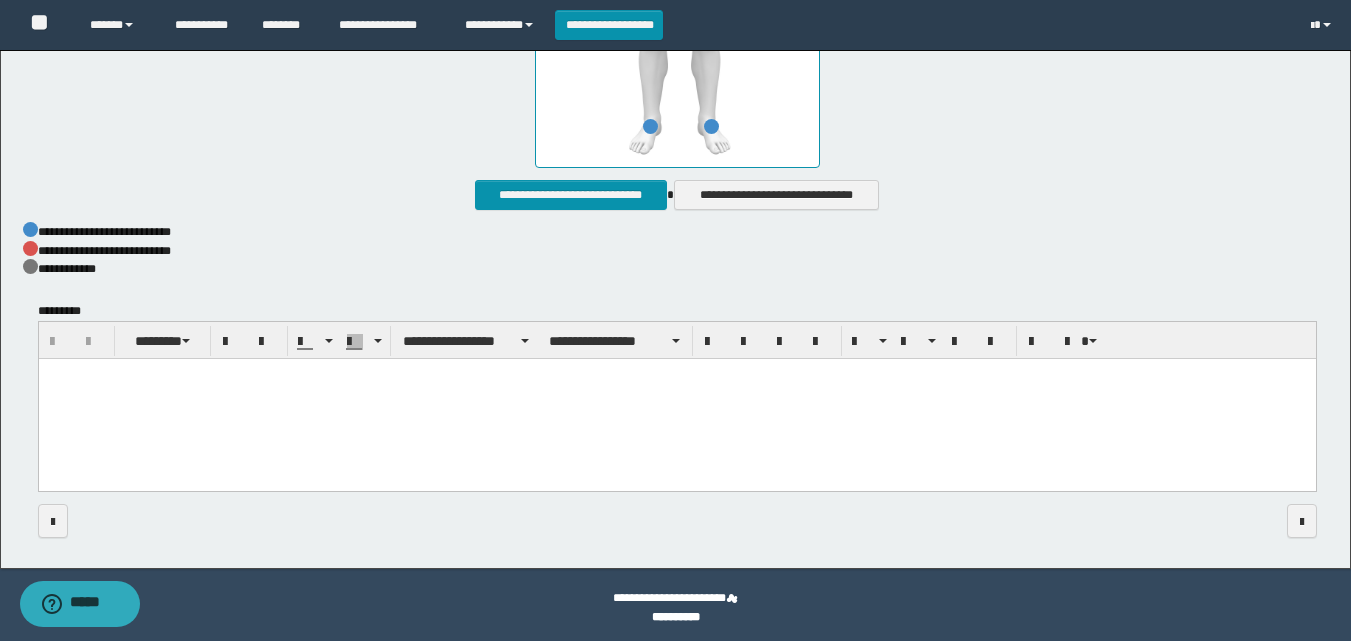 scroll, scrollTop: 0, scrollLeft: 0, axis: both 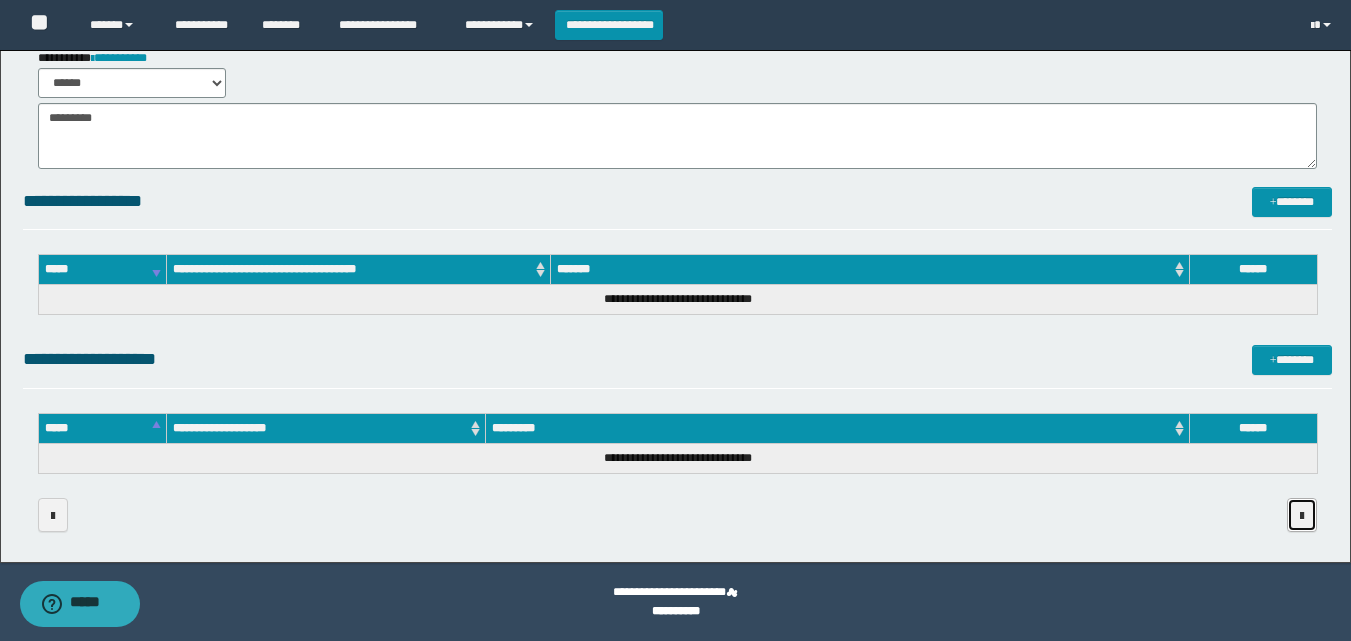 click at bounding box center (1302, 515) 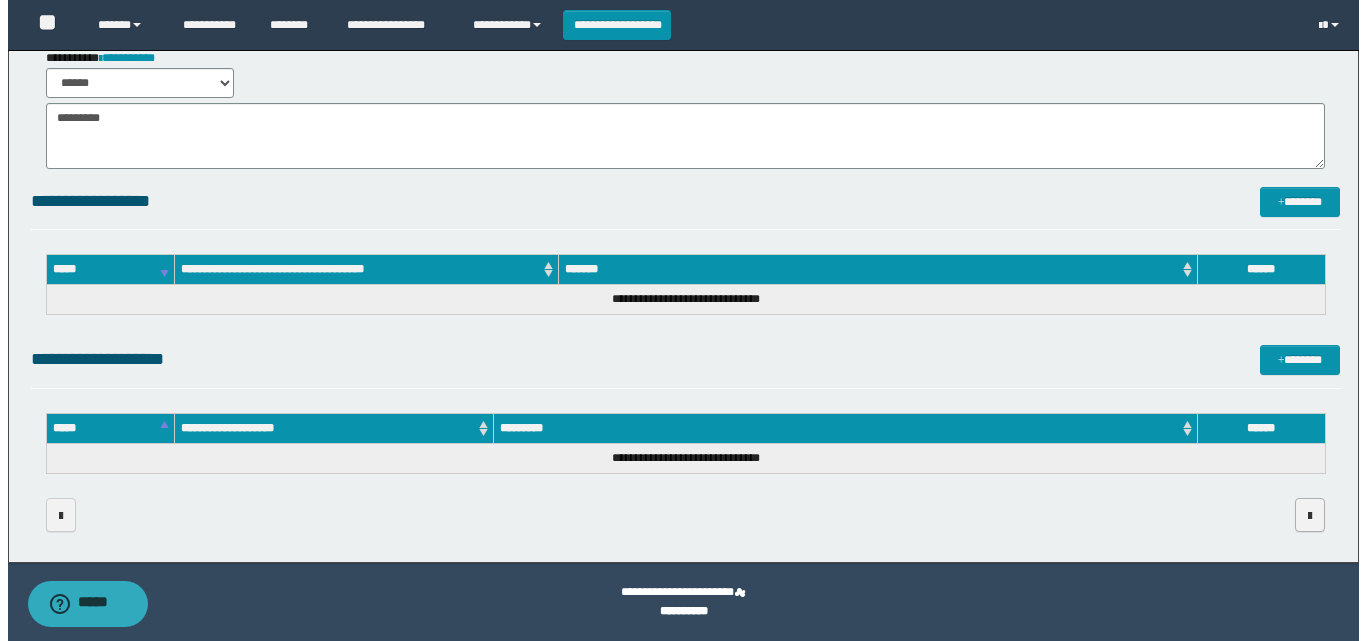 scroll, scrollTop: 0, scrollLeft: 0, axis: both 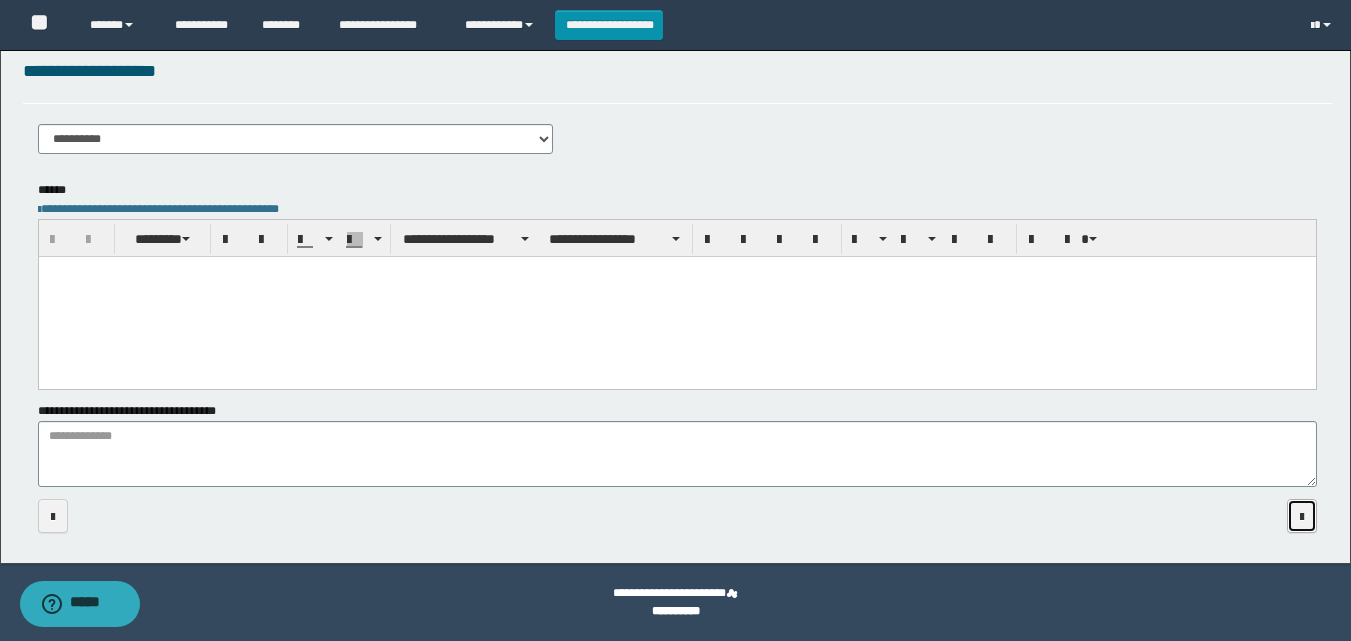 click at bounding box center (1302, 516) 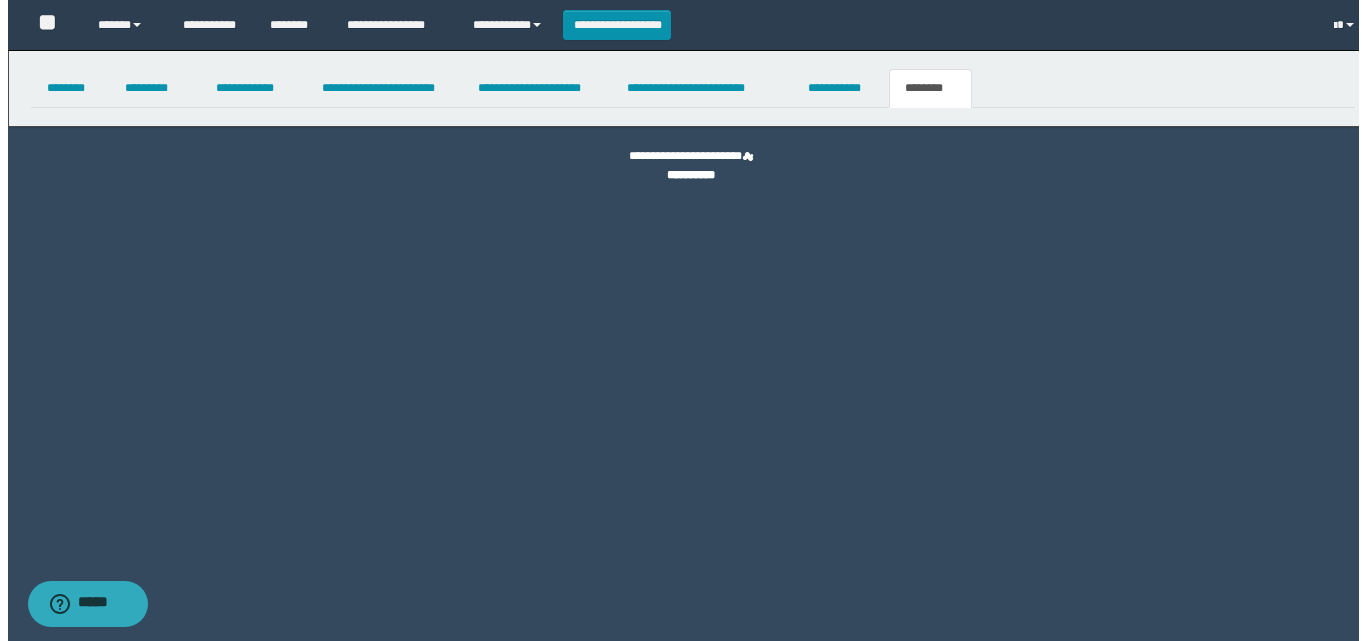 scroll, scrollTop: 0, scrollLeft: 0, axis: both 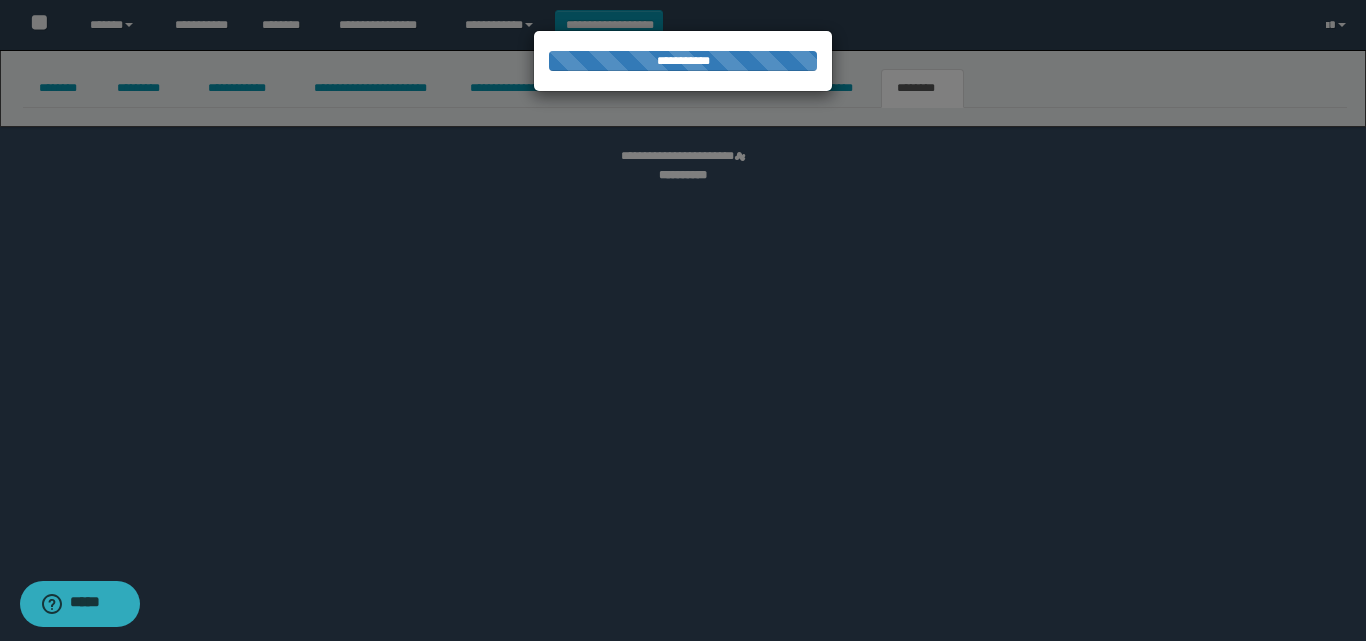 select 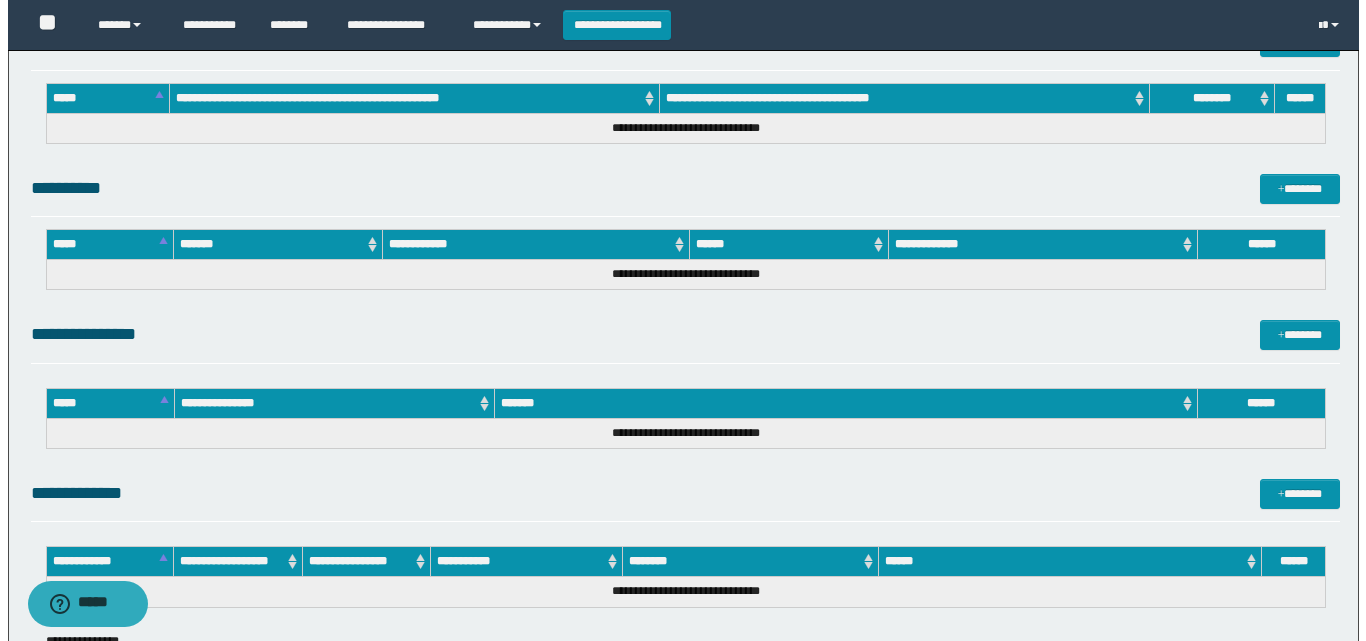 scroll, scrollTop: 990, scrollLeft: 0, axis: vertical 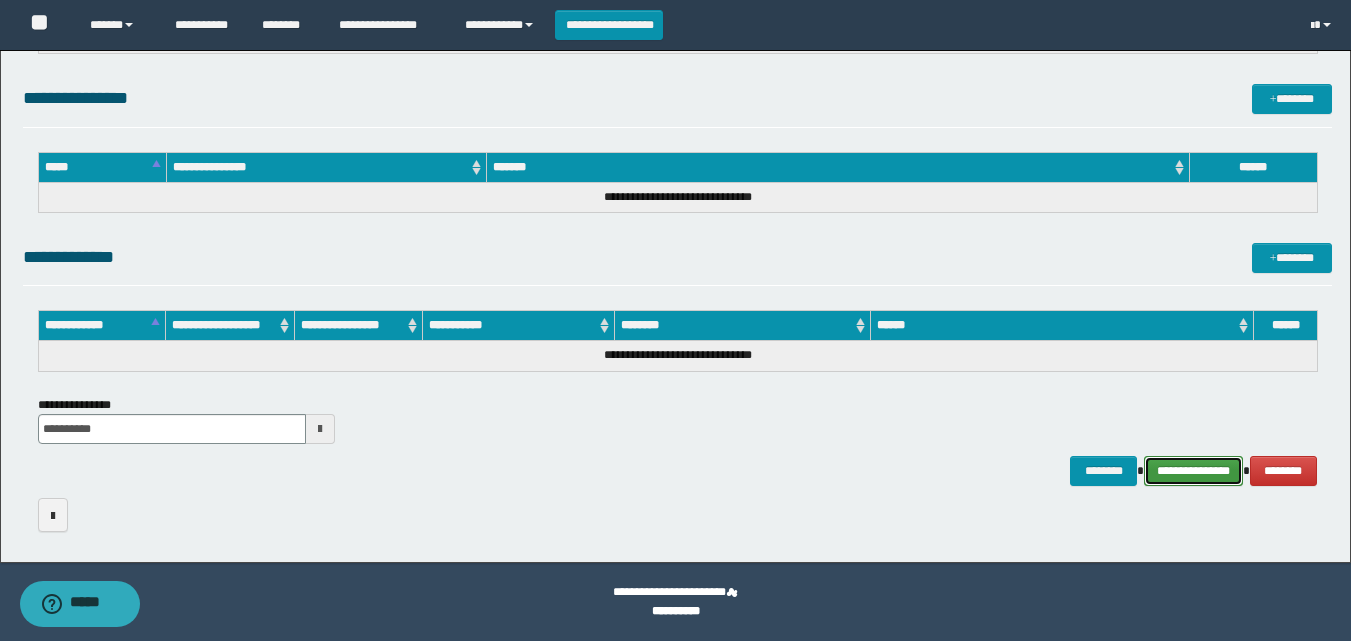 click on "**********" at bounding box center (1193, 471) 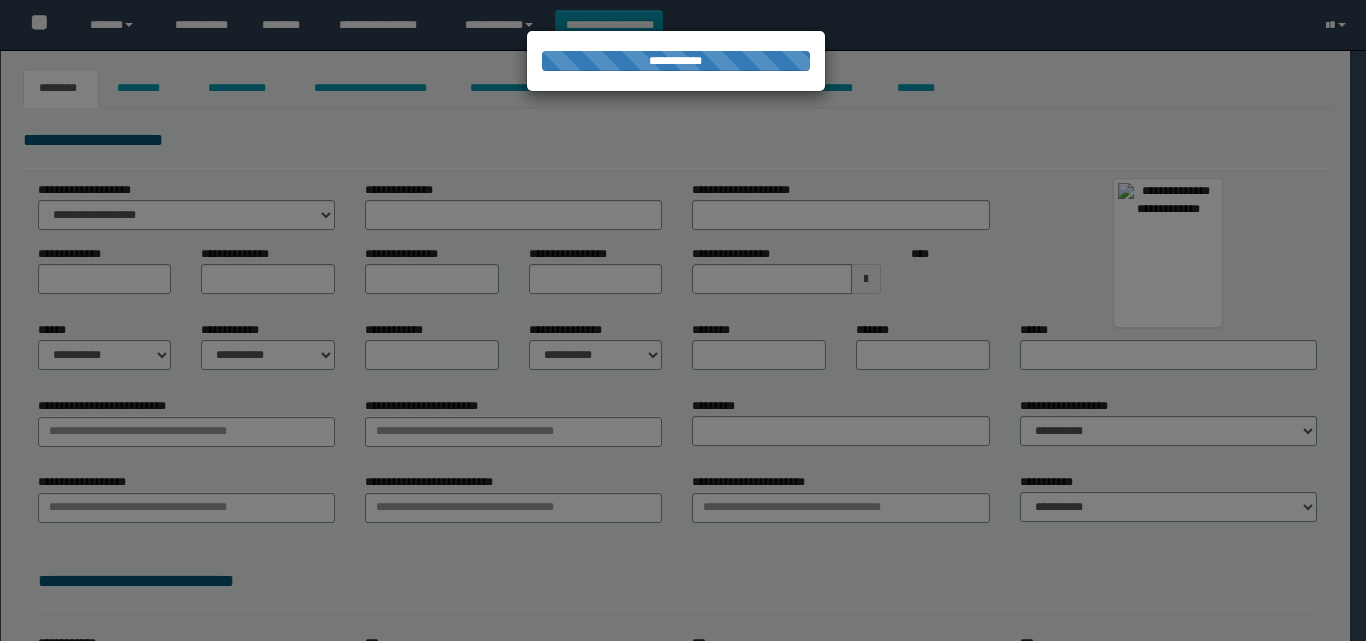 scroll, scrollTop: 0, scrollLeft: 0, axis: both 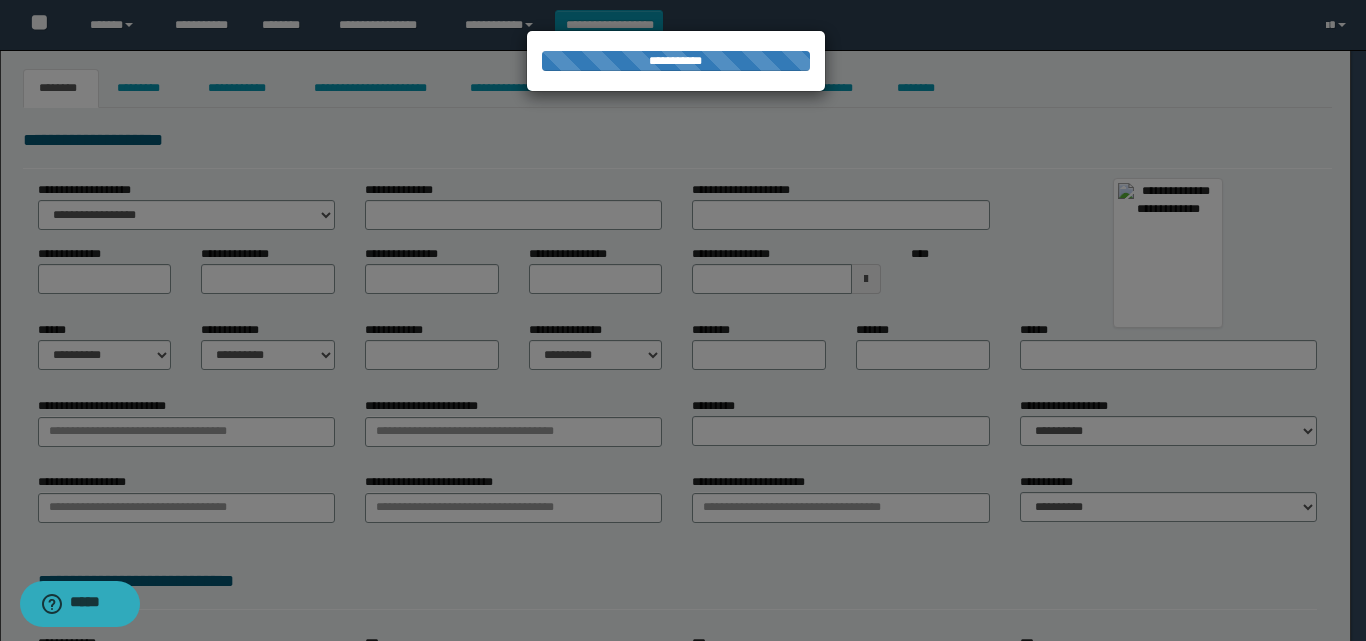 type on "******" 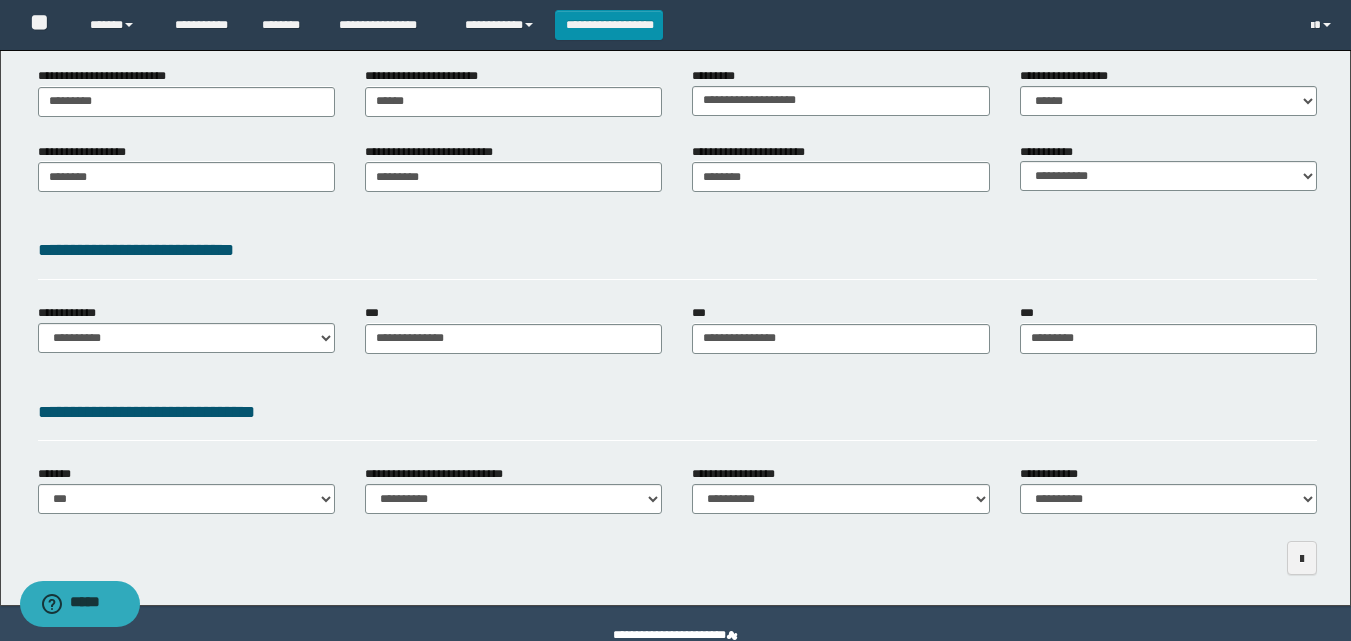 scroll, scrollTop: 375, scrollLeft: 0, axis: vertical 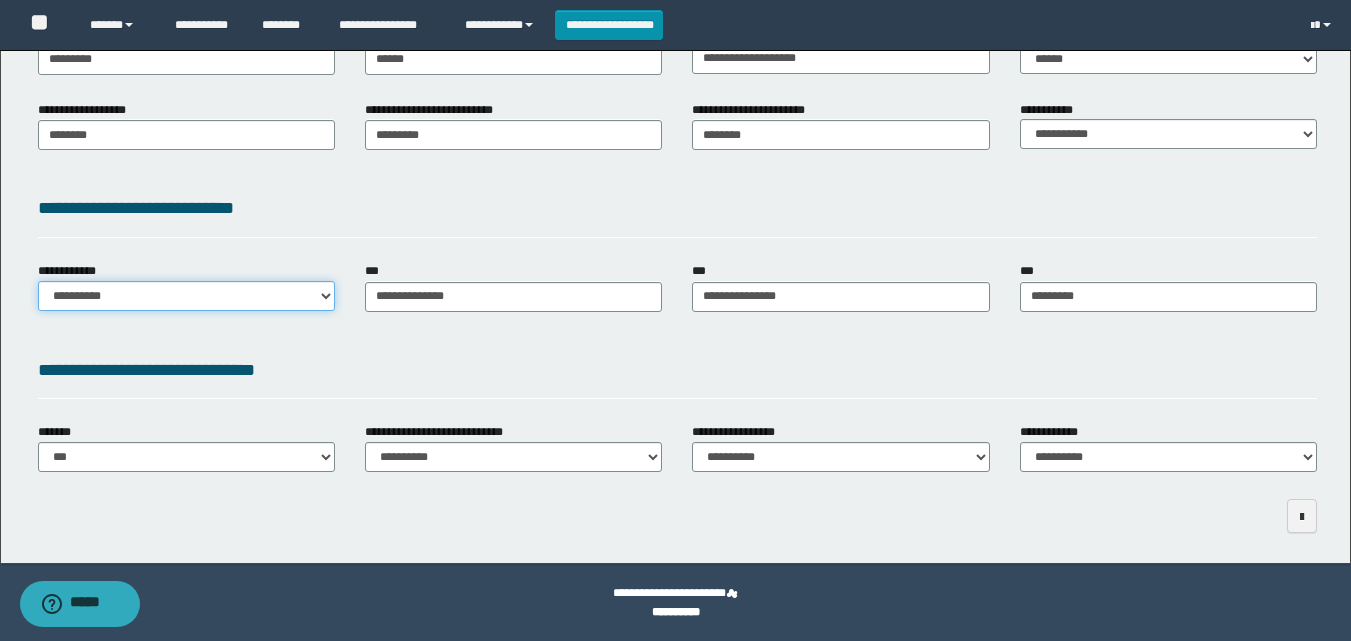 click on "**********" at bounding box center (186, 296) 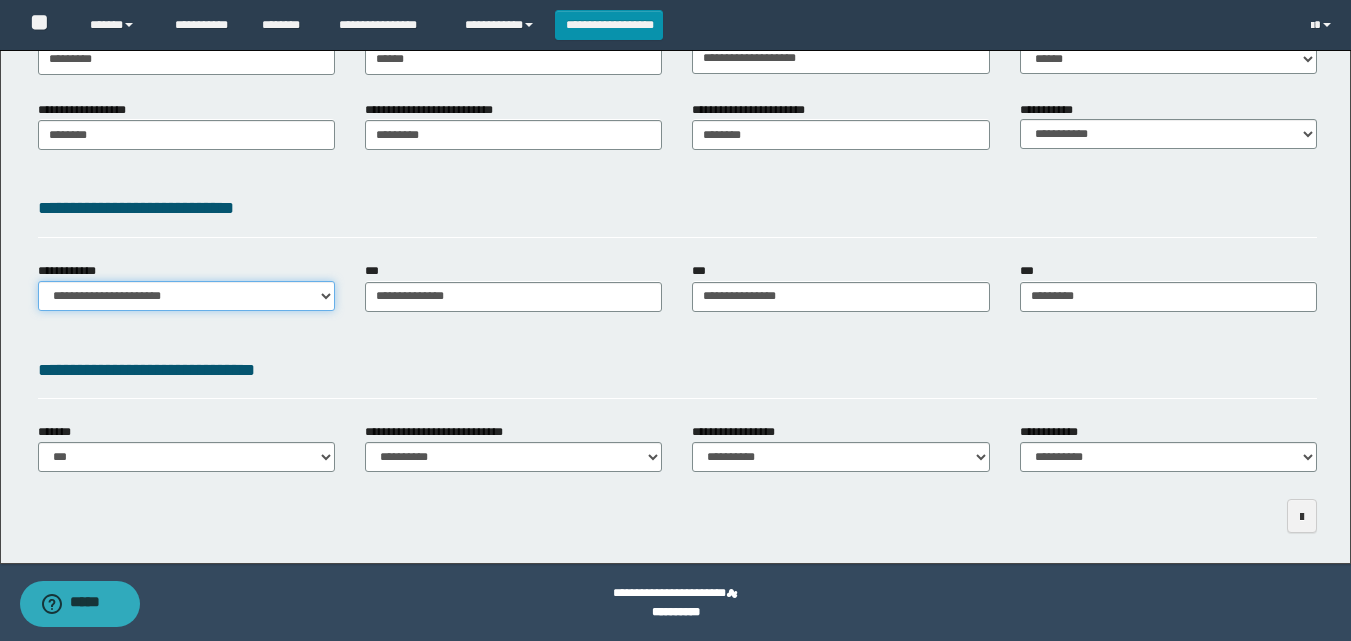 click on "**********" at bounding box center [186, 296] 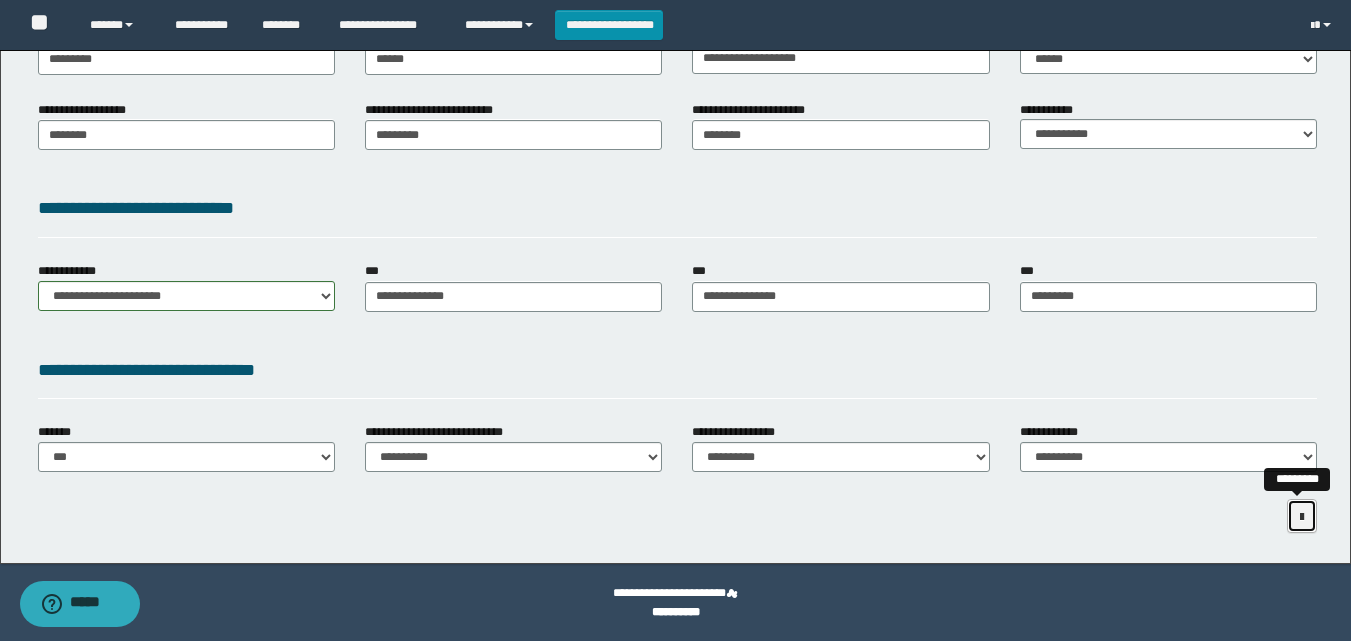 click at bounding box center [1302, 516] 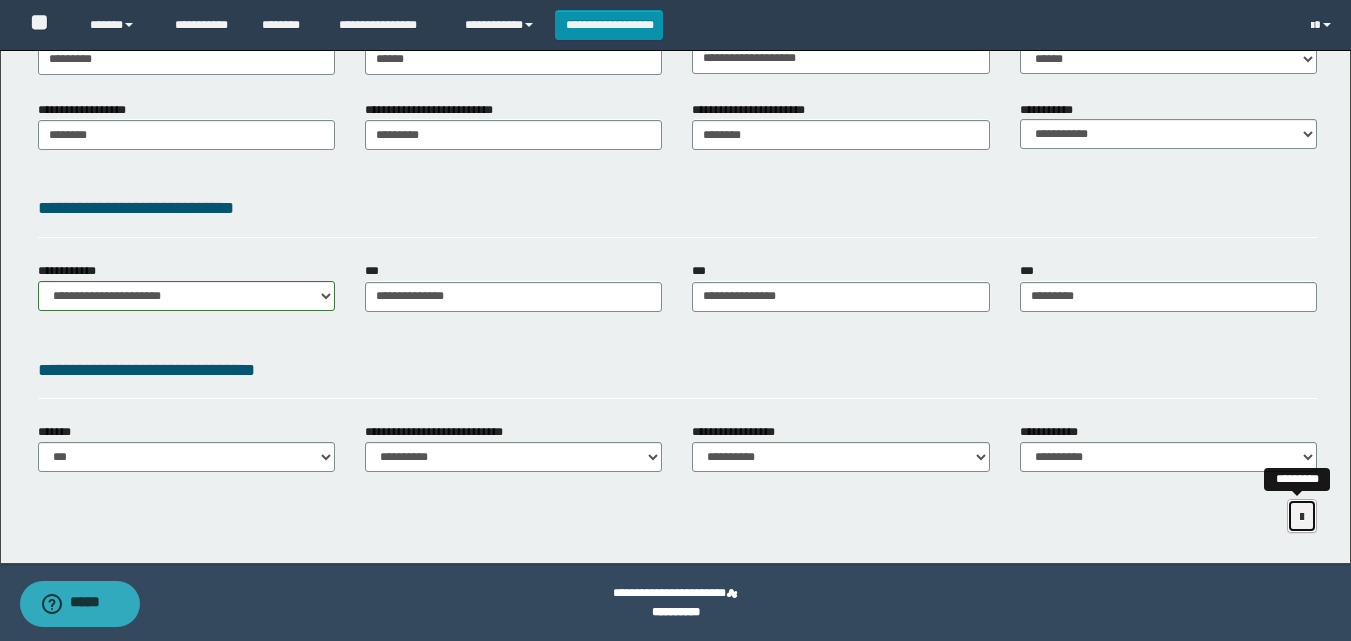 scroll, scrollTop: 287, scrollLeft: 0, axis: vertical 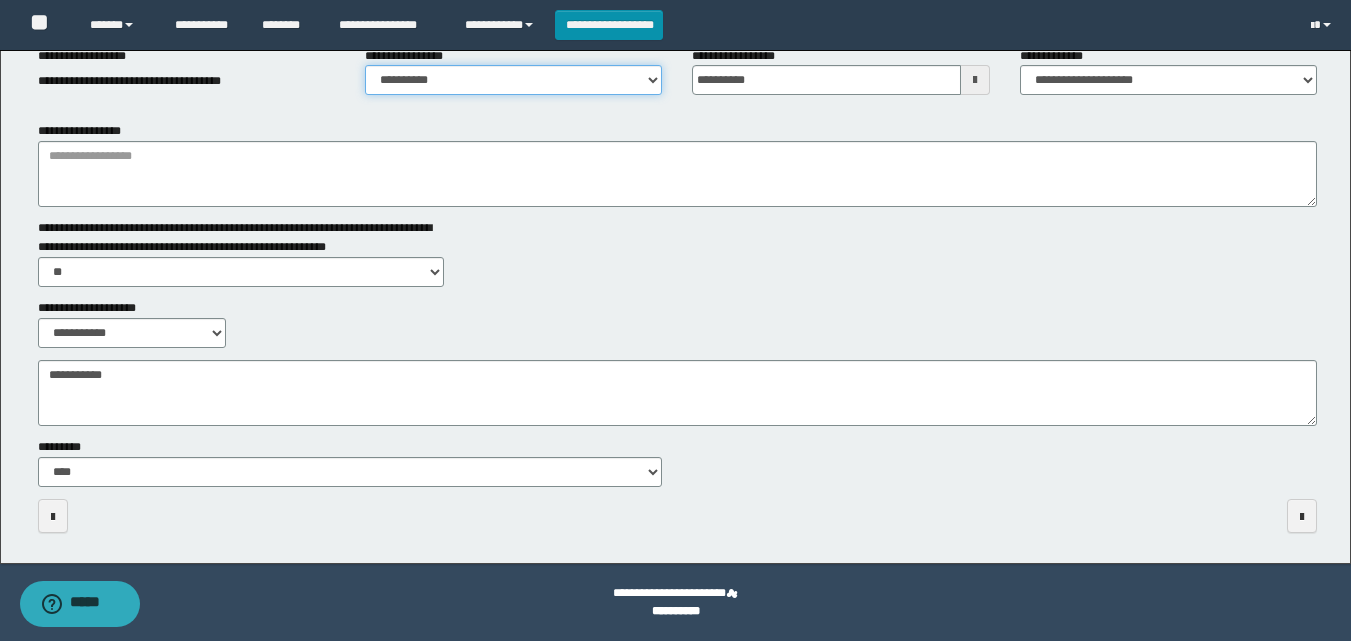click on "**********" at bounding box center (513, 80) 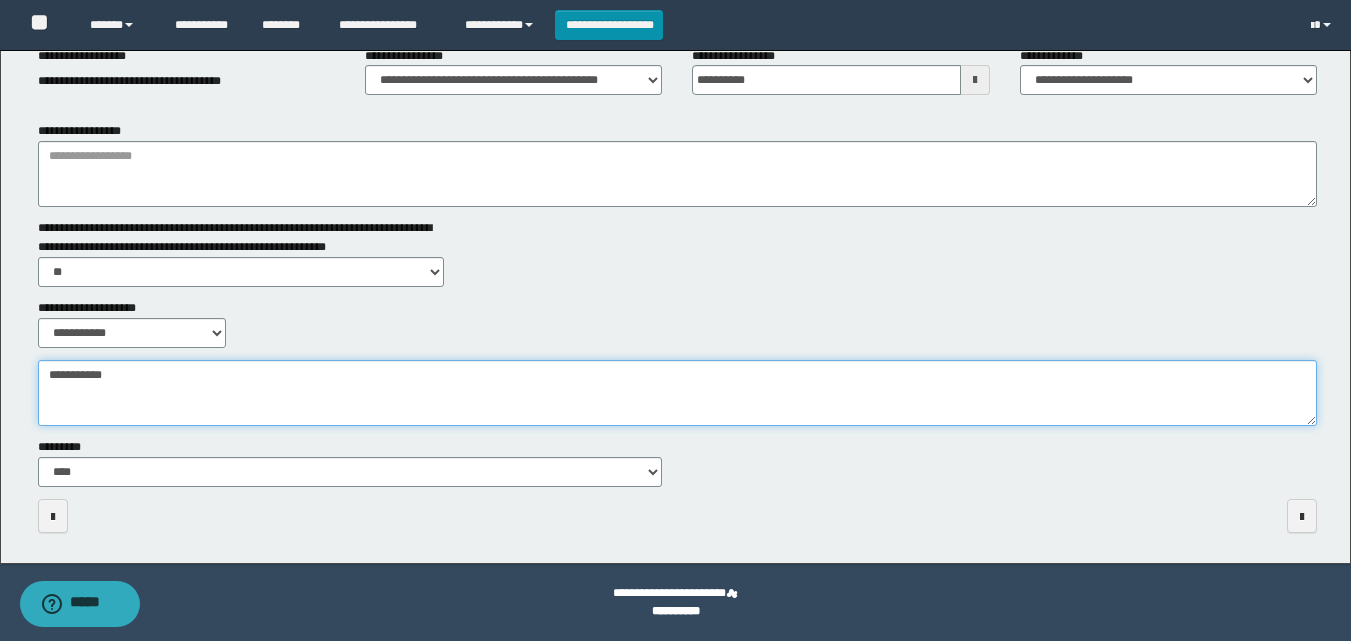 click on "**********" at bounding box center (677, 393) 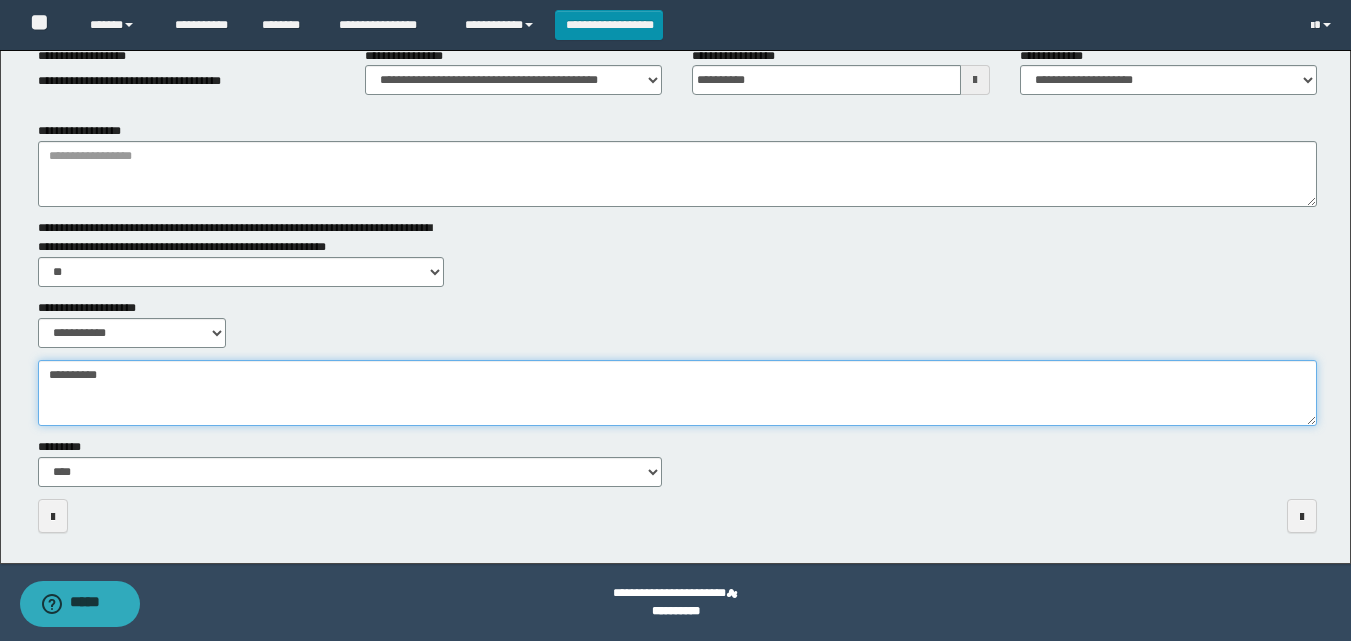 click on "**********" at bounding box center [677, 393] 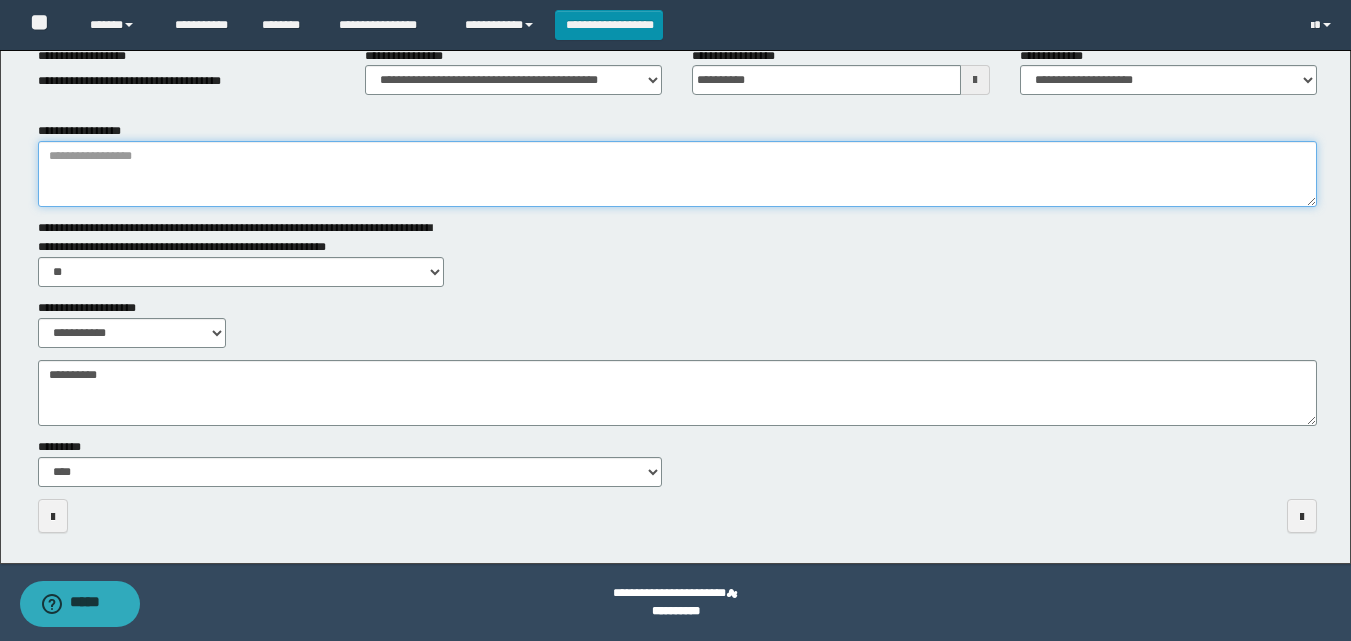 drag, startPoint x: 100, startPoint y: 374, endPoint x: 68, endPoint y: 163, distance: 213.41275 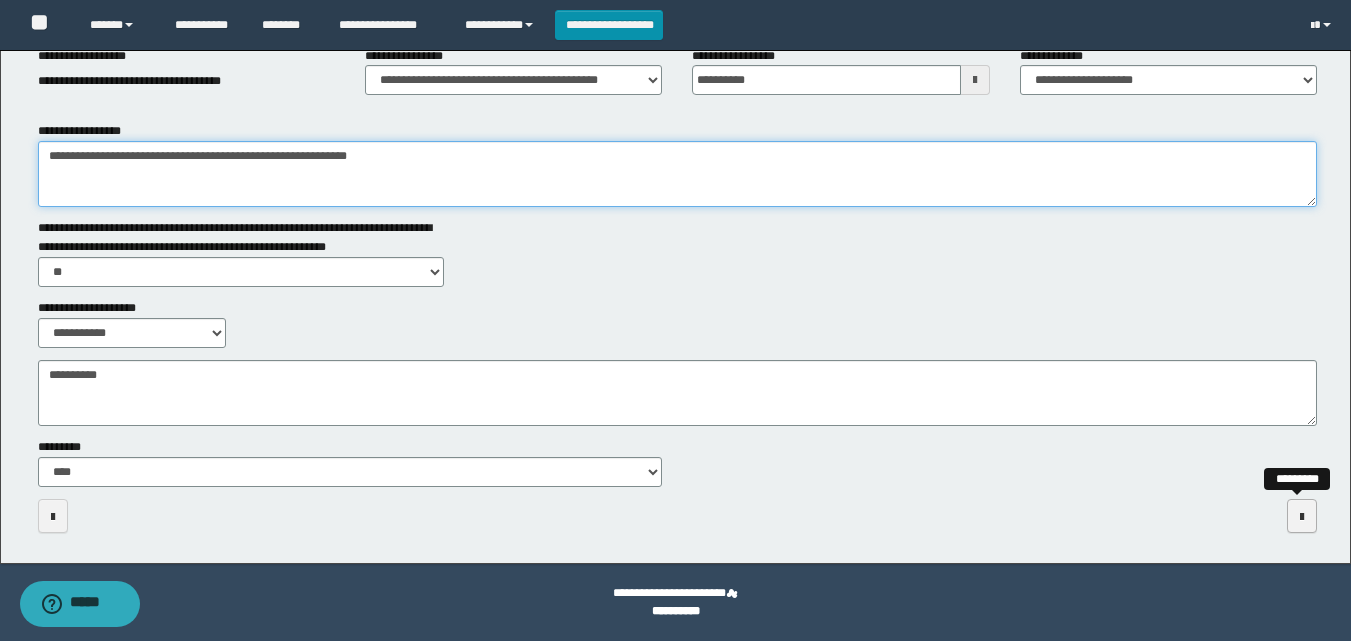 type on "**********" 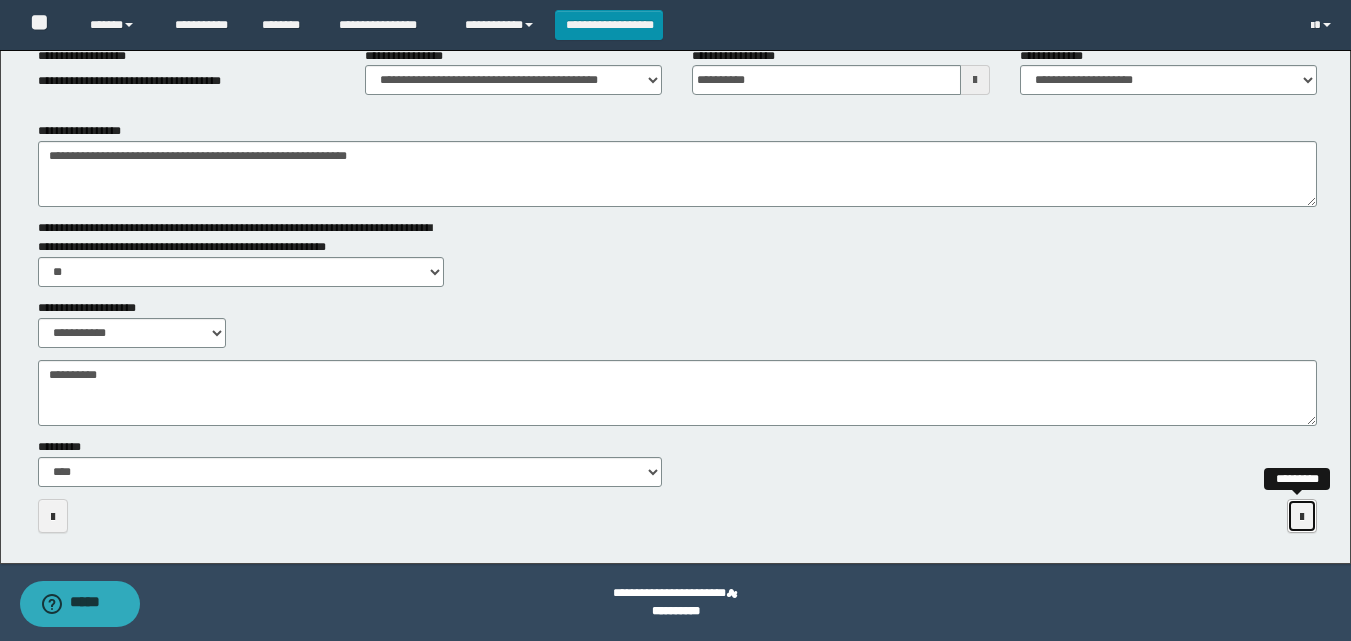 click at bounding box center [1302, 516] 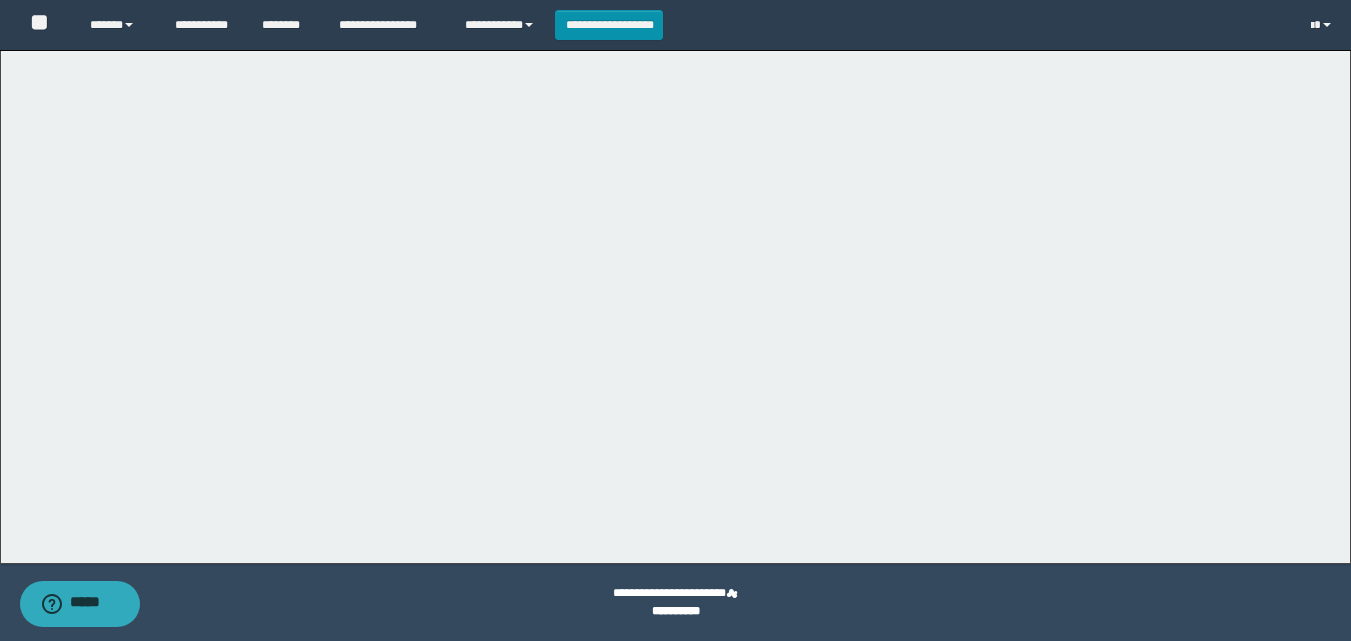 scroll, scrollTop: 0, scrollLeft: 0, axis: both 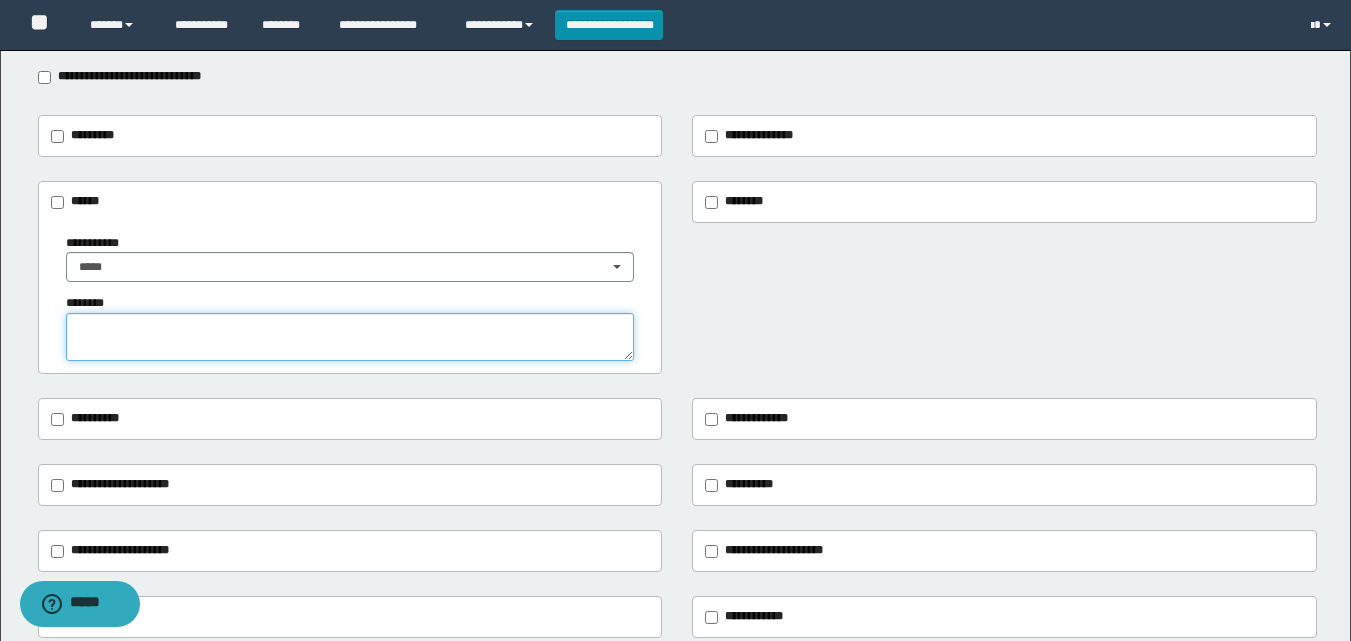 click at bounding box center [350, 337] 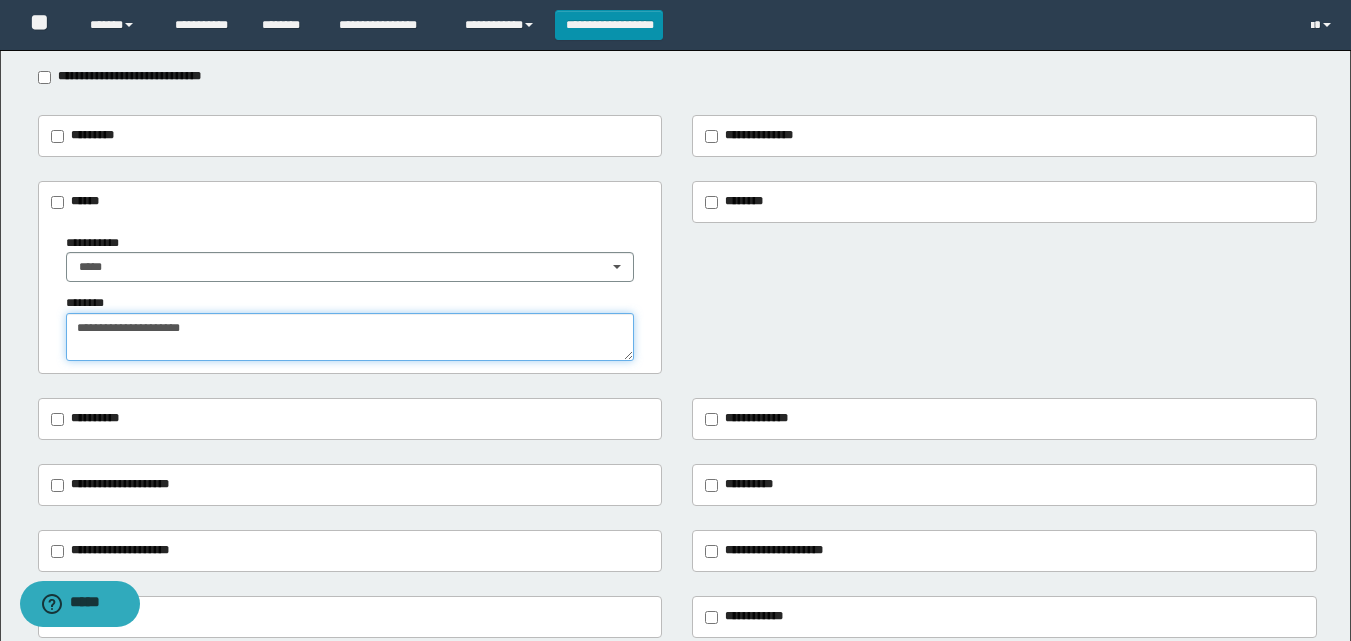 drag, startPoint x: 92, startPoint y: 333, endPoint x: 76, endPoint y: 333, distance: 16 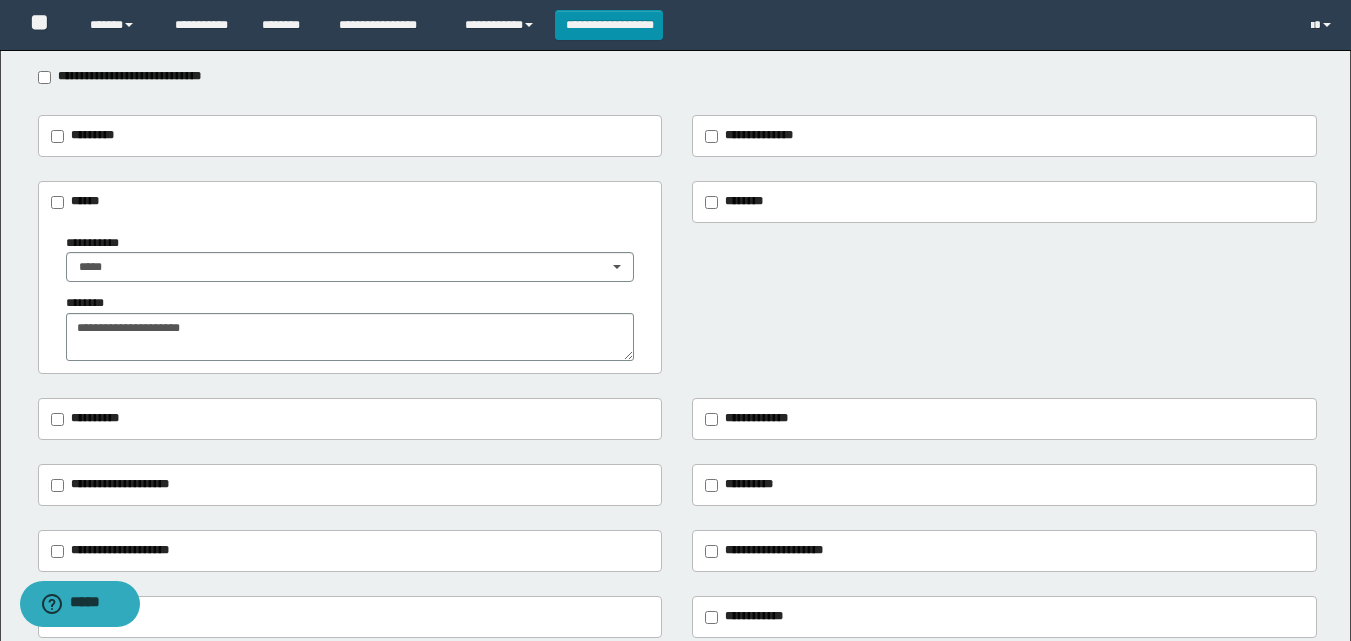 click on "**********" at bounding box center (350, 298) 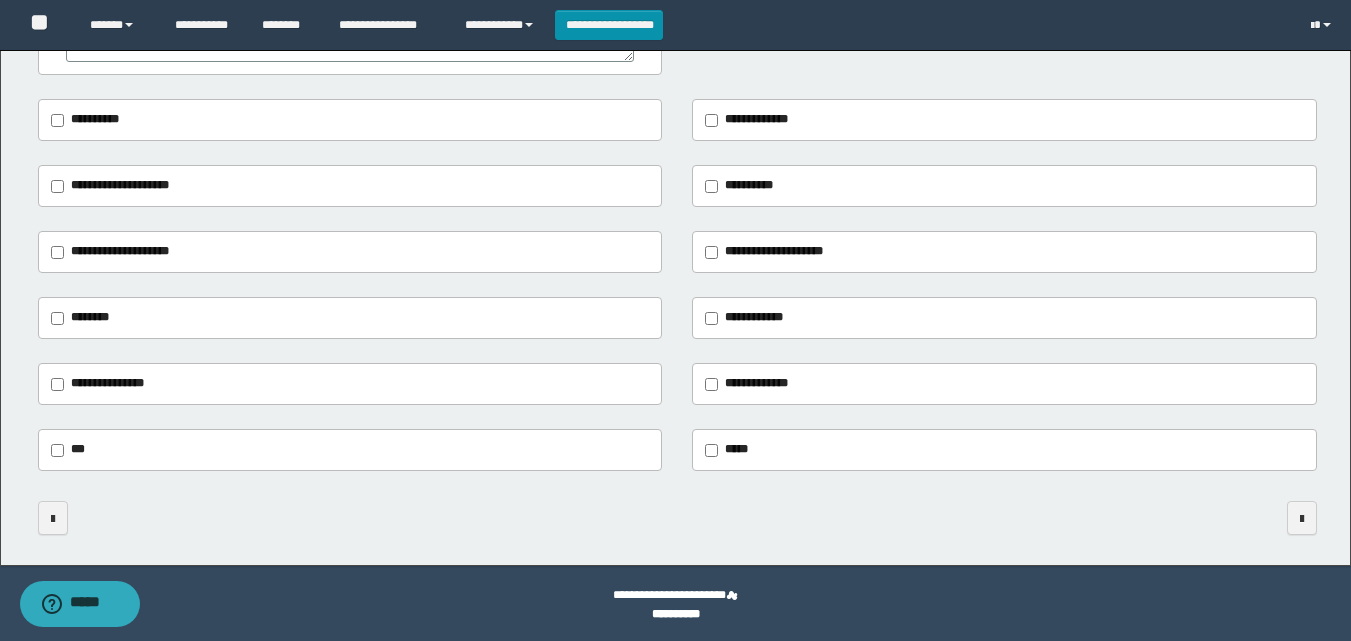 scroll, scrollTop: 500, scrollLeft: 0, axis: vertical 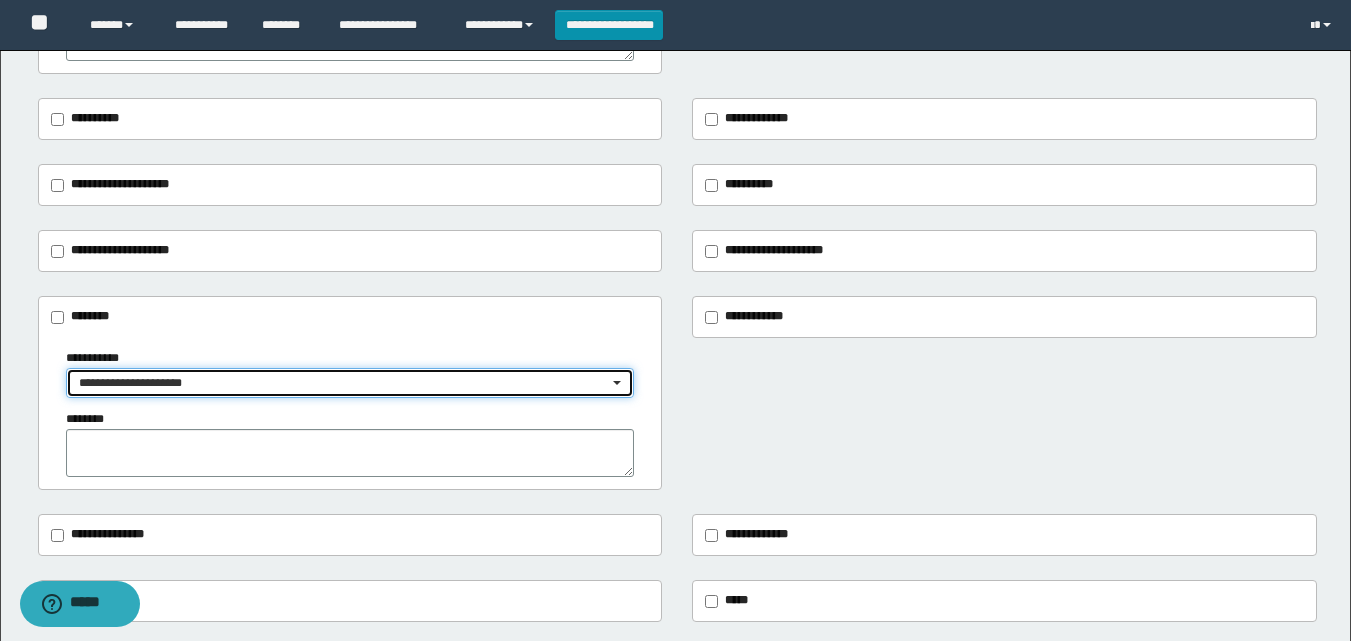 click on "**********" at bounding box center [344, 383] 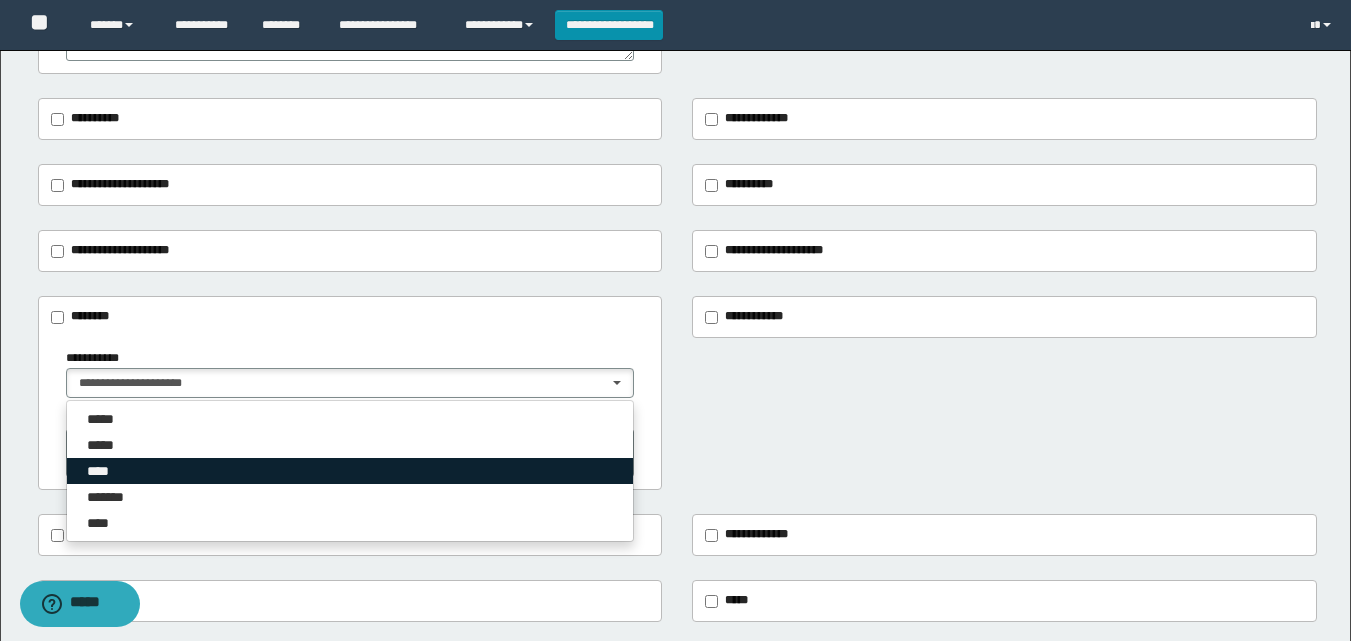 click on "****" at bounding box center (350, 471) 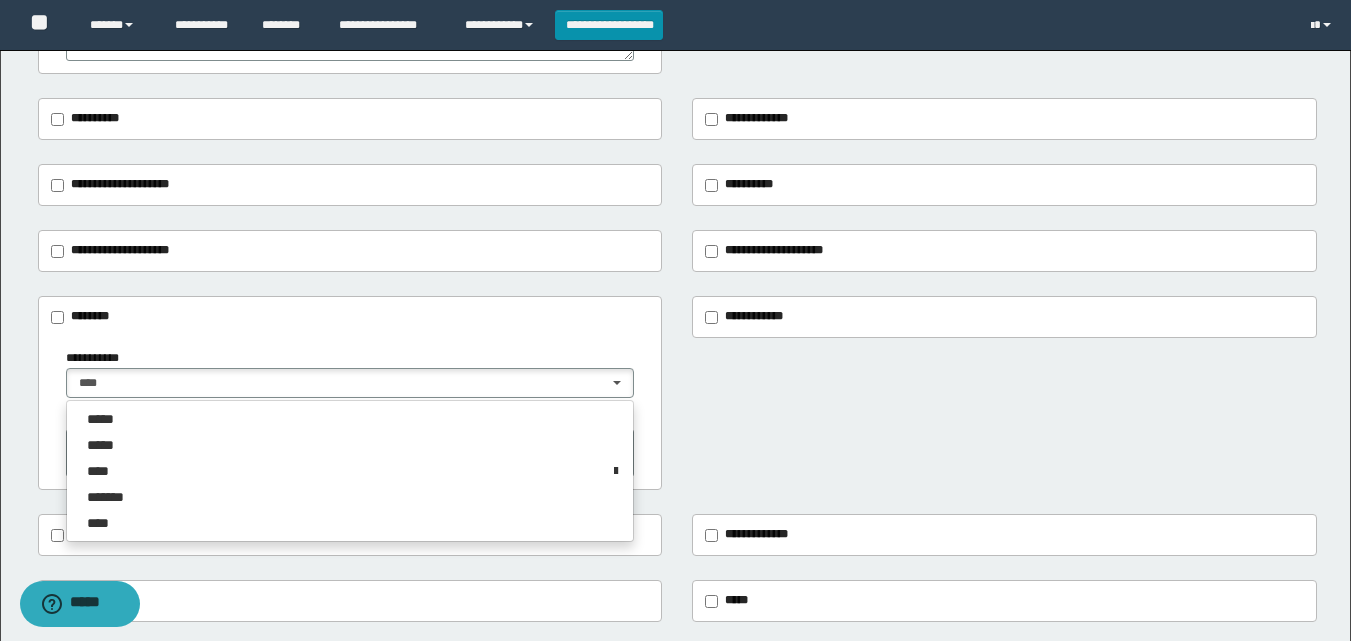 click on "**********" at bounding box center (350, 413) 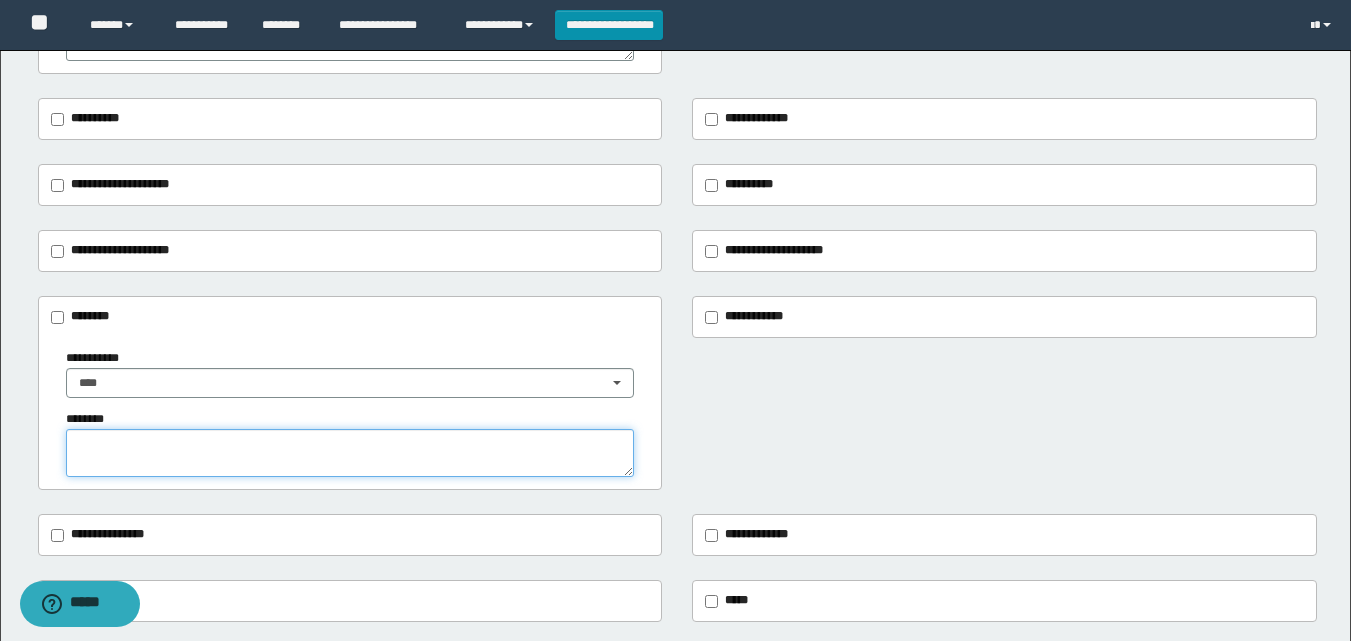 click at bounding box center [350, 453] 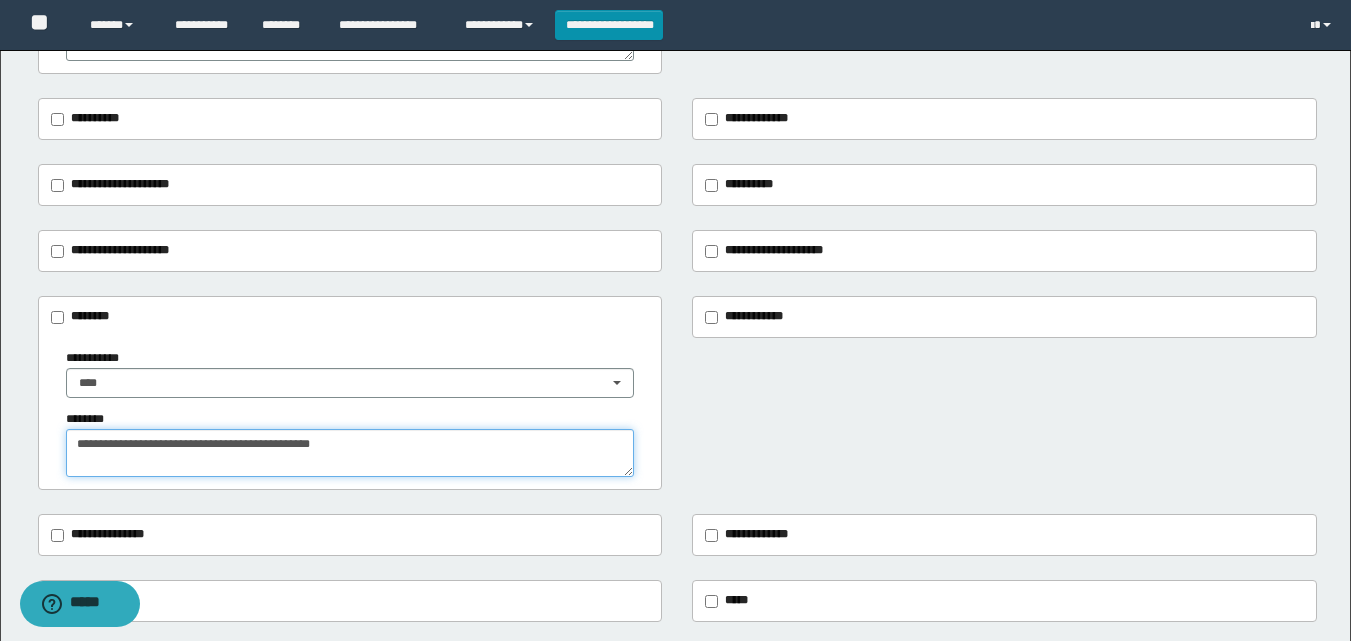 click on "**********" at bounding box center (350, 453) 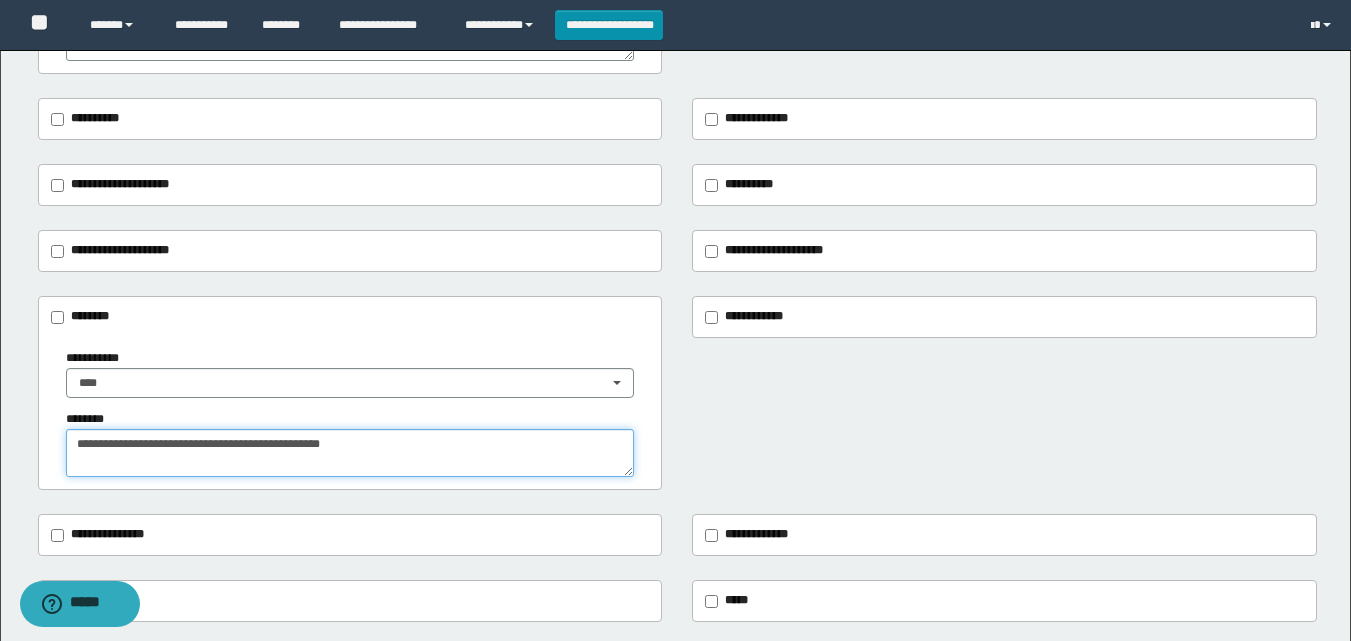 click on "**********" at bounding box center [350, 453] 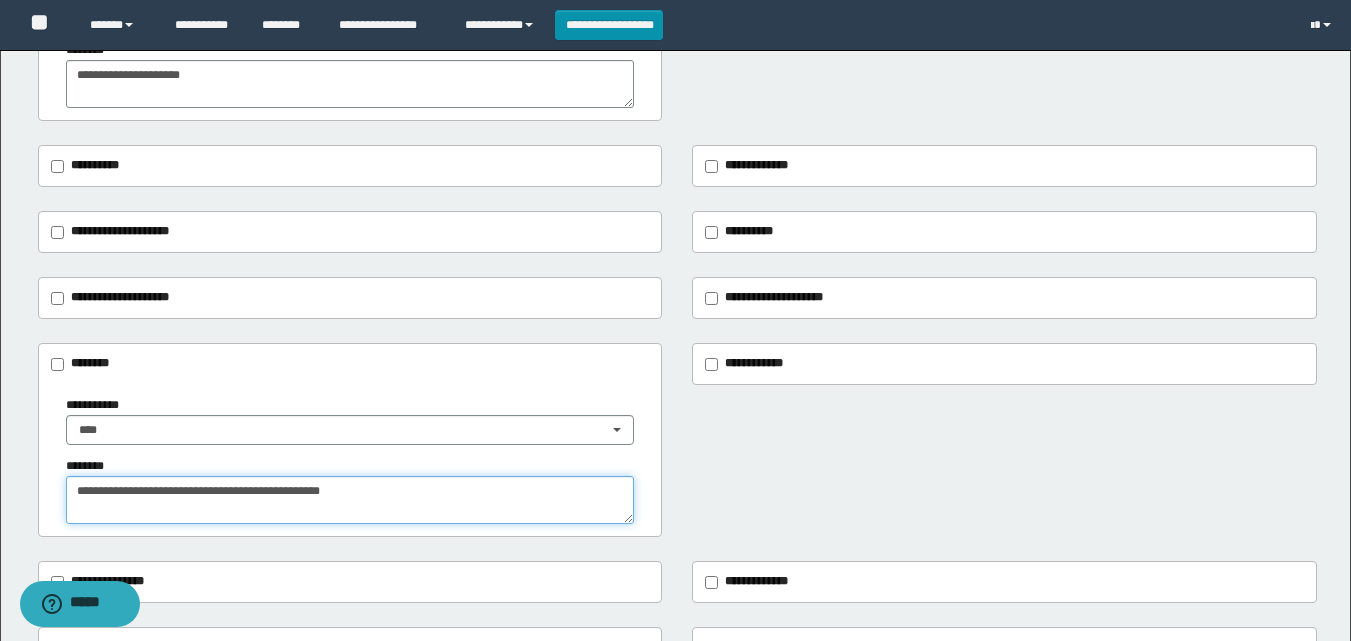 scroll, scrollTop: 600, scrollLeft: 0, axis: vertical 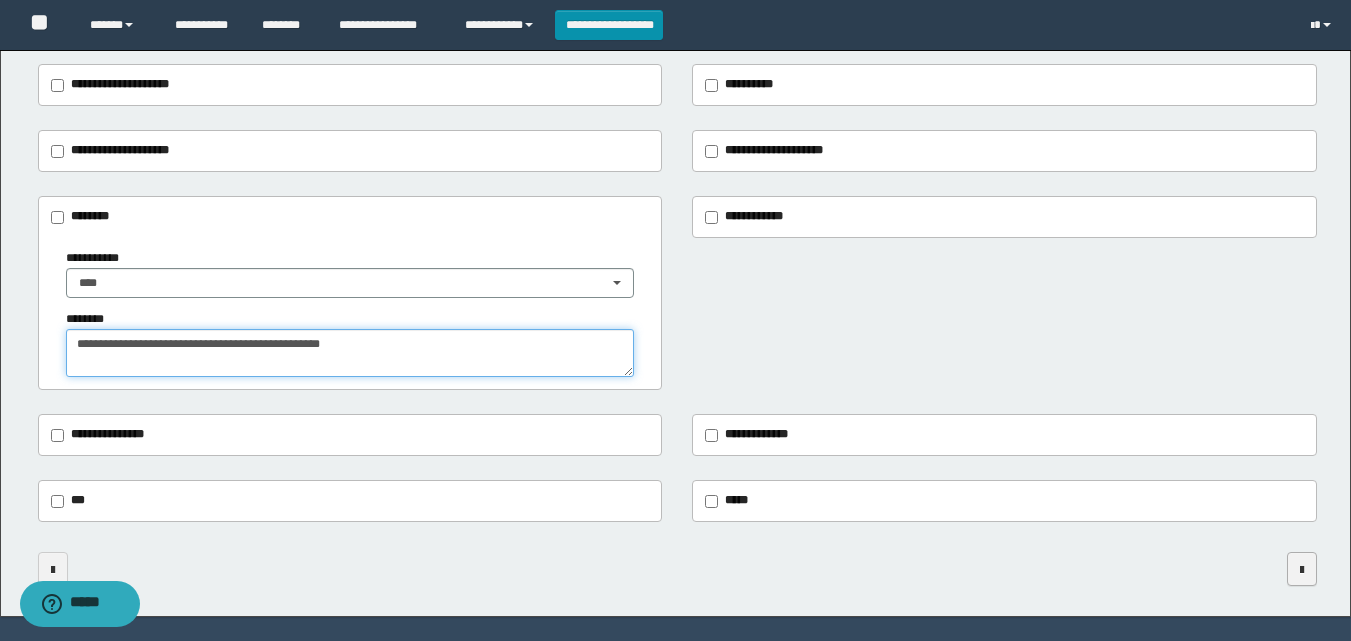 type on "**********" 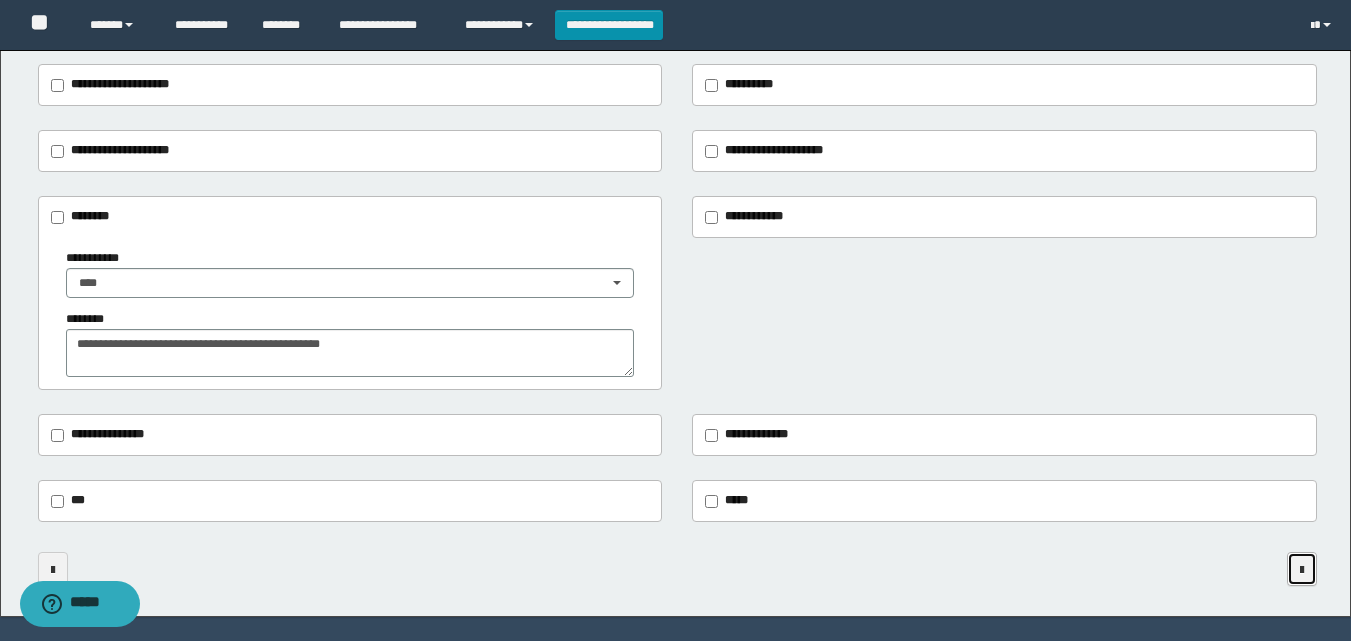 click at bounding box center (1302, 569) 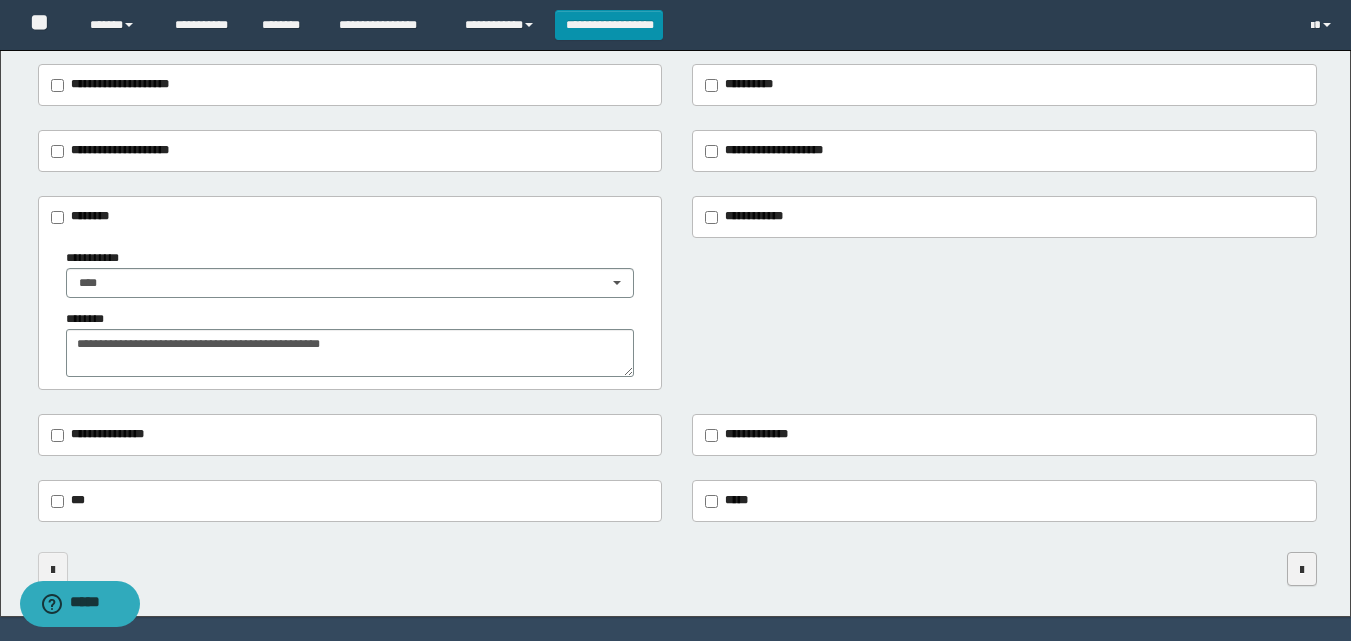 scroll, scrollTop: 0, scrollLeft: 0, axis: both 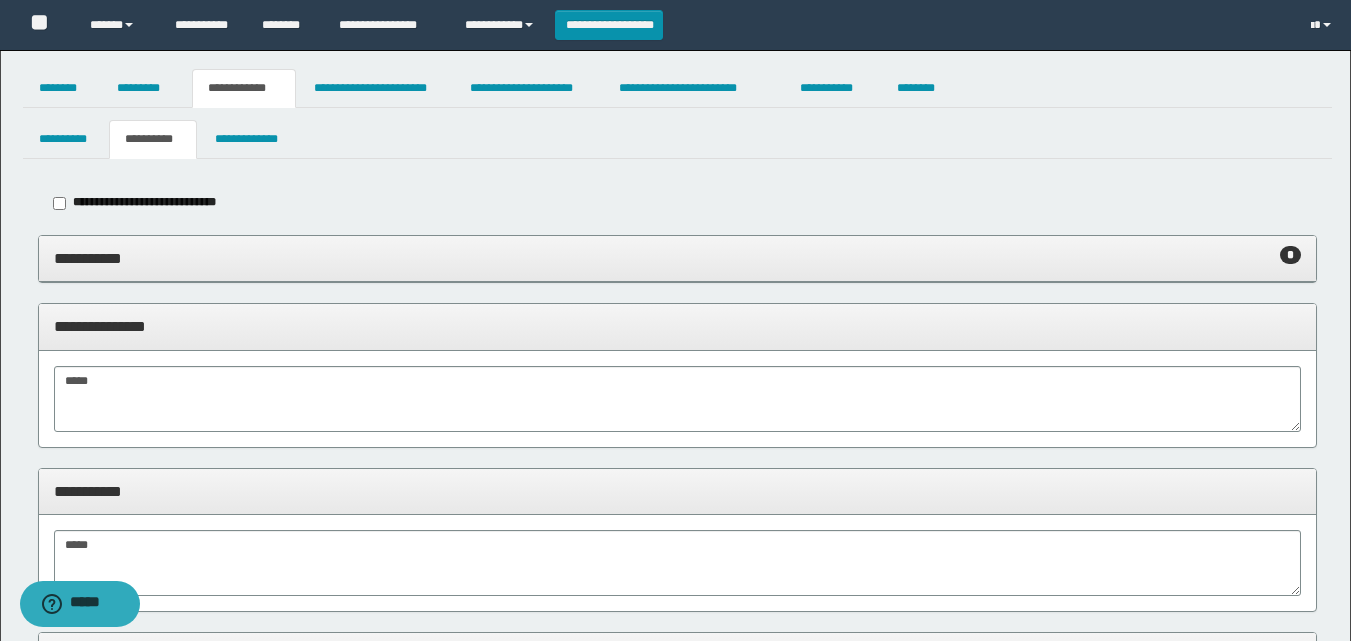 click on "**********" at bounding box center [677, 259] 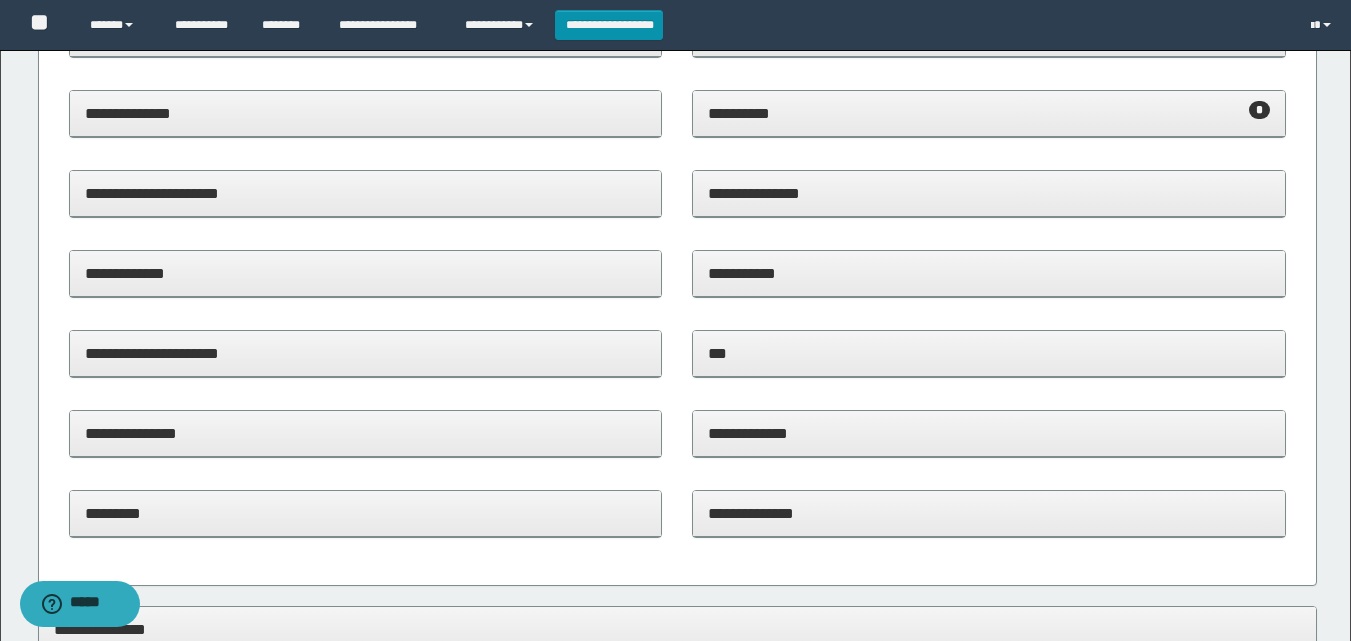 scroll, scrollTop: 200, scrollLeft: 0, axis: vertical 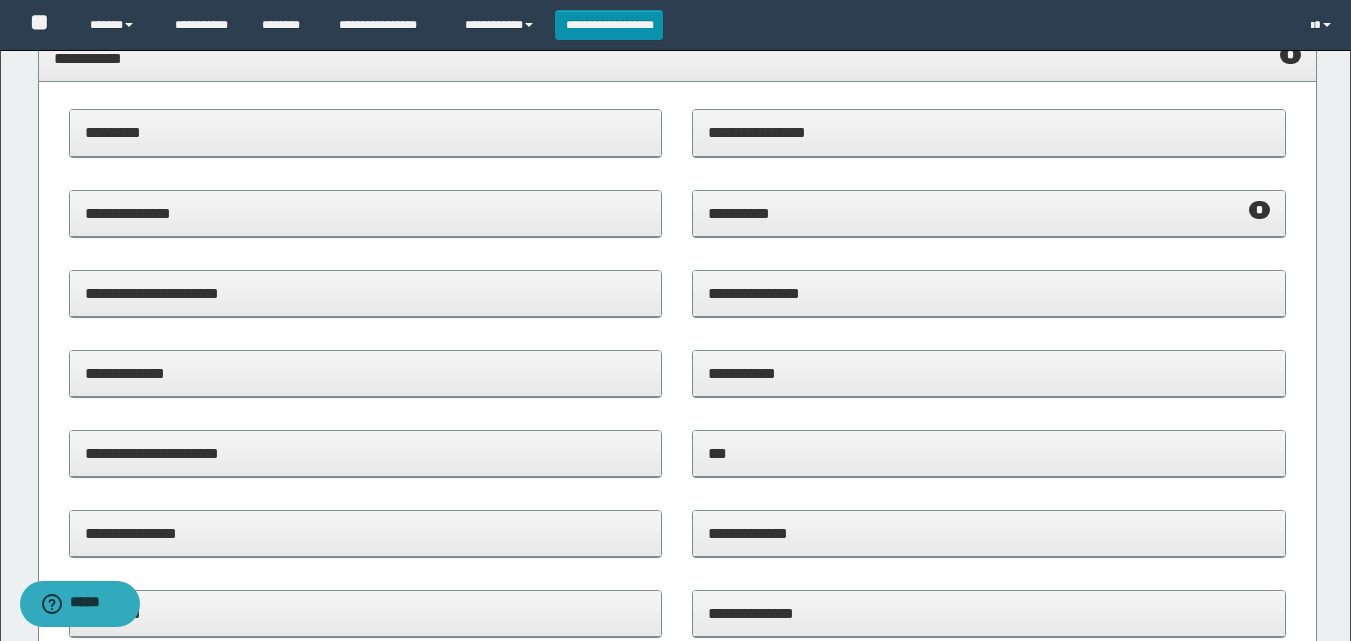 click on "**********" at bounding box center [989, 213] 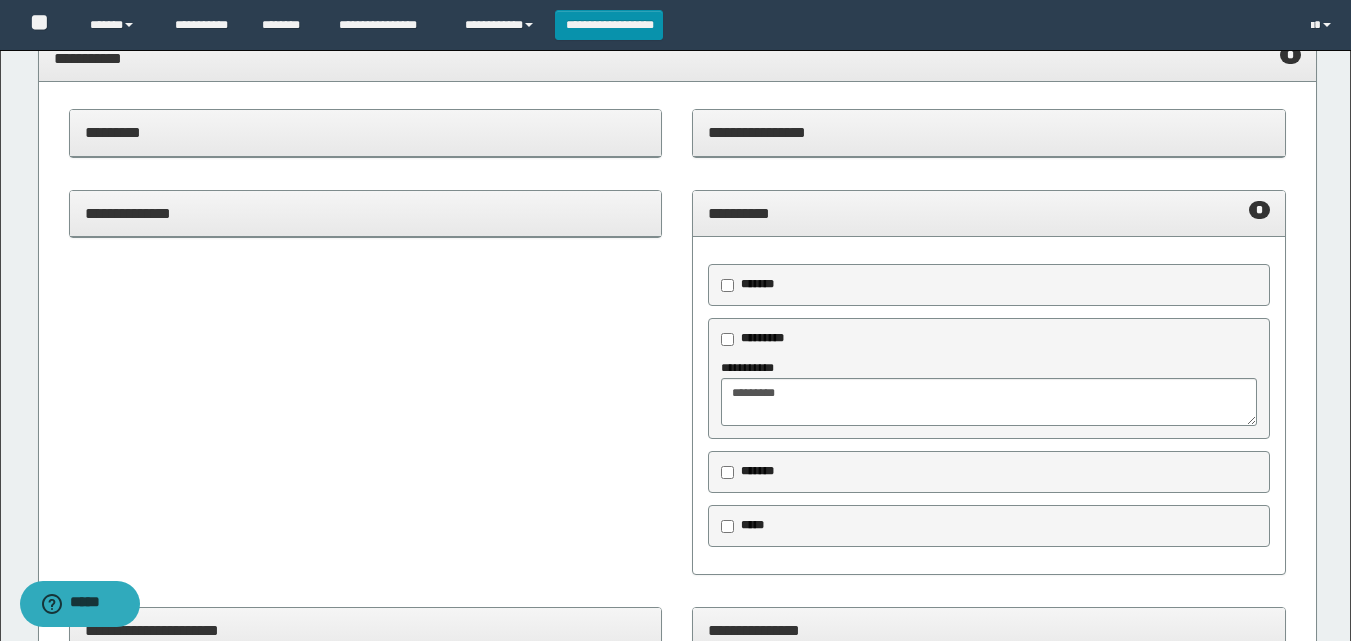 click on "**********" at bounding box center (989, 213) 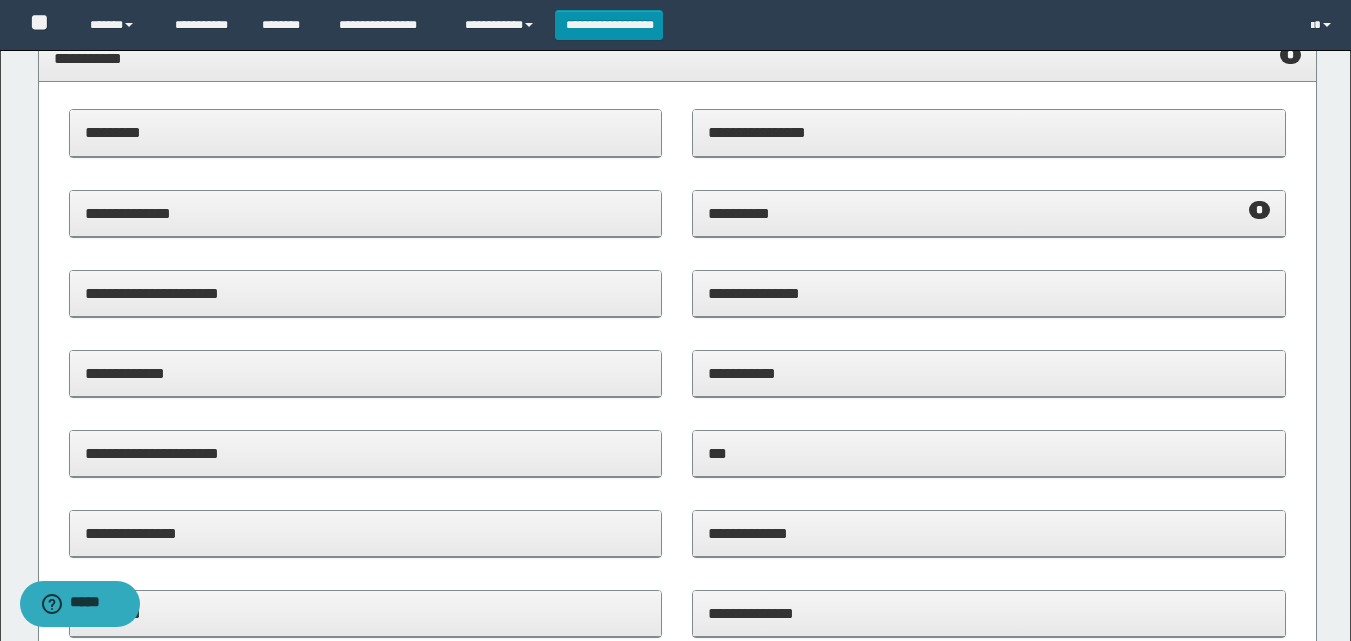 click on "**********" at bounding box center (989, 213) 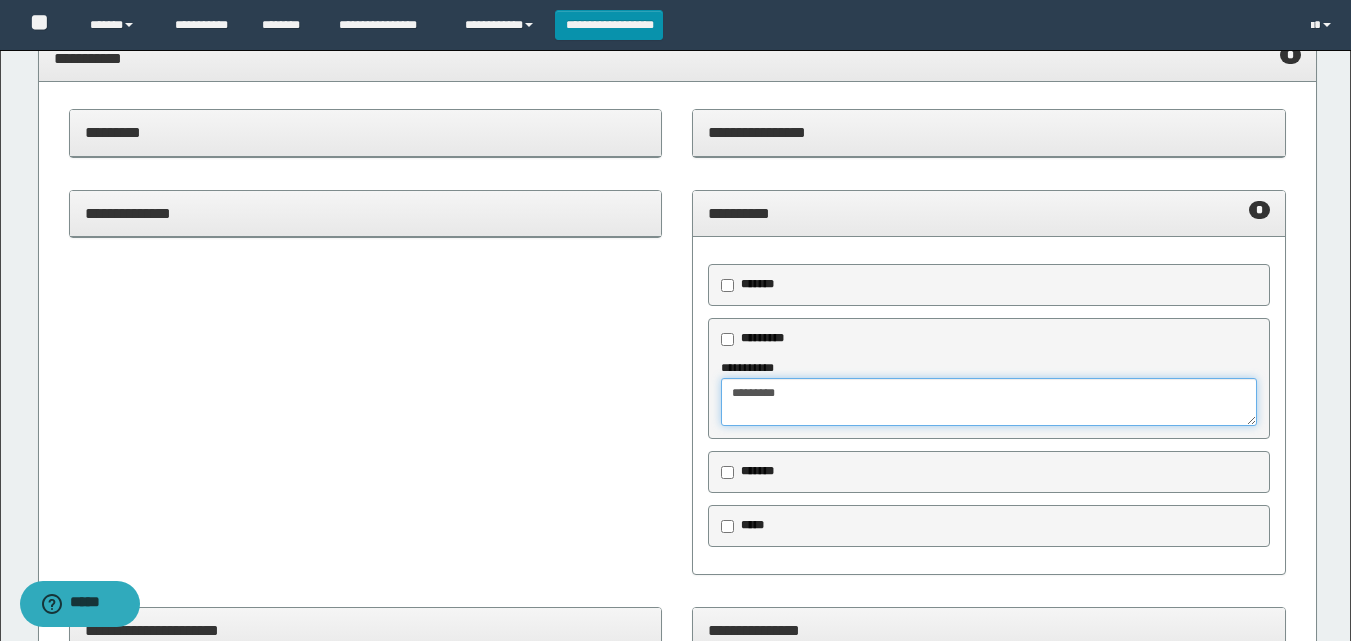 click on "*********" at bounding box center (989, 402) 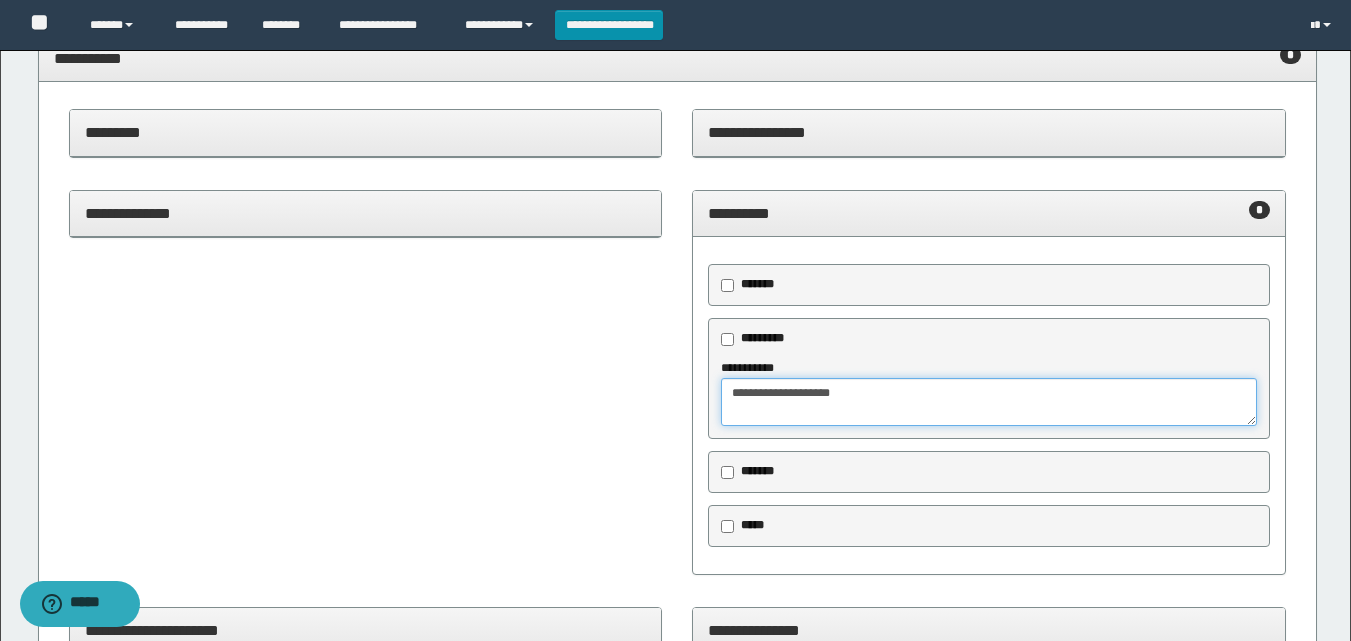 scroll, scrollTop: 300, scrollLeft: 0, axis: vertical 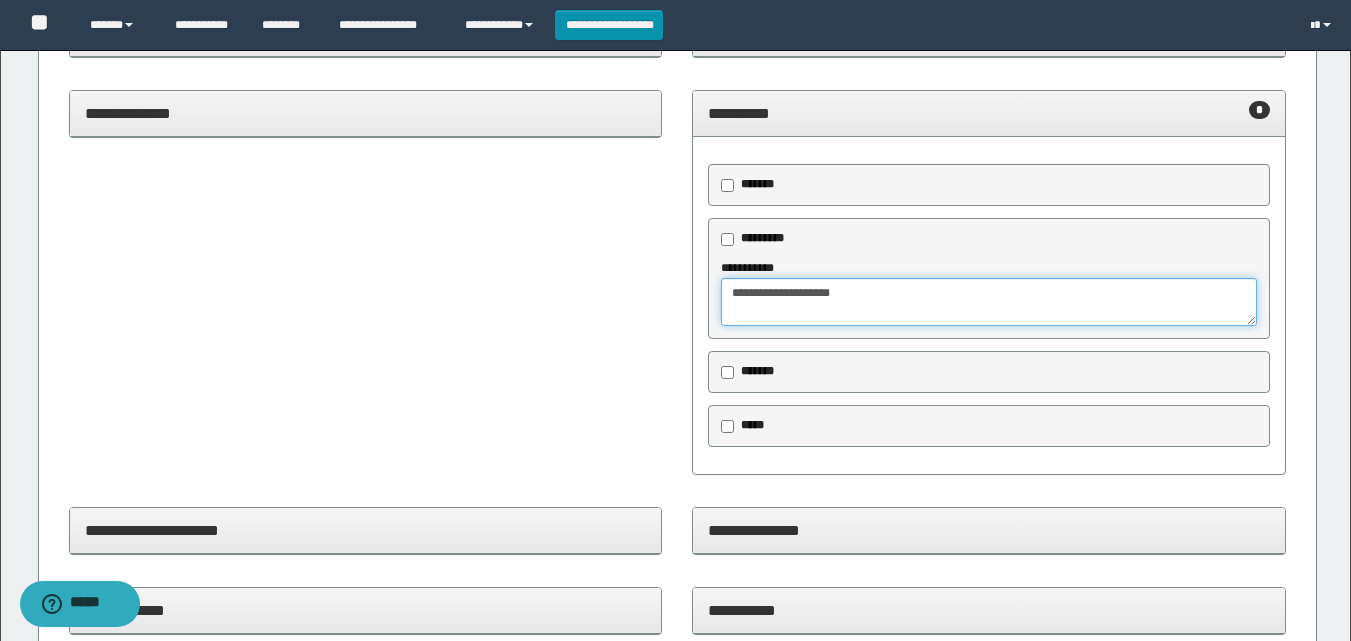 type on "**********" 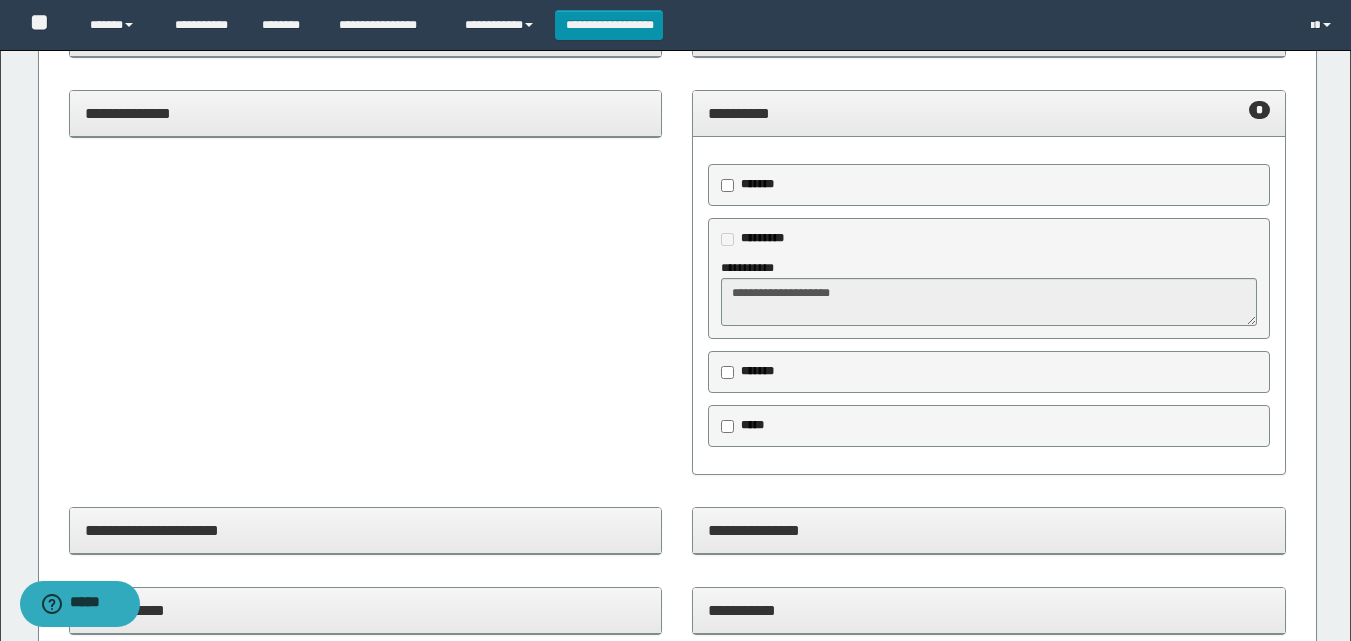 click on "**********" at bounding box center [989, 113] 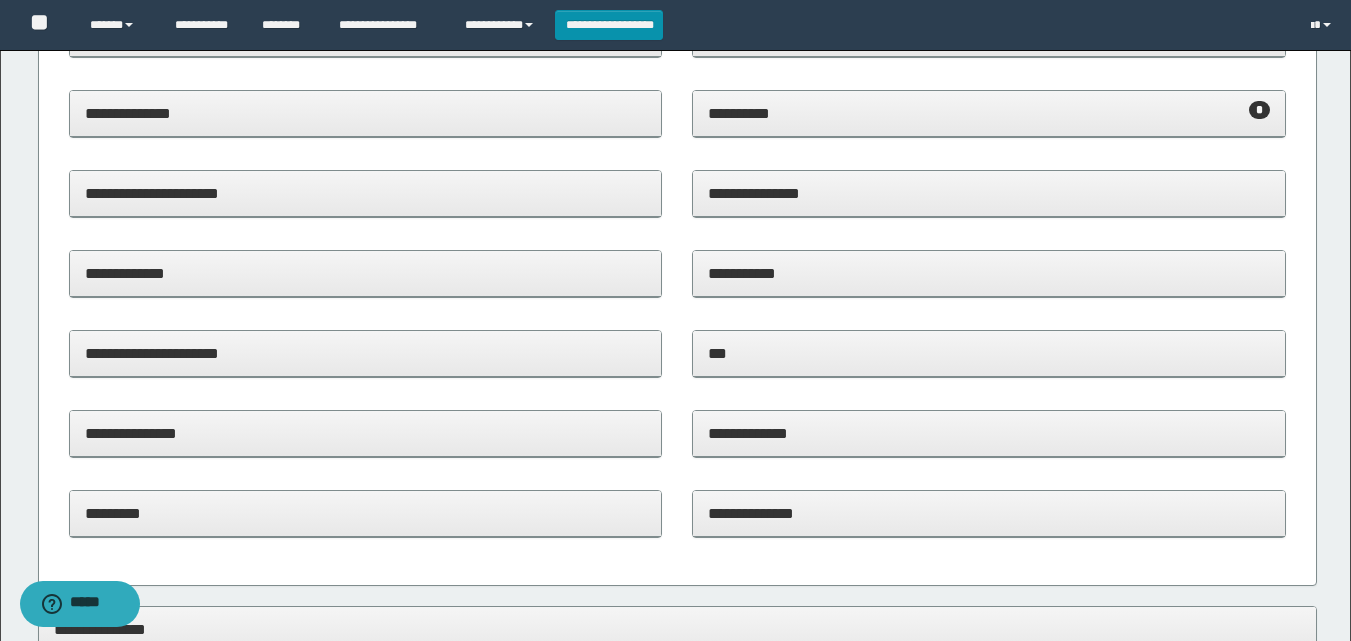 click on "***" at bounding box center (989, 353) 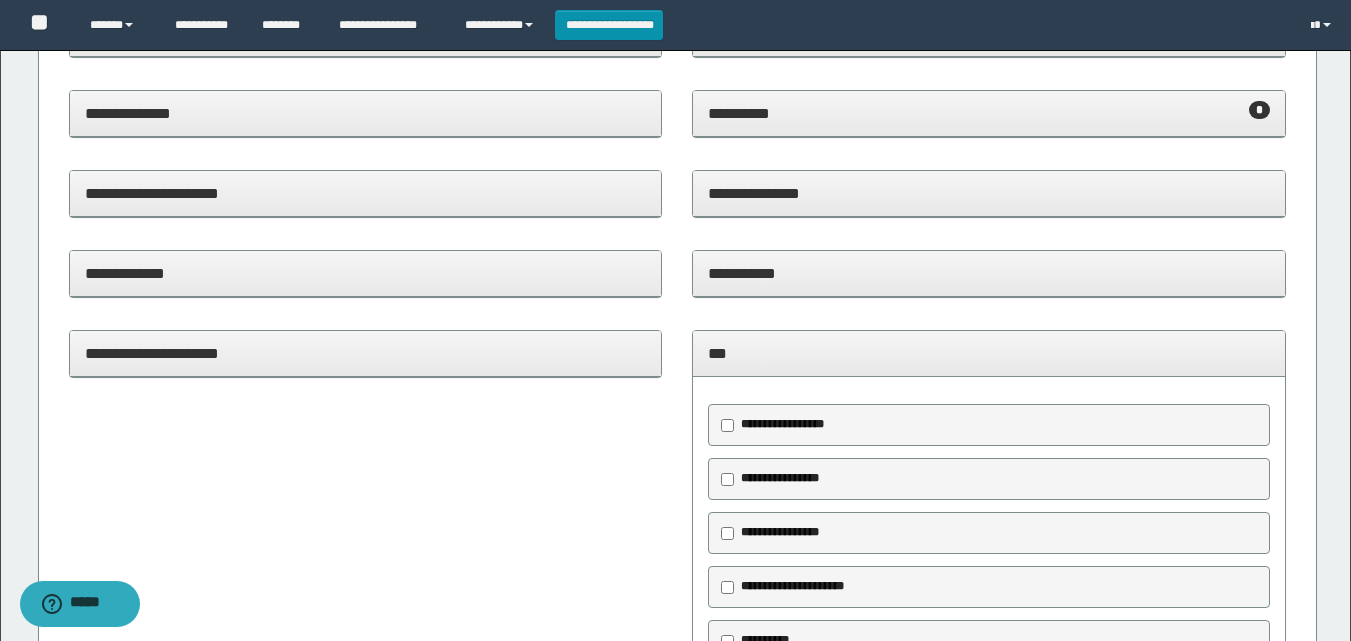 click on "***" at bounding box center (989, 353) 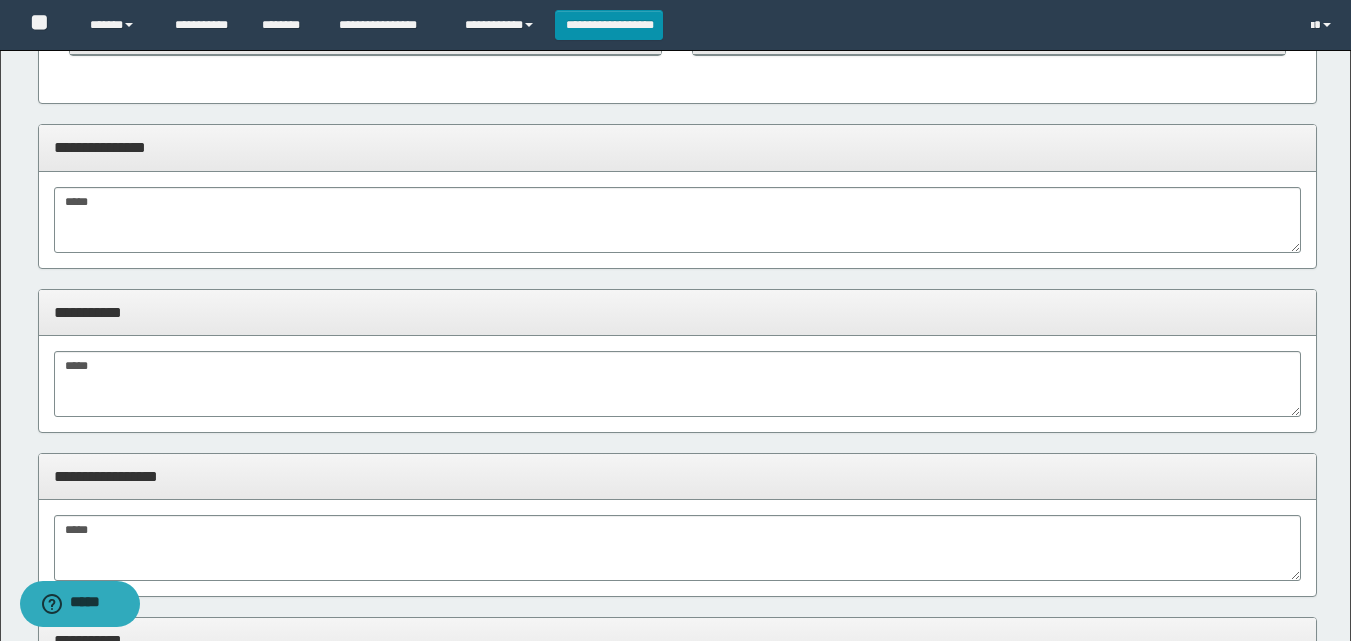 scroll, scrollTop: 800, scrollLeft: 0, axis: vertical 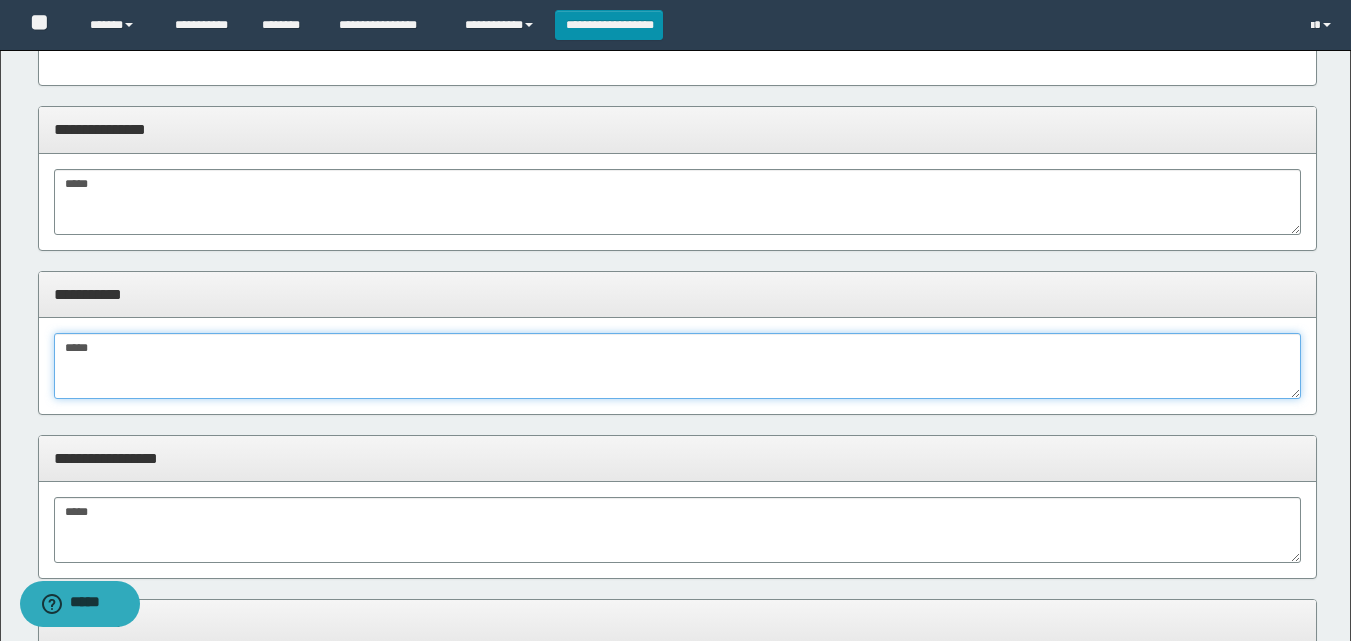 drag, startPoint x: 137, startPoint y: 364, endPoint x: 47, endPoint y: 350, distance: 91.08238 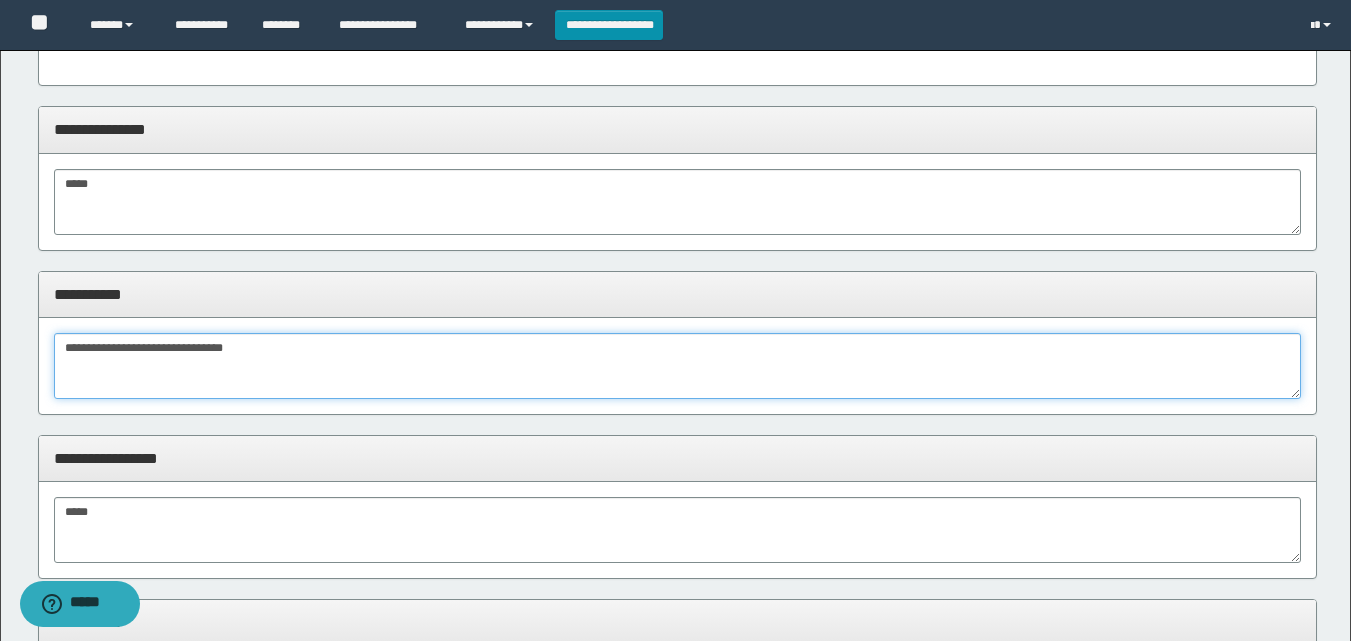 type on "**********" 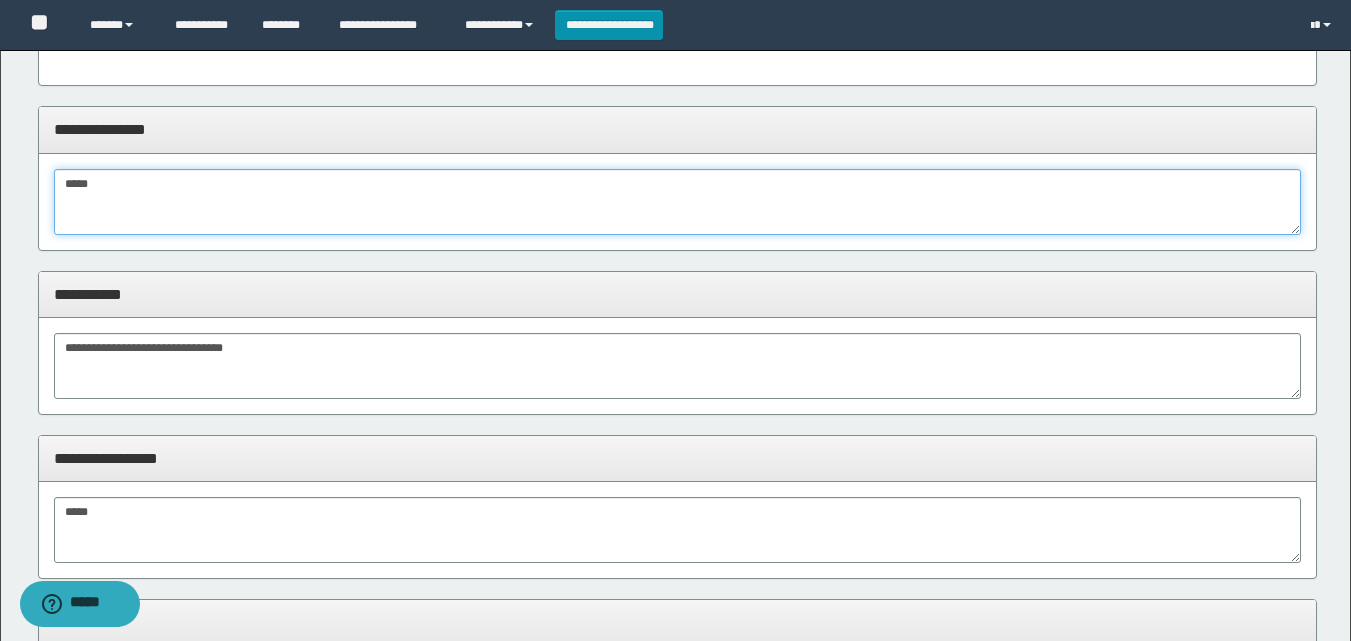 click on "*****" at bounding box center [677, 202] 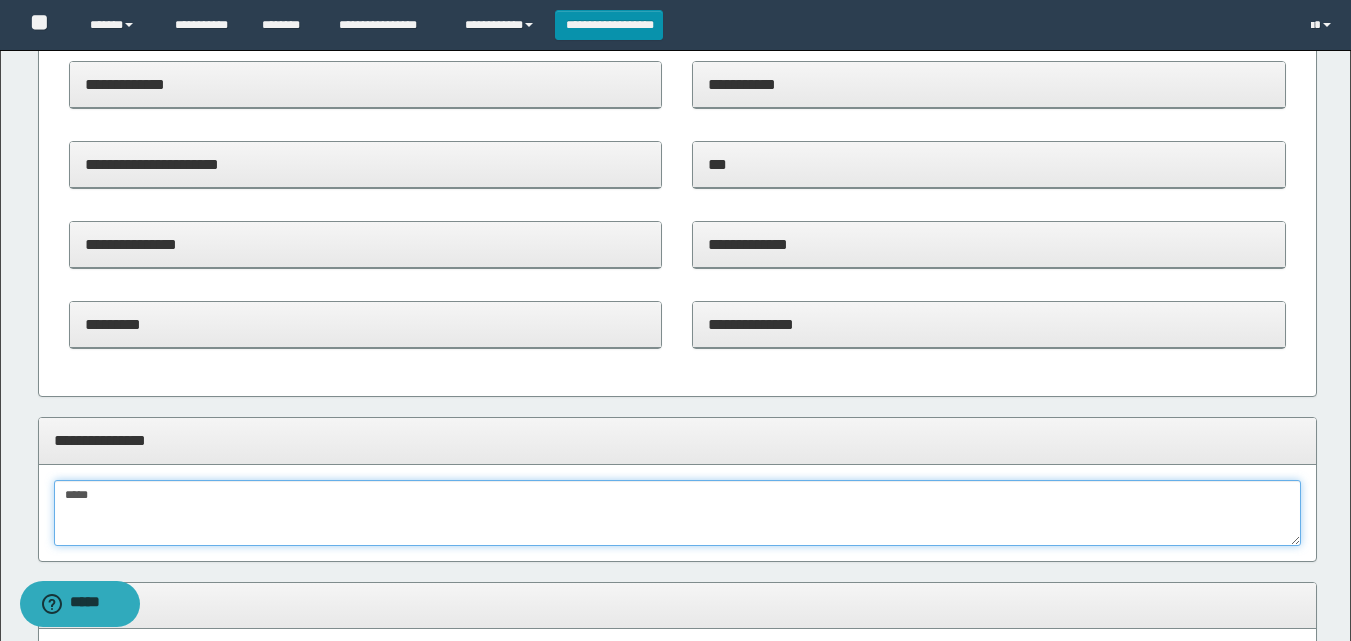 scroll, scrollTop: 480, scrollLeft: 0, axis: vertical 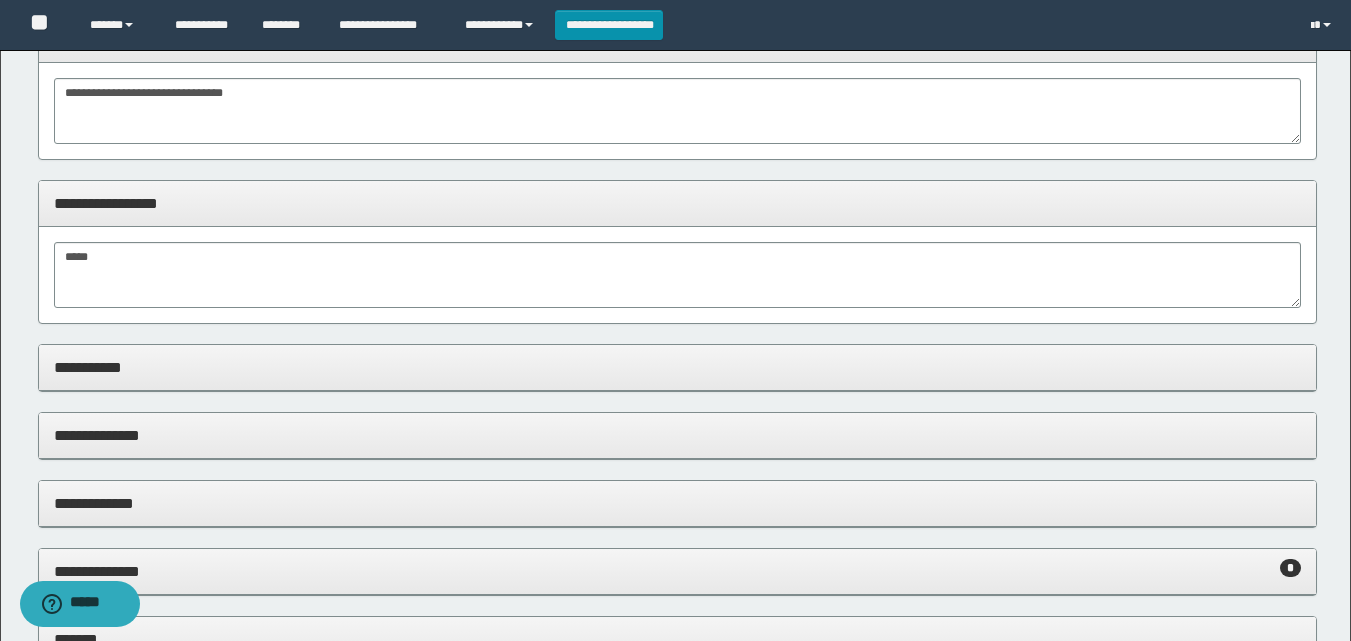 click on "**********" at bounding box center (677, 367) 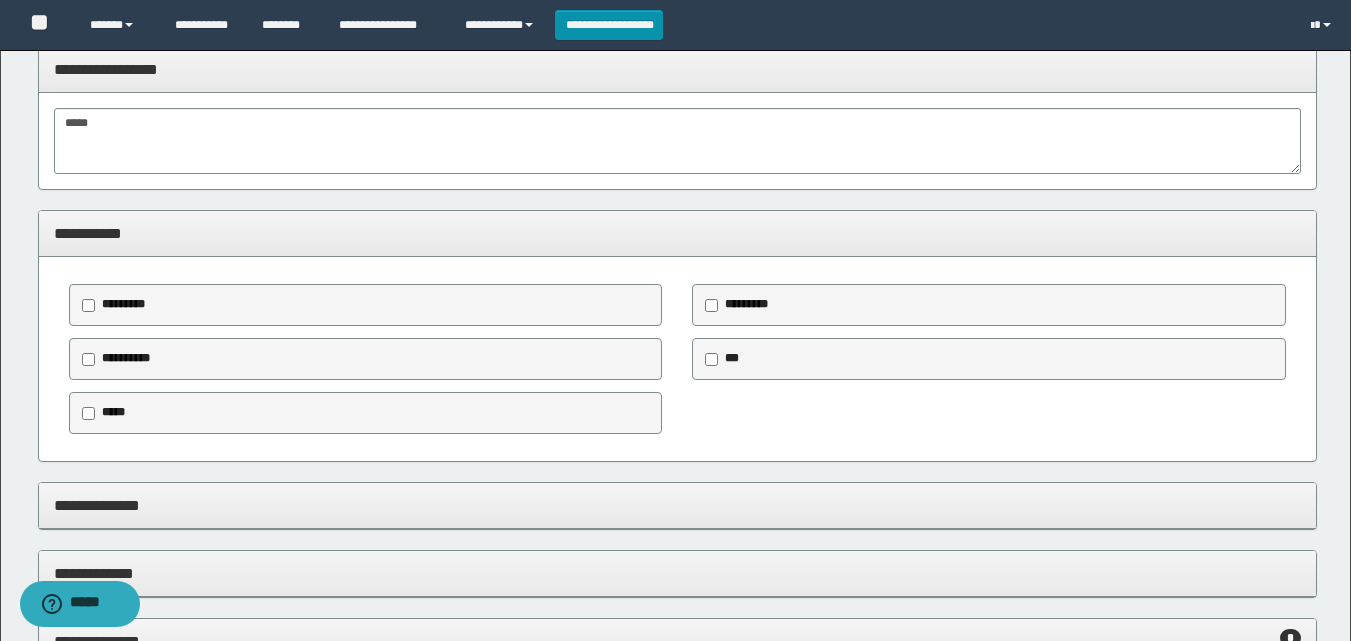 scroll, scrollTop: 1255, scrollLeft: 0, axis: vertical 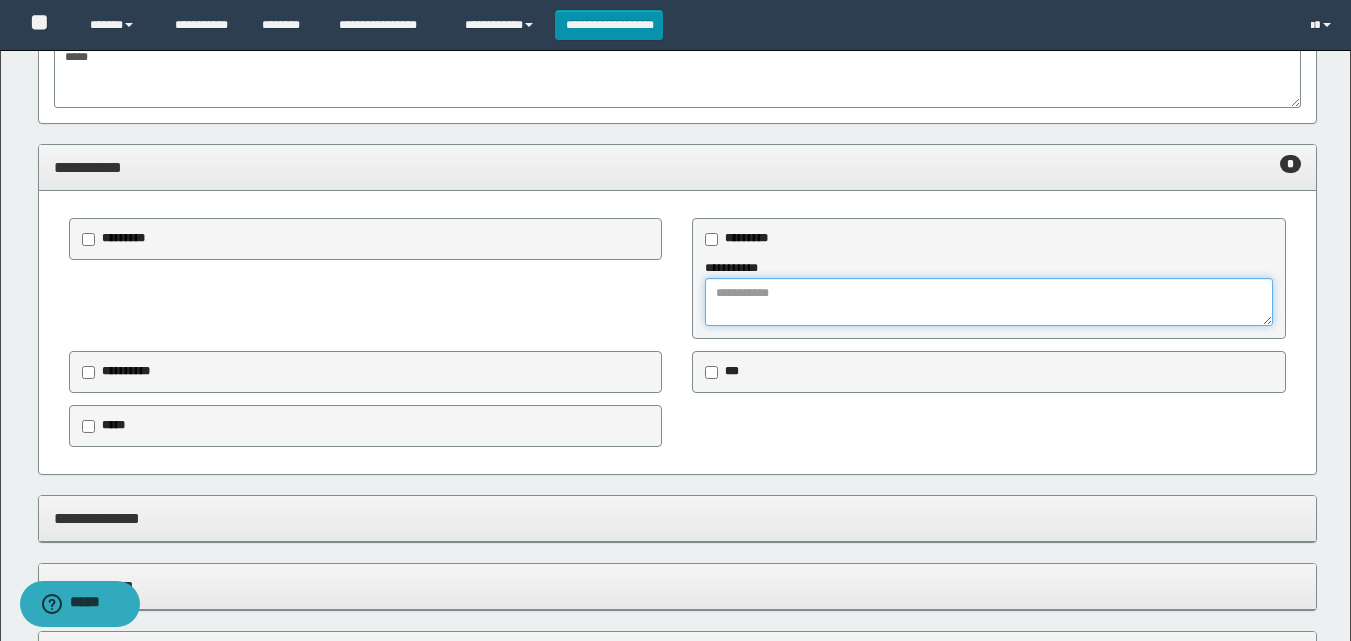 click at bounding box center (989, 302) 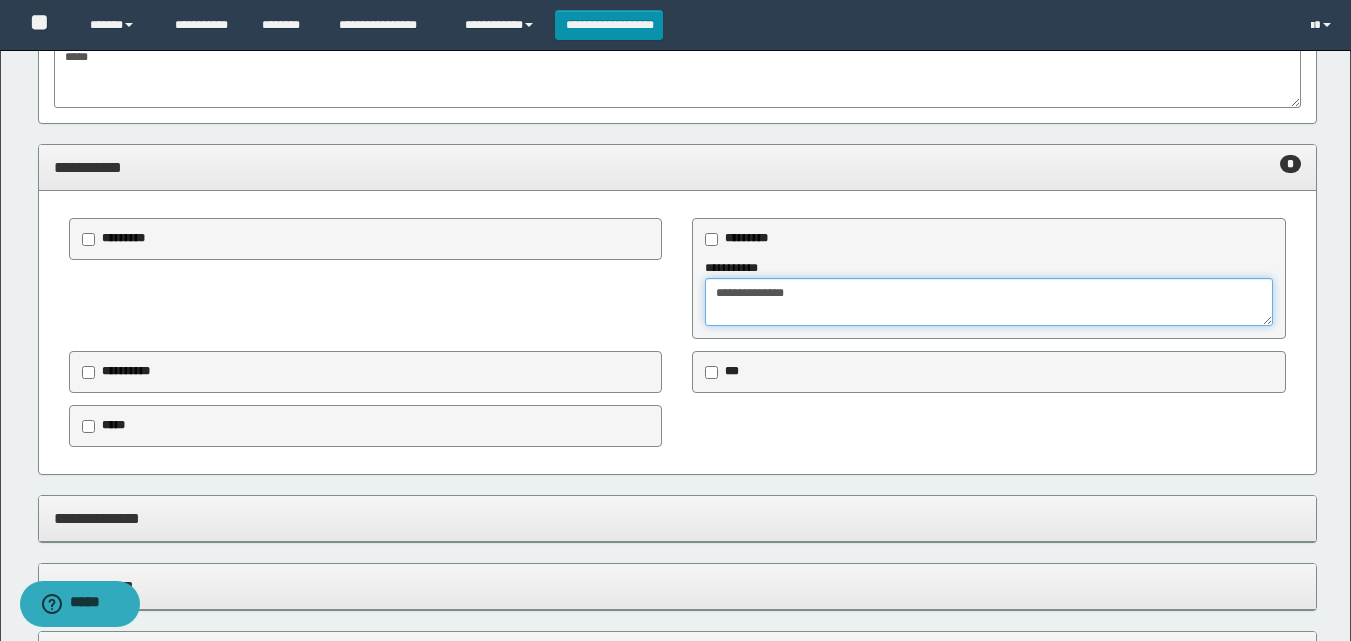 click on "**********" at bounding box center [989, 302] 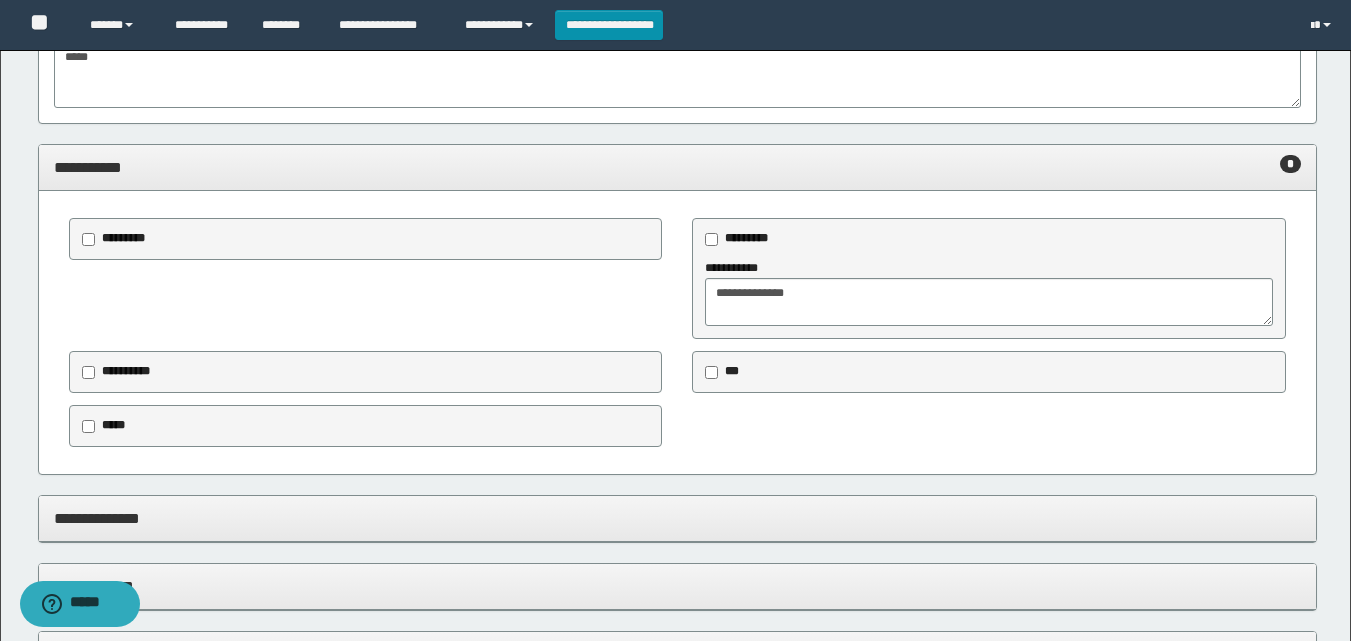 click on "**********" at bounding box center (677, 278) 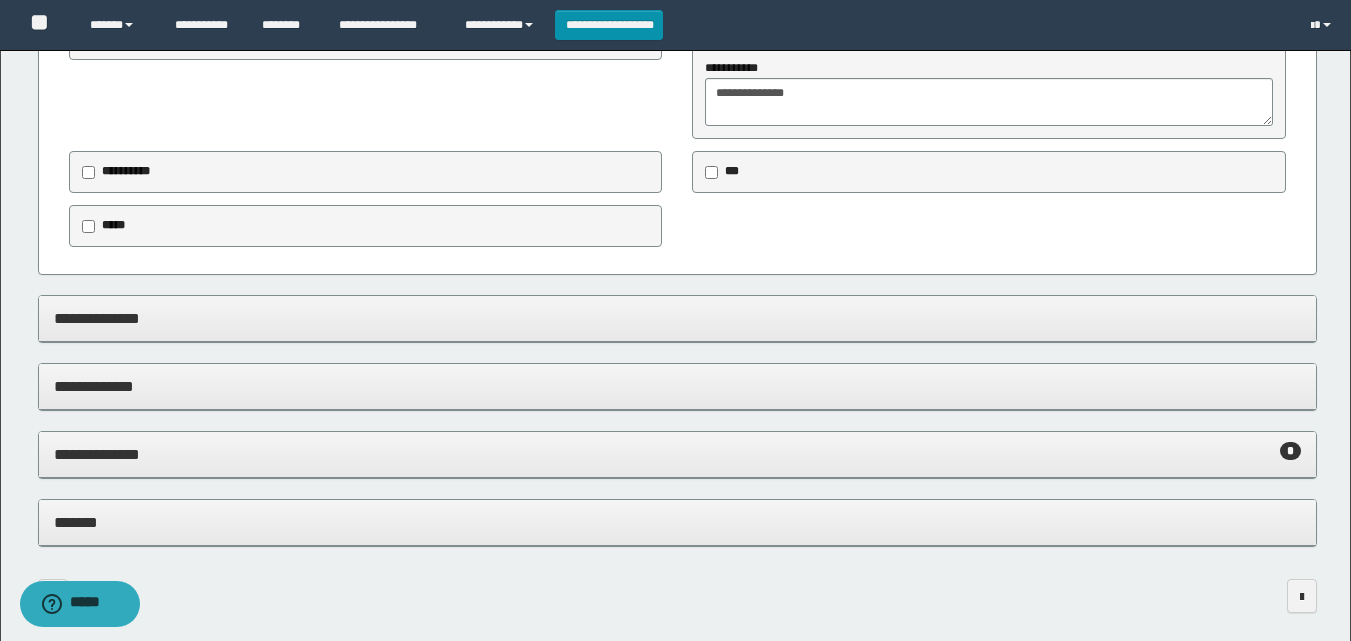scroll, scrollTop: 1536, scrollLeft: 0, axis: vertical 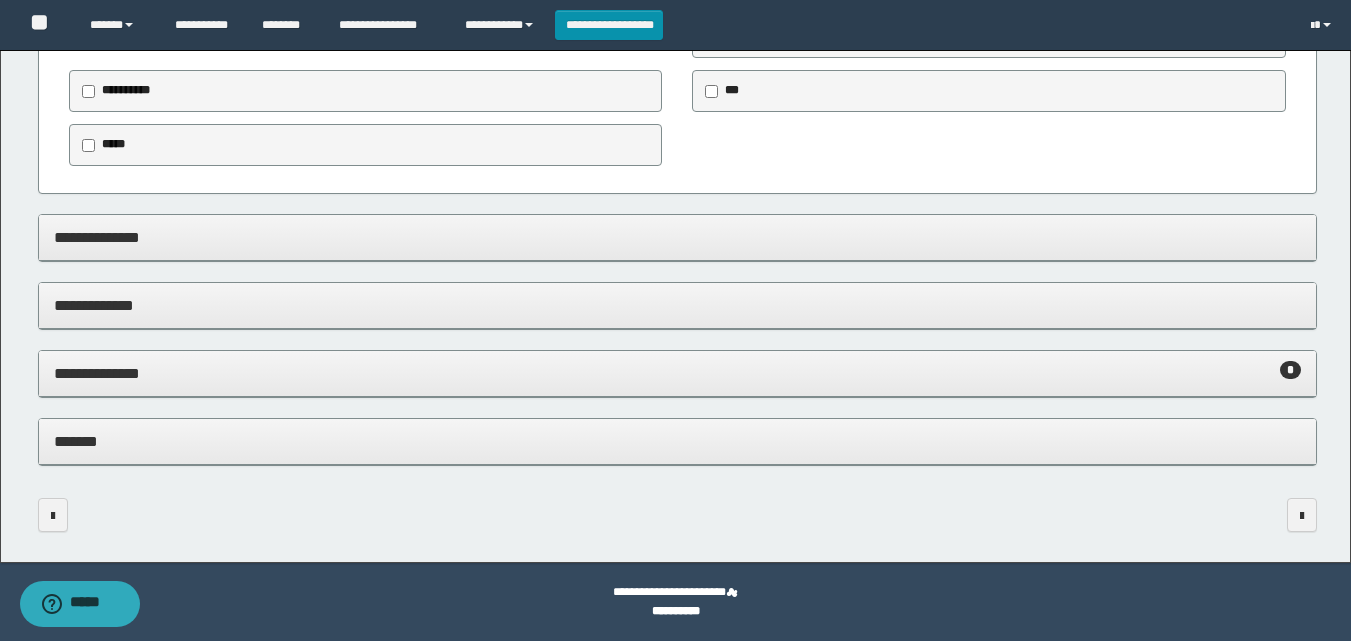 click on "*******" at bounding box center (677, 441) 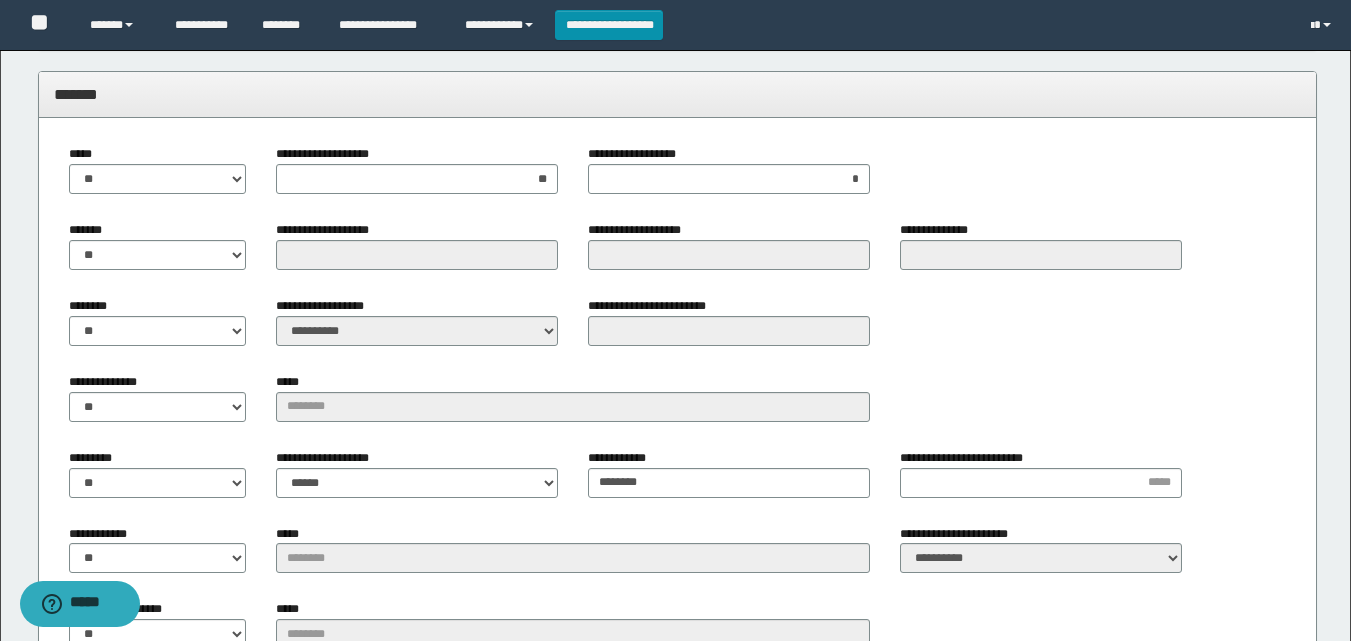 scroll, scrollTop: 1936, scrollLeft: 0, axis: vertical 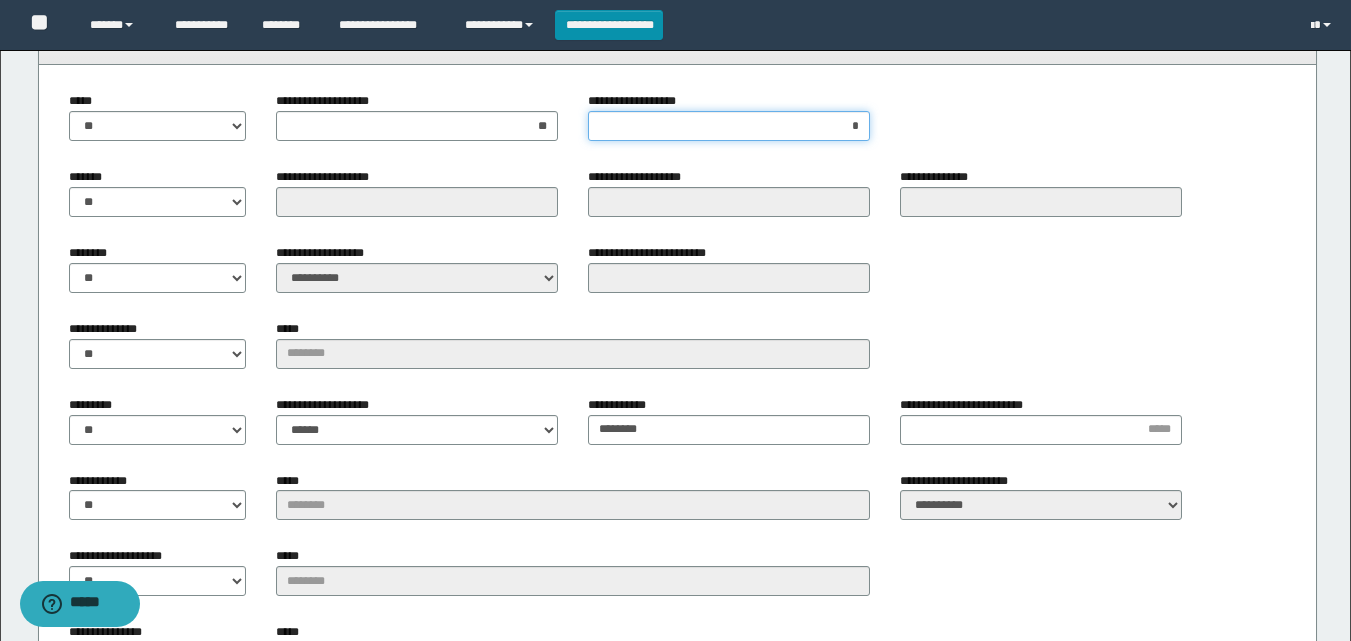drag, startPoint x: 792, startPoint y: 127, endPoint x: 1063, endPoint y: 140, distance: 271.3116 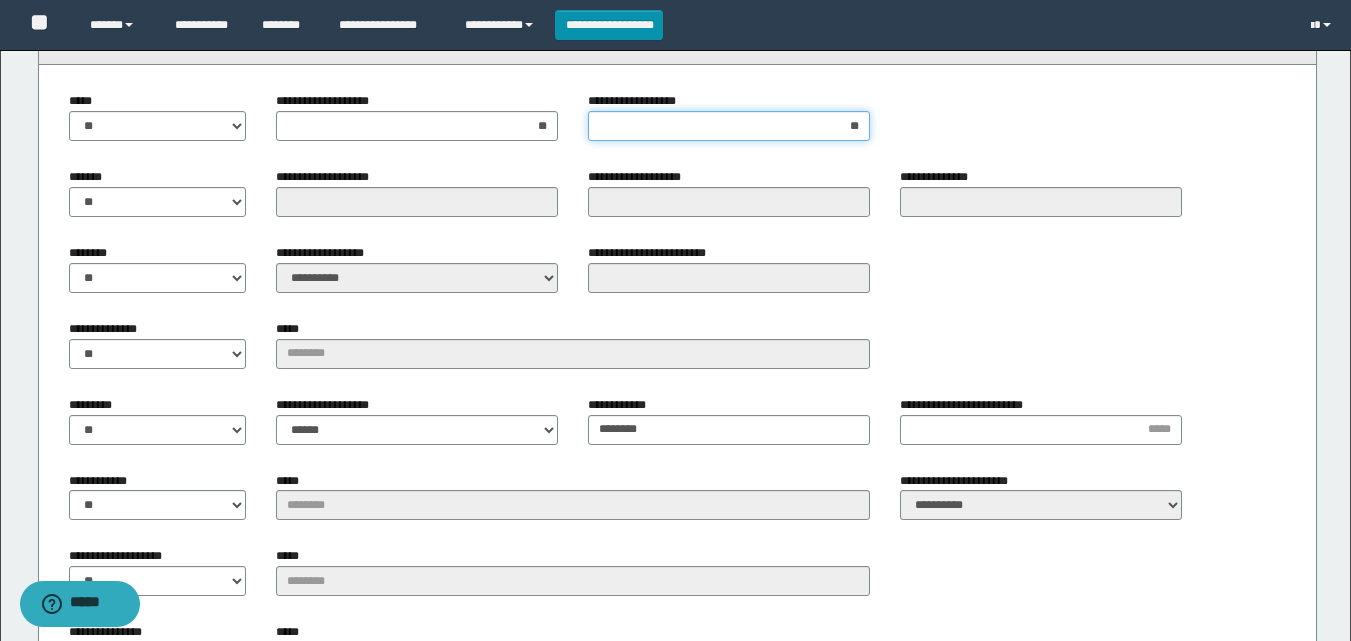 scroll, scrollTop: 2036, scrollLeft: 0, axis: vertical 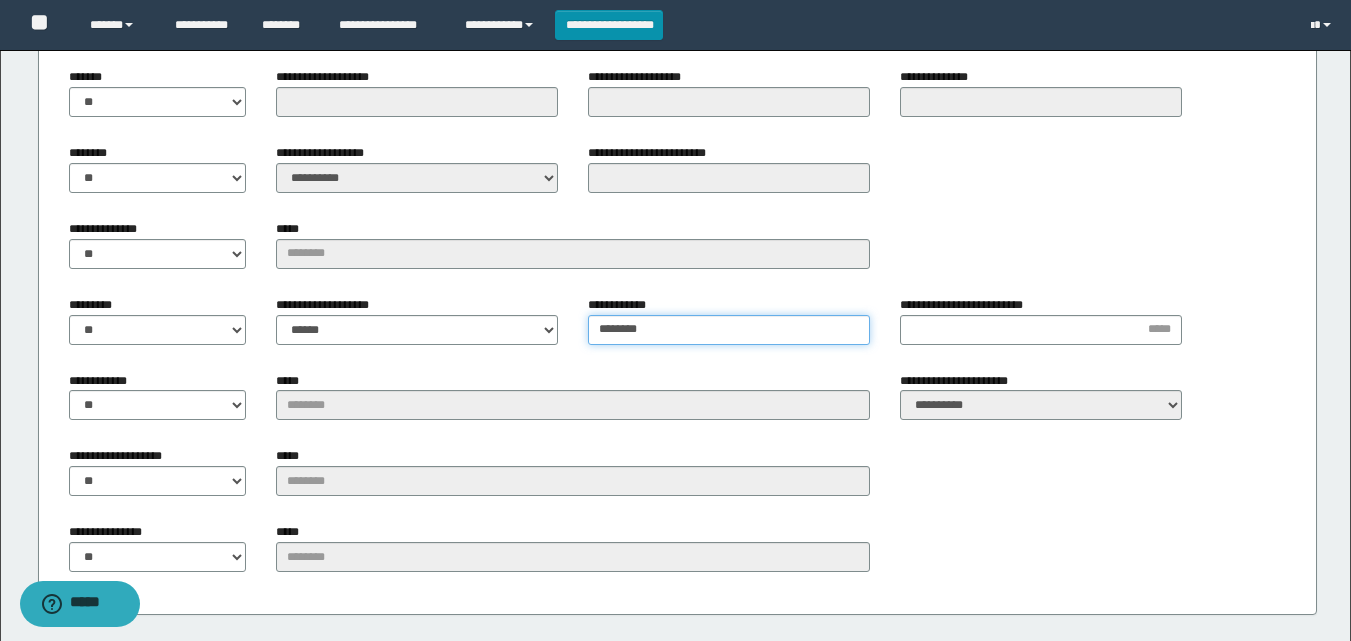 drag, startPoint x: 736, startPoint y: 330, endPoint x: 496, endPoint y: 329, distance: 240.00209 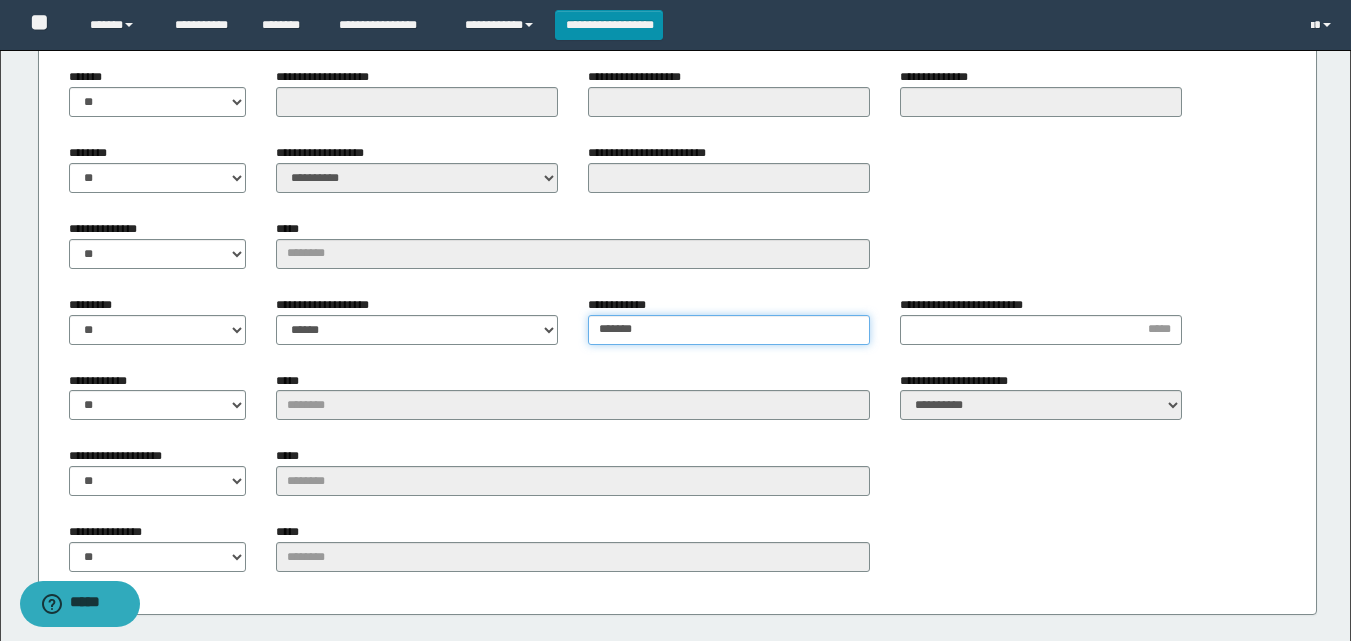type on "*******" 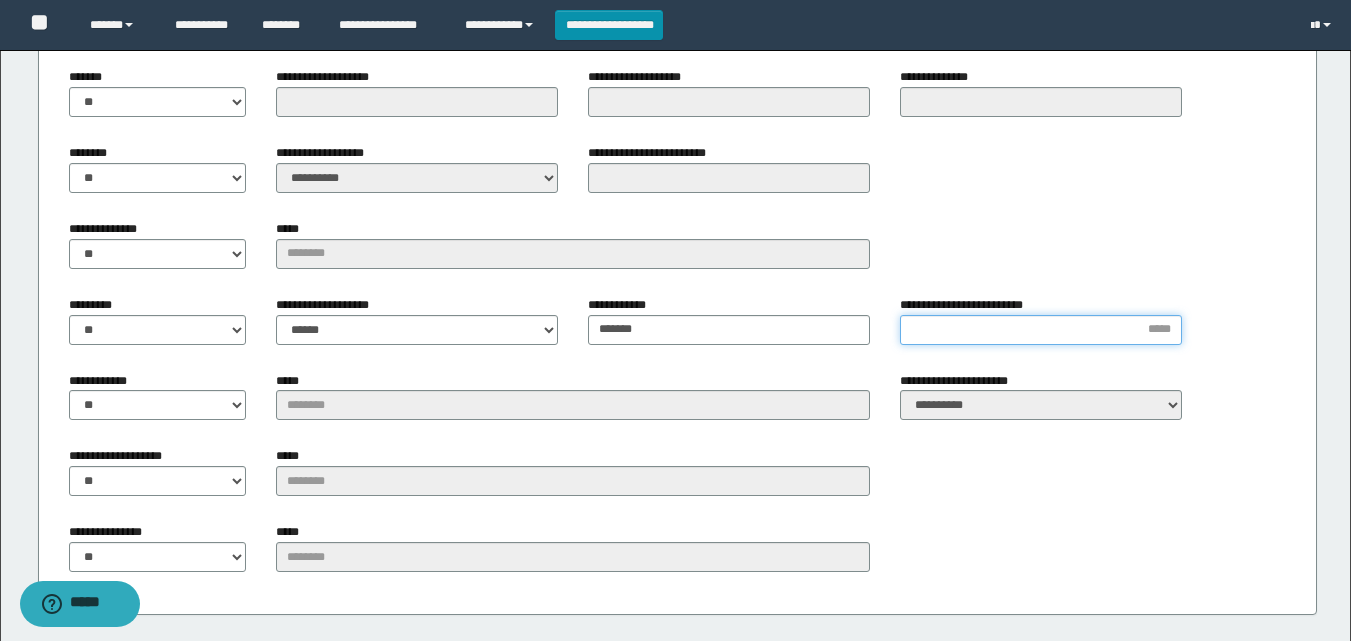 click on "**********" at bounding box center [1041, 330] 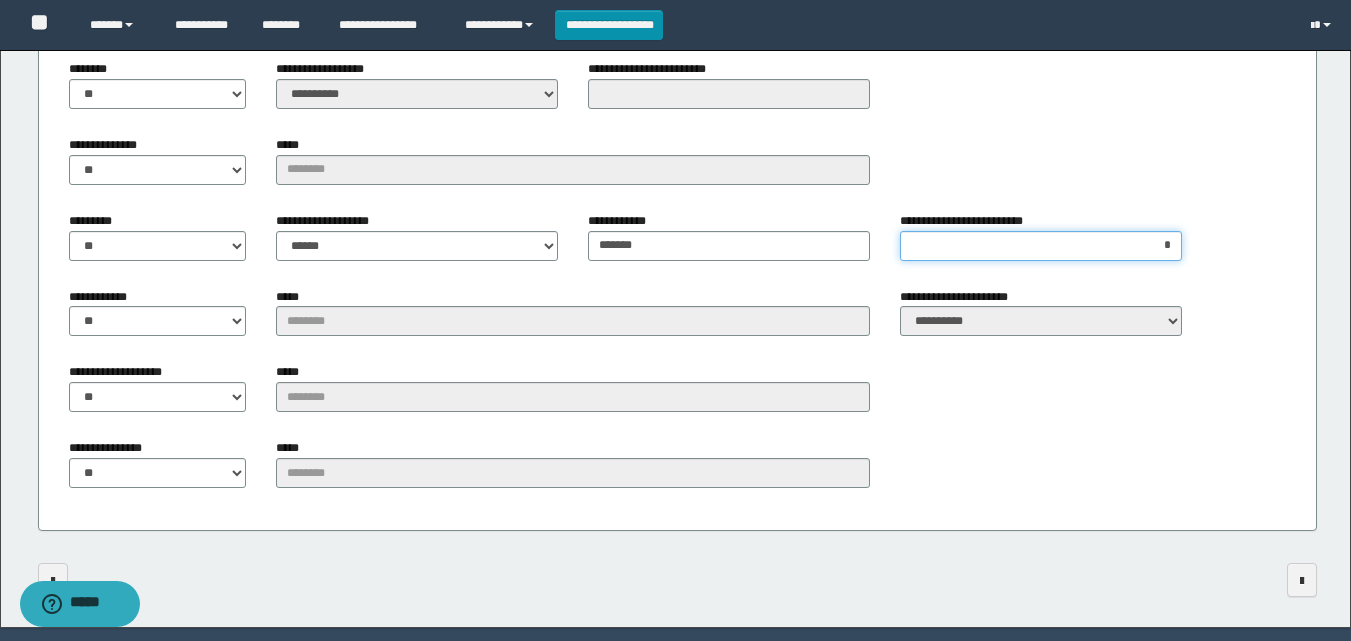 scroll, scrollTop: 2143, scrollLeft: 0, axis: vertical 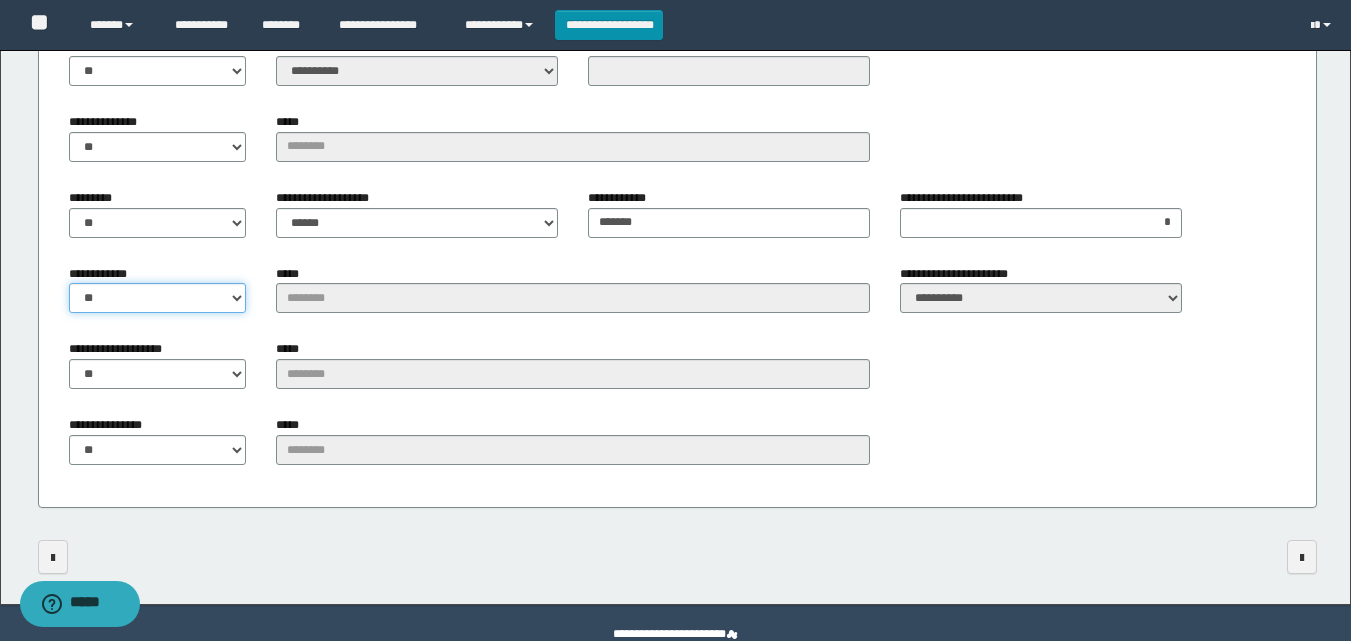 click on "**
**" at bounding box center [158, 298] 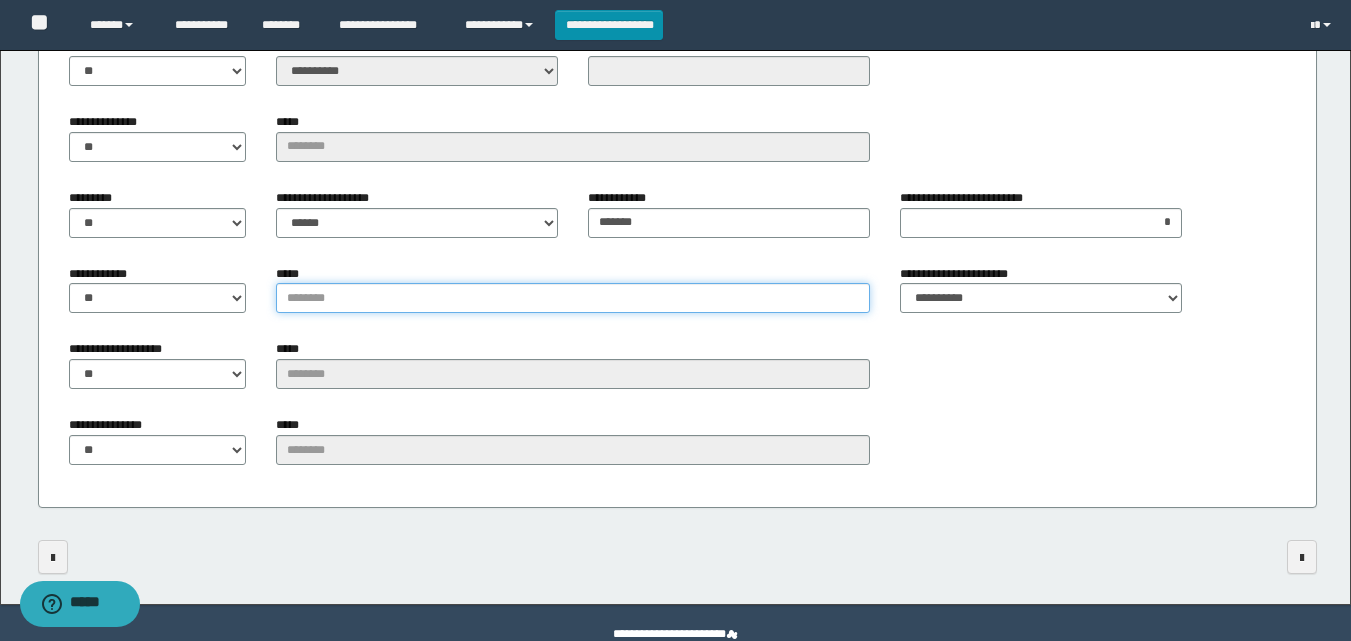 click on "*****" at bounding box center [573, 298] 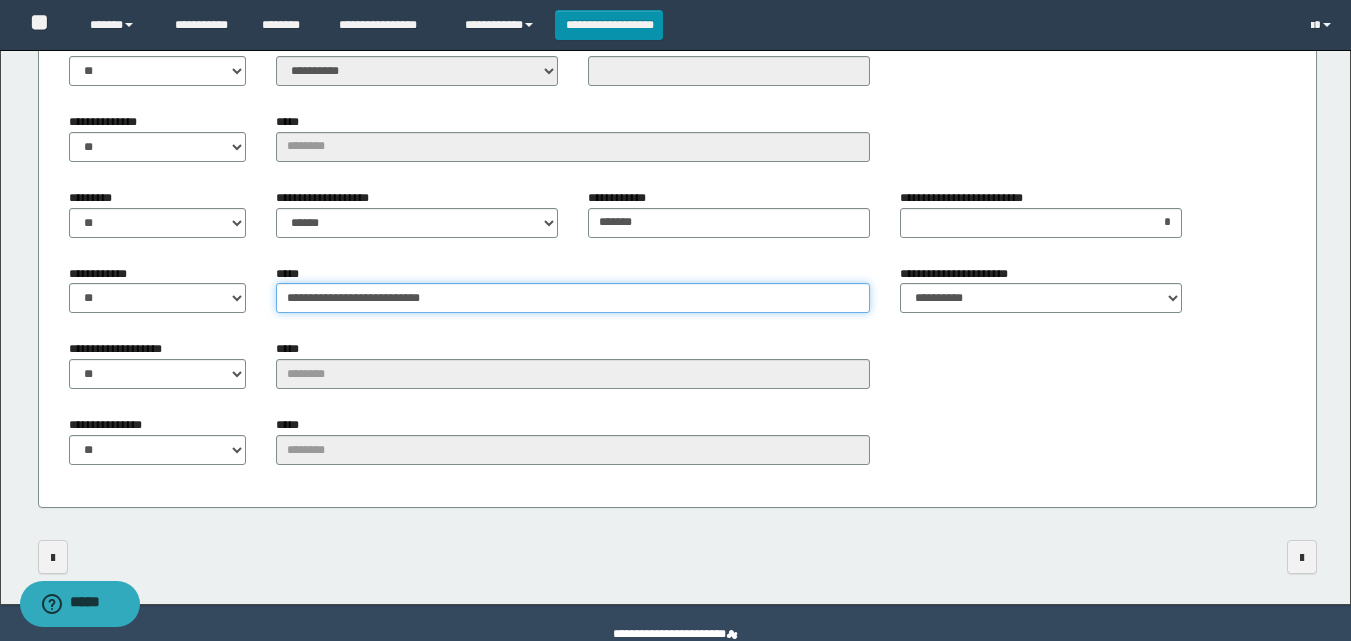 click on "**********" at bounding box center (573, 298) 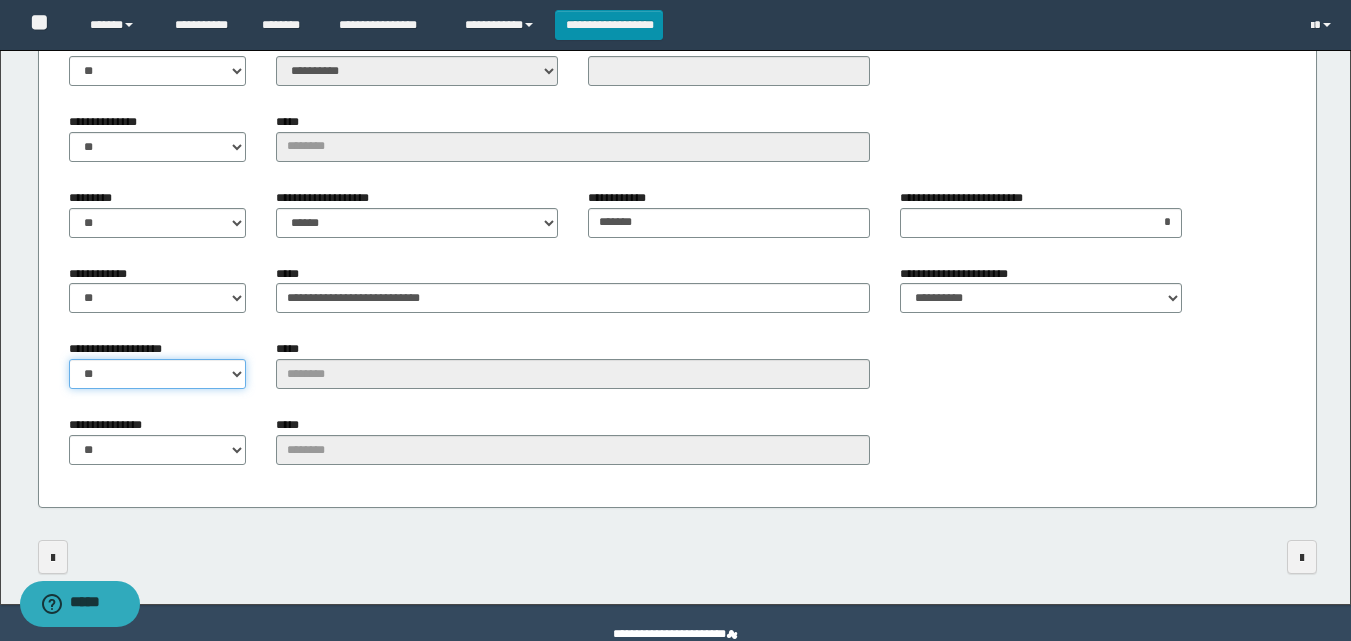 click on "**
**" at bounding box center (158, 374) 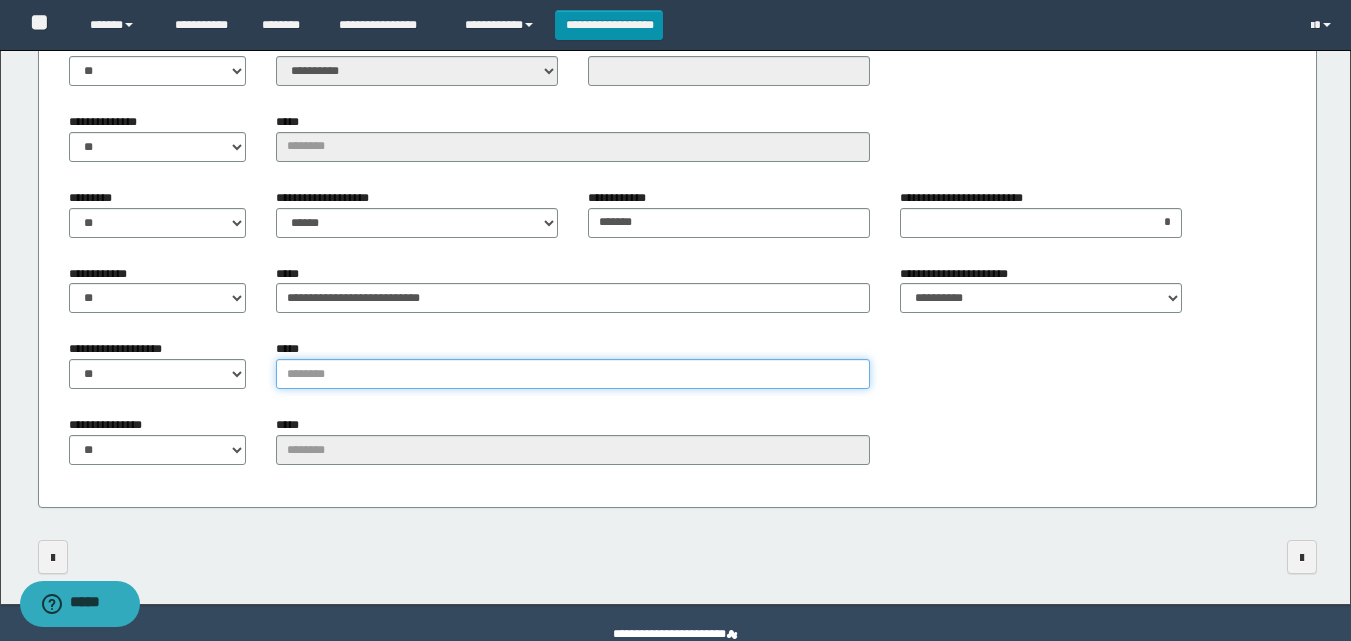 click on "*****" at bounding box center (573, 374) 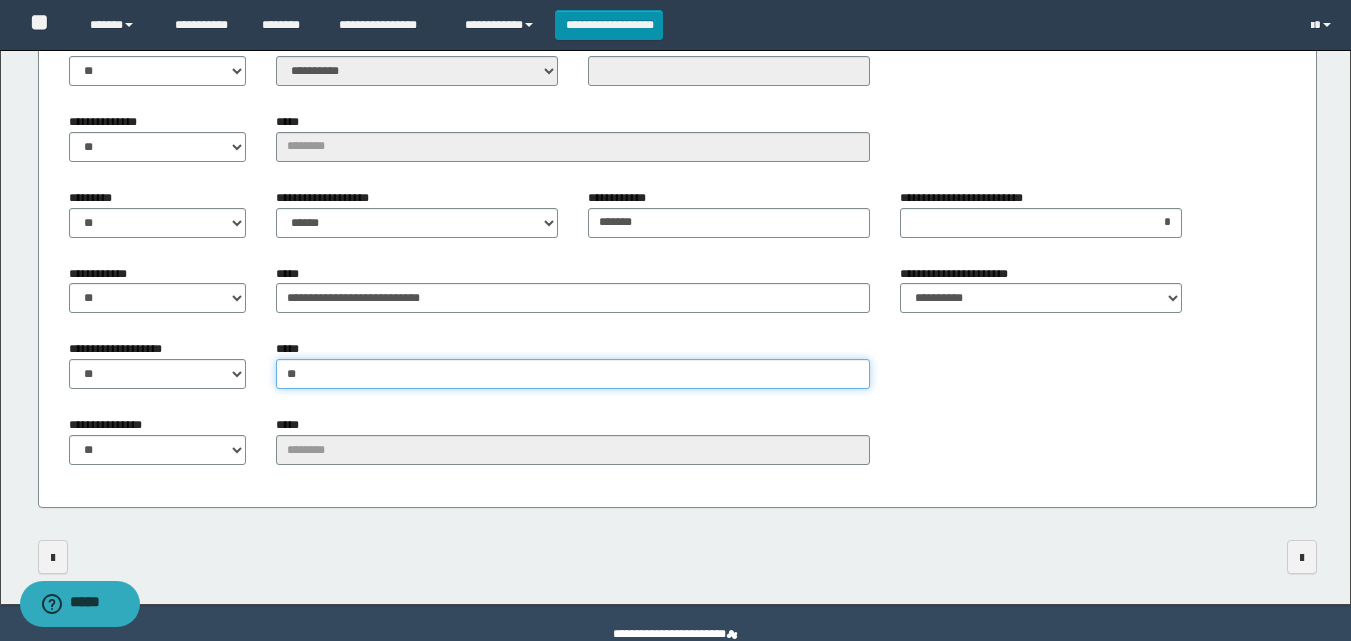 type on "*" 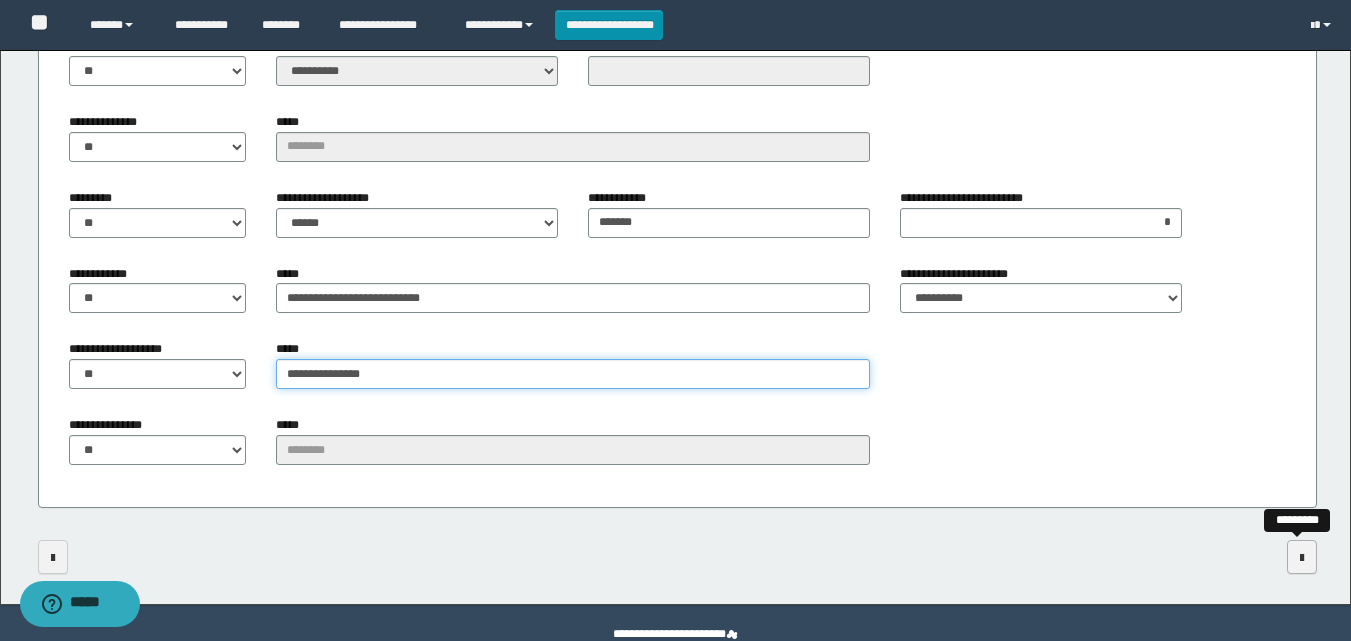 type on "**********" 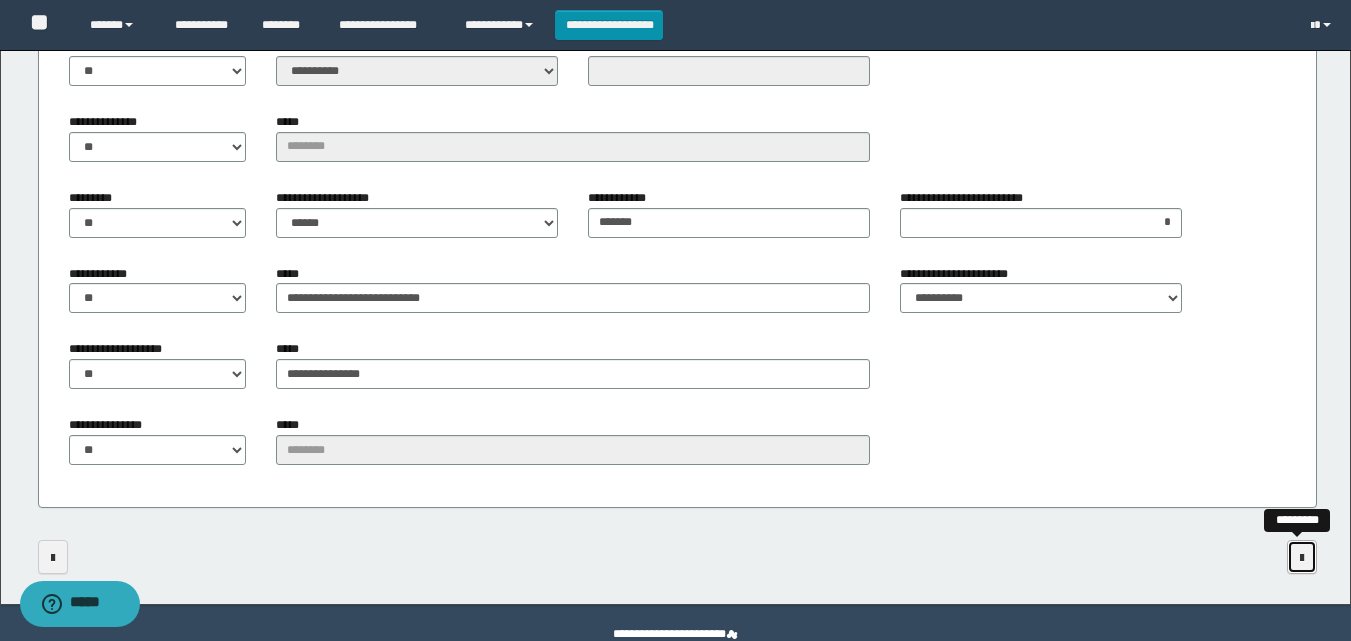click at bounding box center [1302, 558] 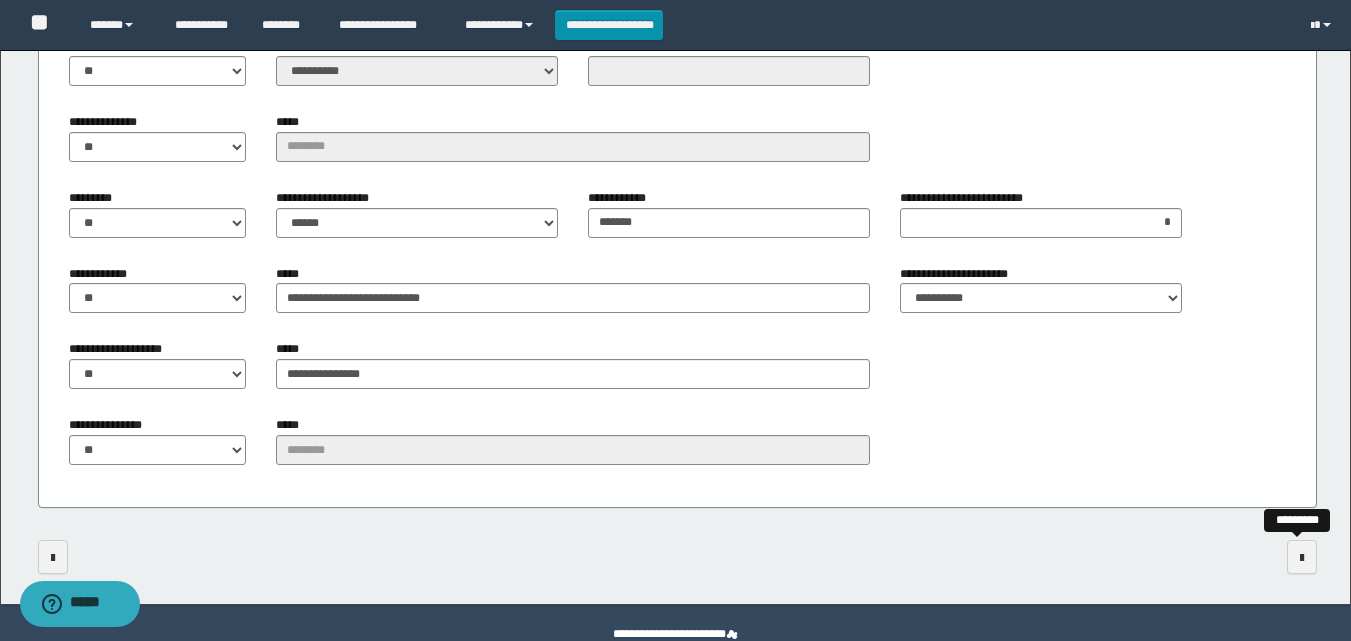 scroll, scrollTop: 0, scrollLeft: 0, axis: both 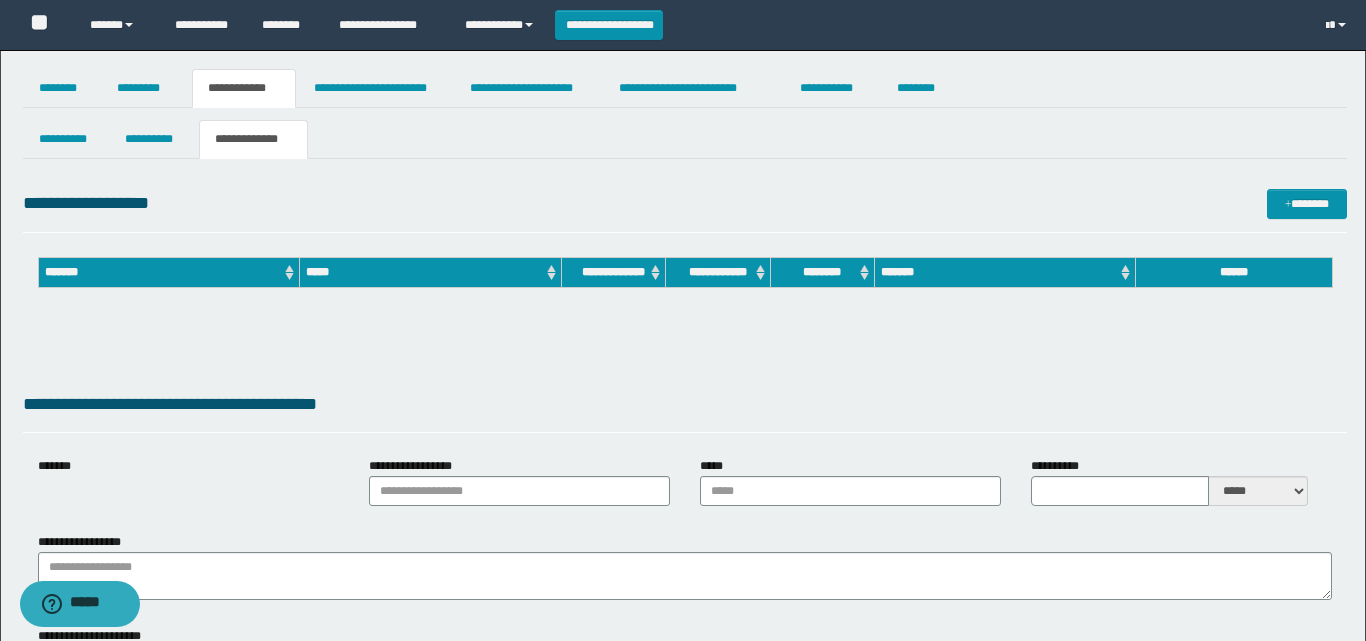 type on "**********" 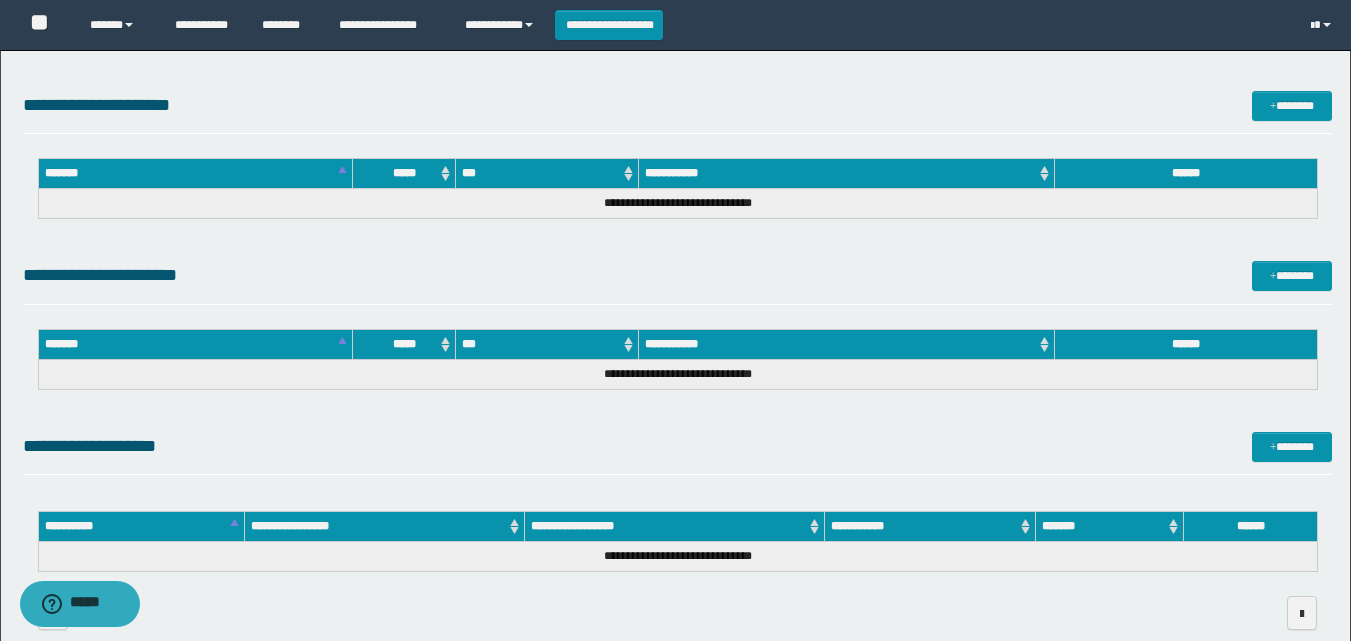 scroll, scrollTop: 1298, scrollLeft: 0, axis: vertical 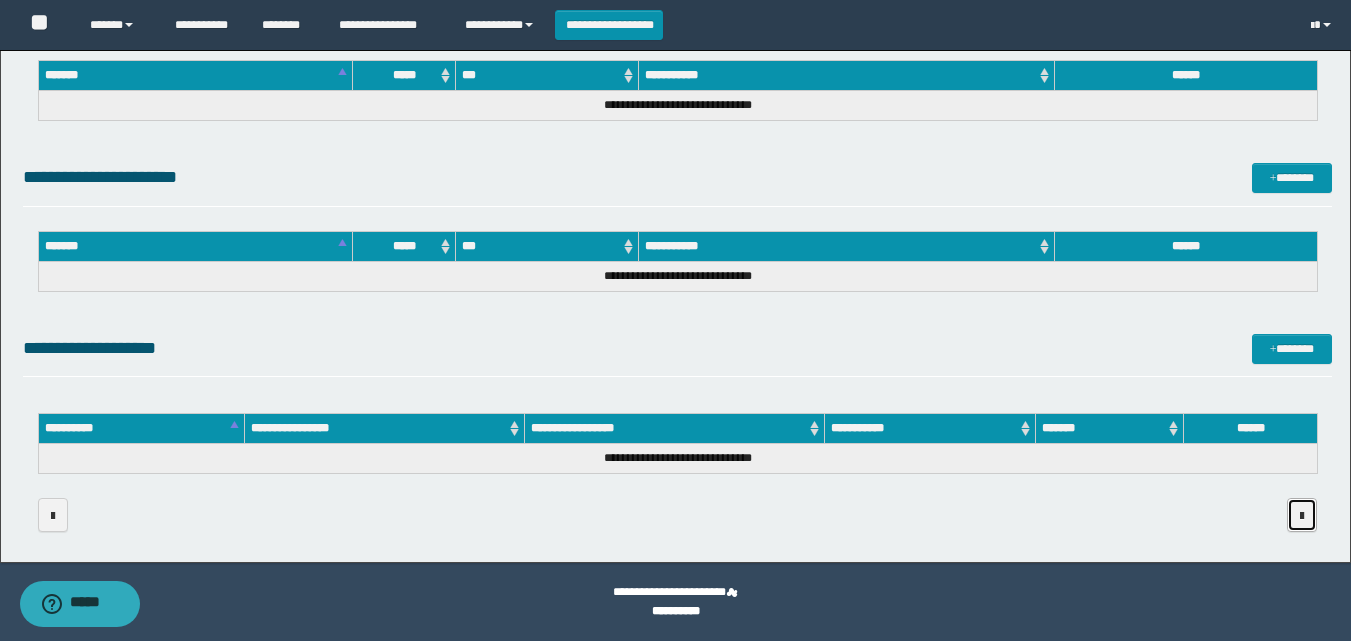 click at bounding box center [1302, 515] 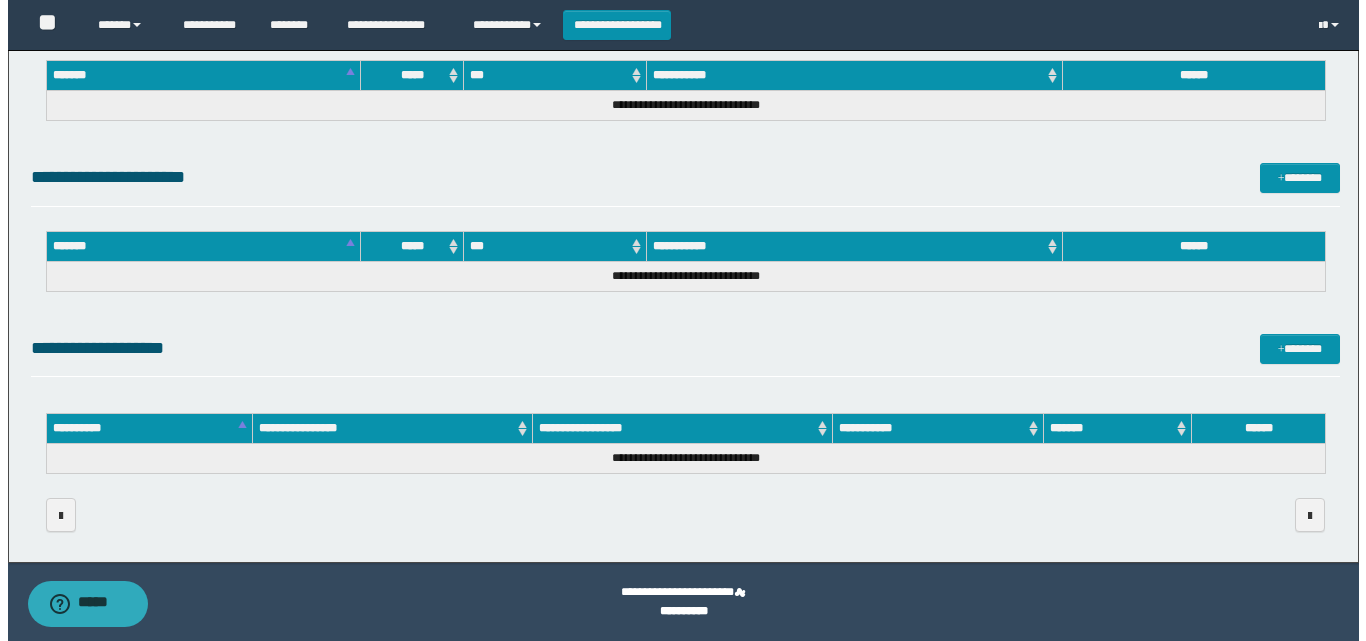 scroll, scrollTop: 0, scrollLeft: 0, axis: both 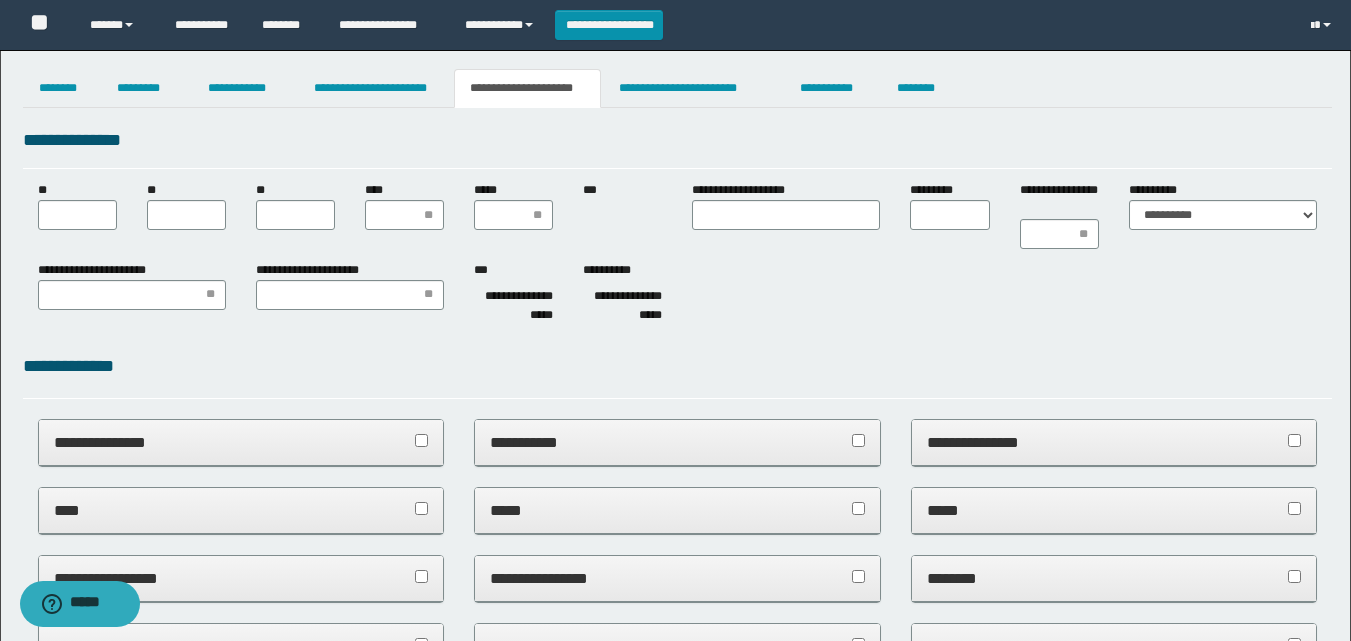 type 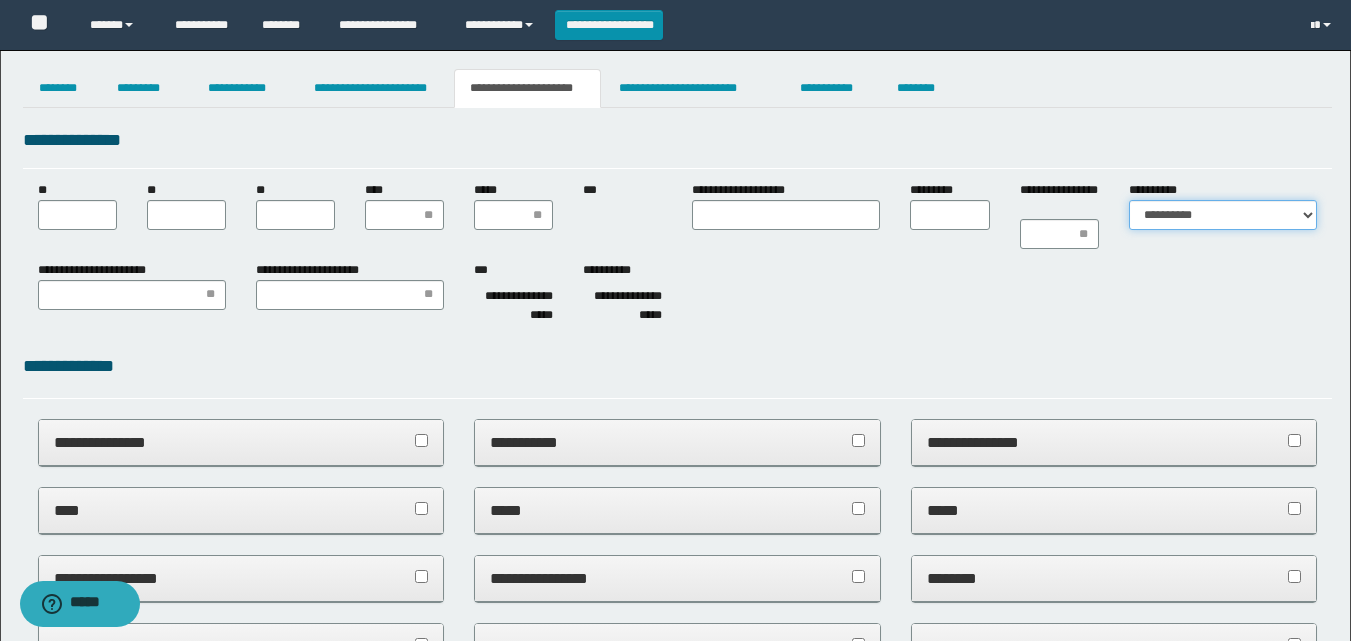 click on "**********" at bounding box center (1223, 215) 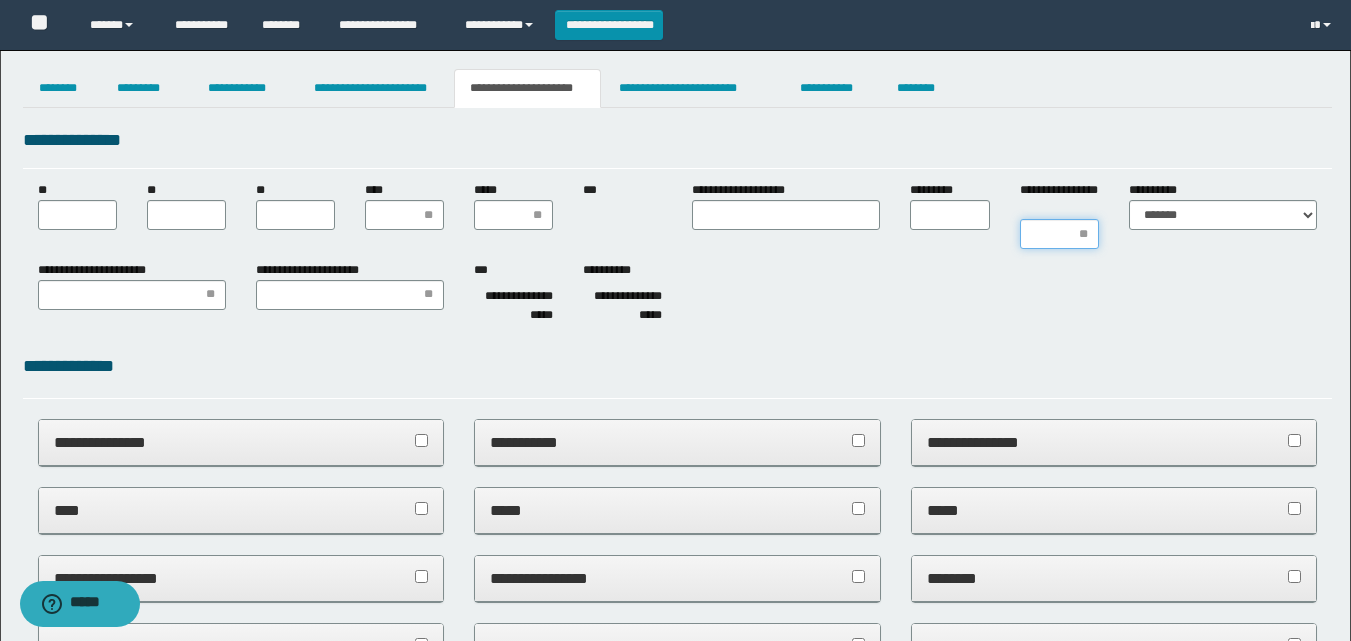 click on "**********" at bounding box center [1059, 234] 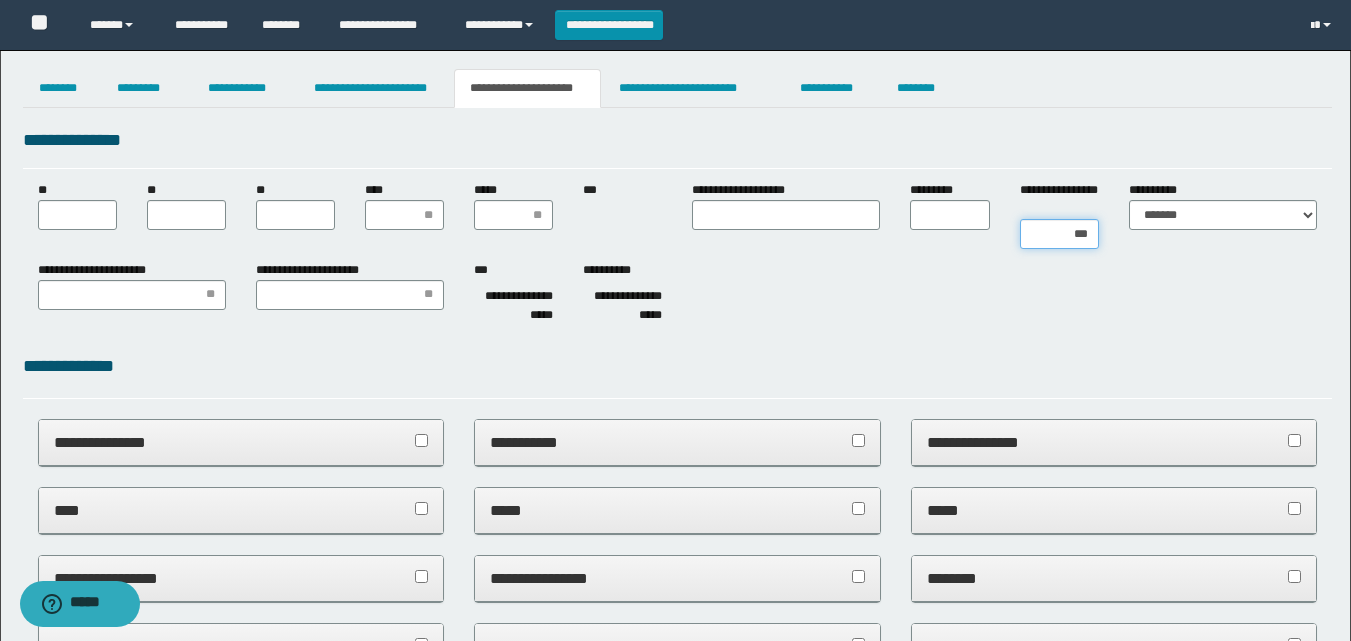 type on "****" 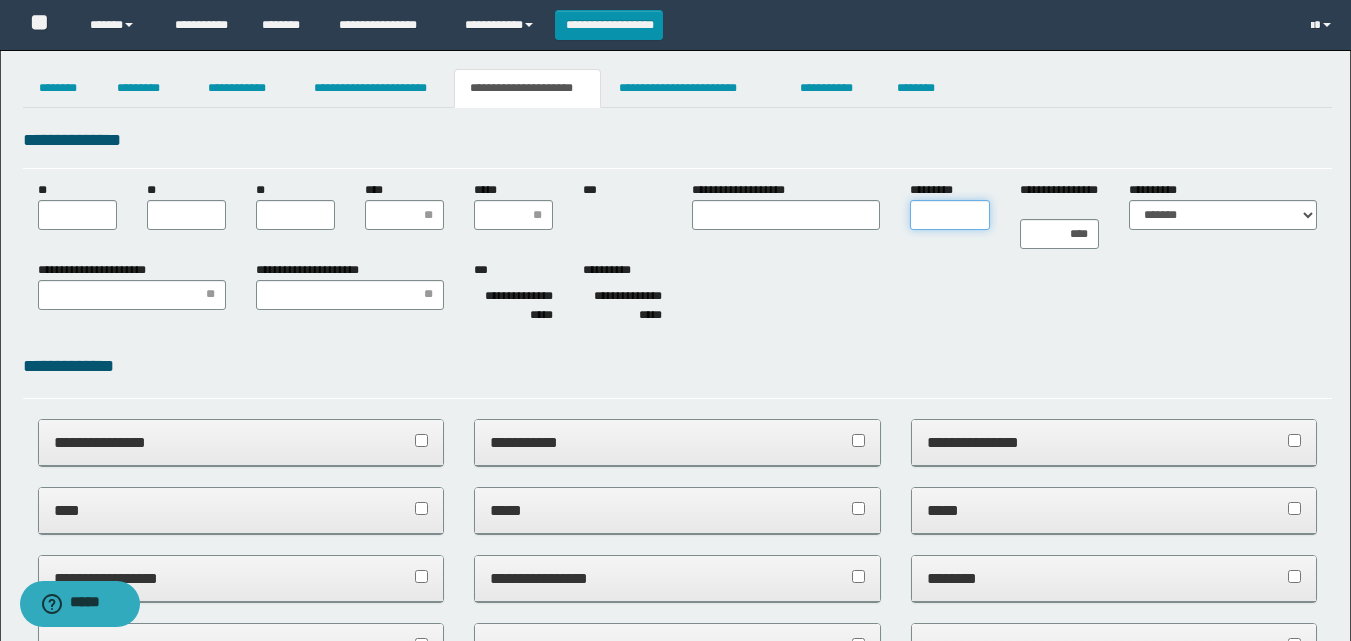 click on "*********" at bounding box center [949, 215] 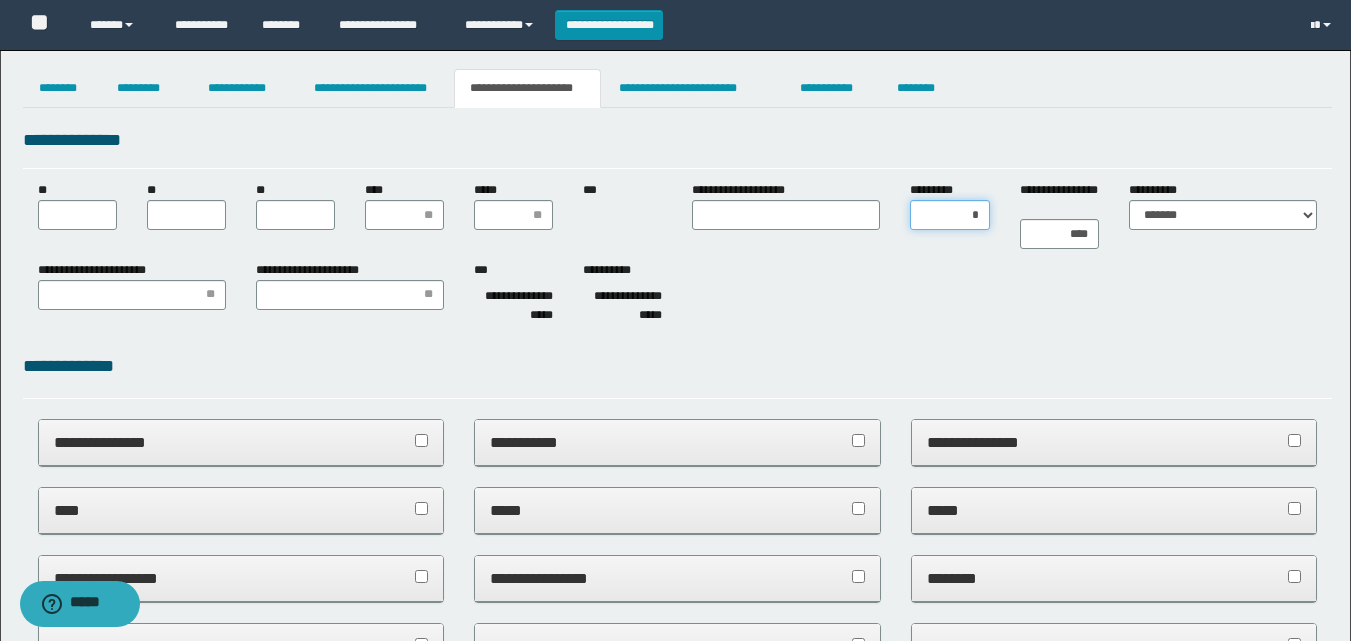 type on "**" 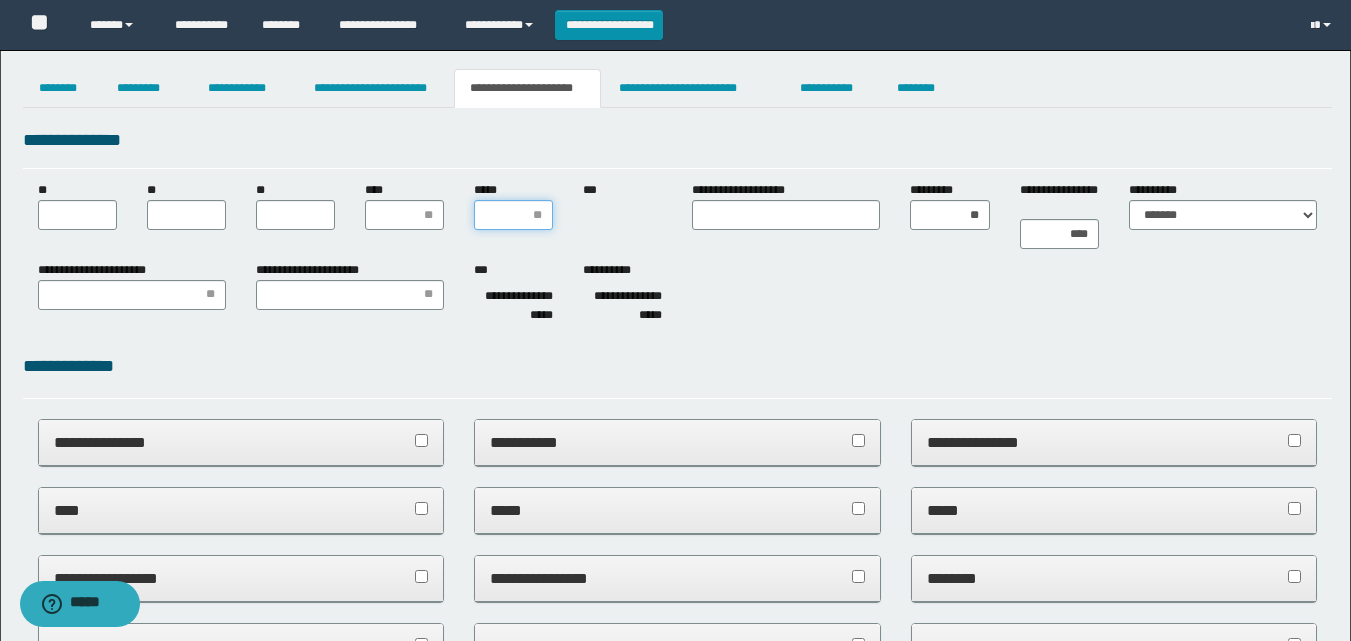 click on "*****" at bounding box center (513, 215) 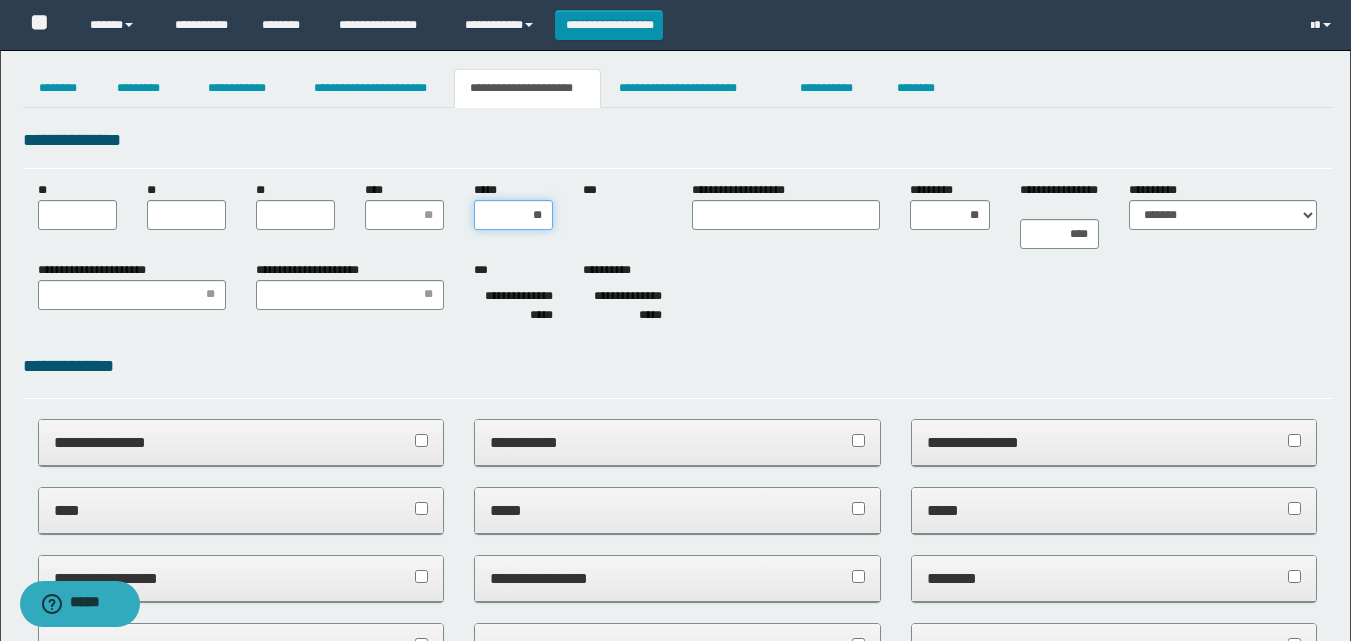 type on "***" 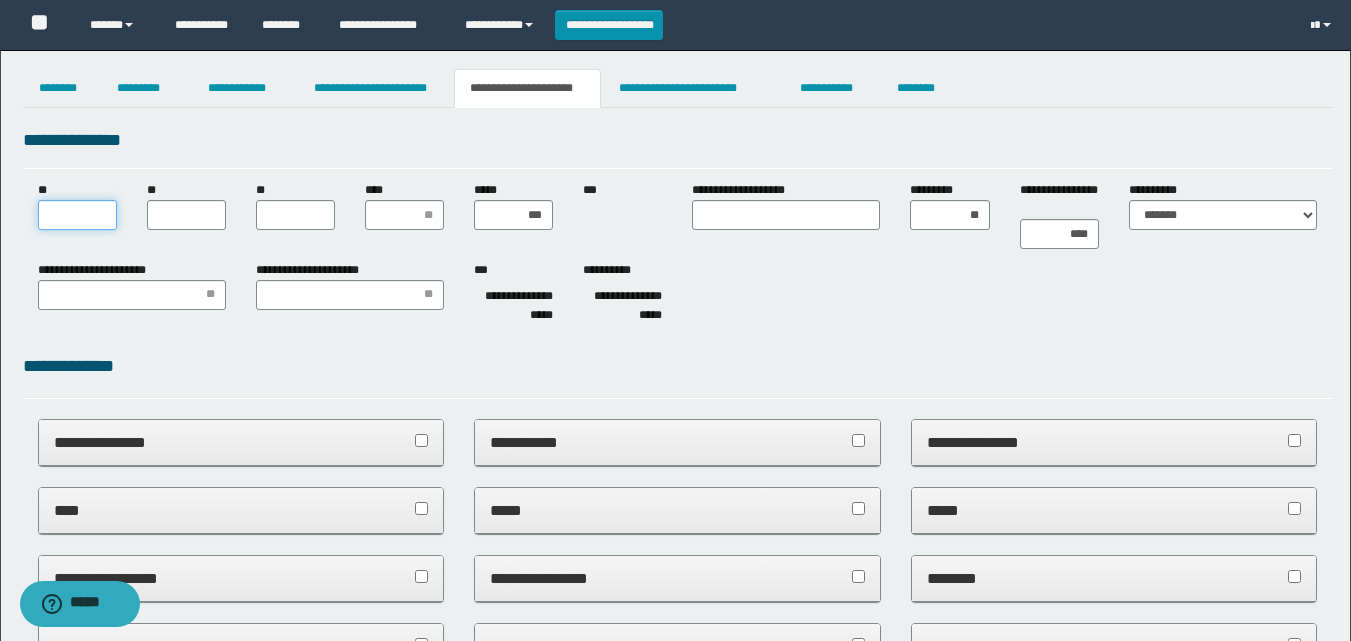 click on "**" at bounding box center [77, 215] 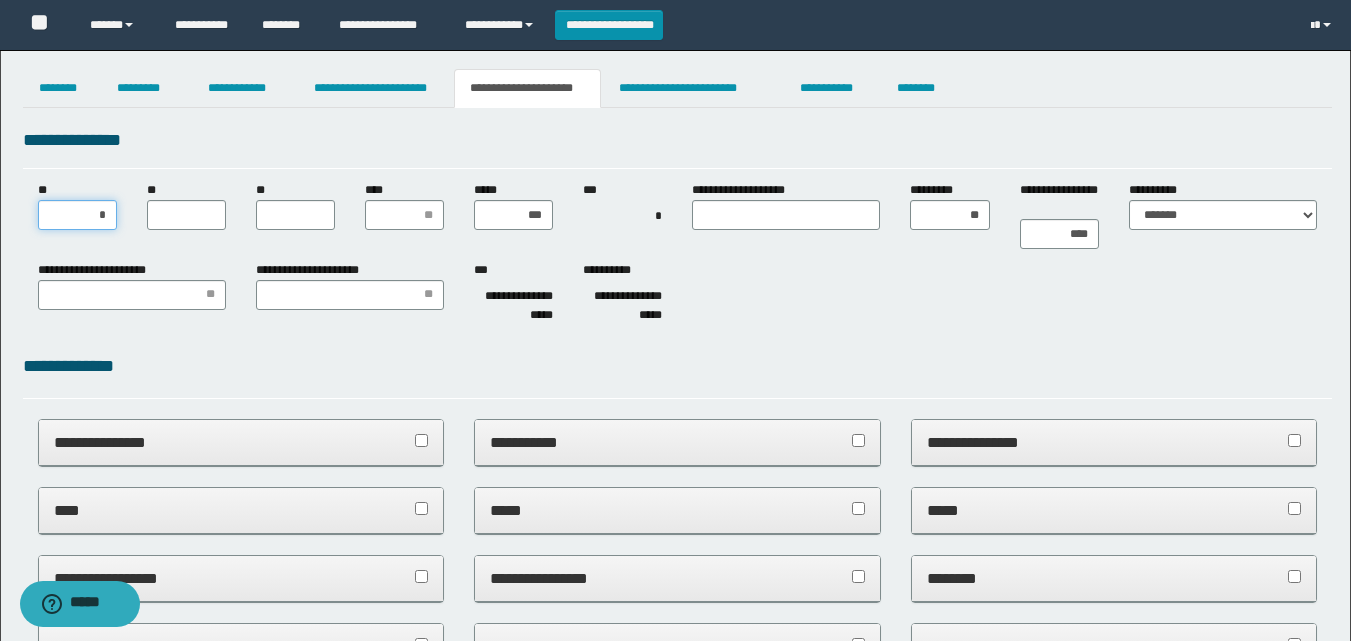 type on "**" 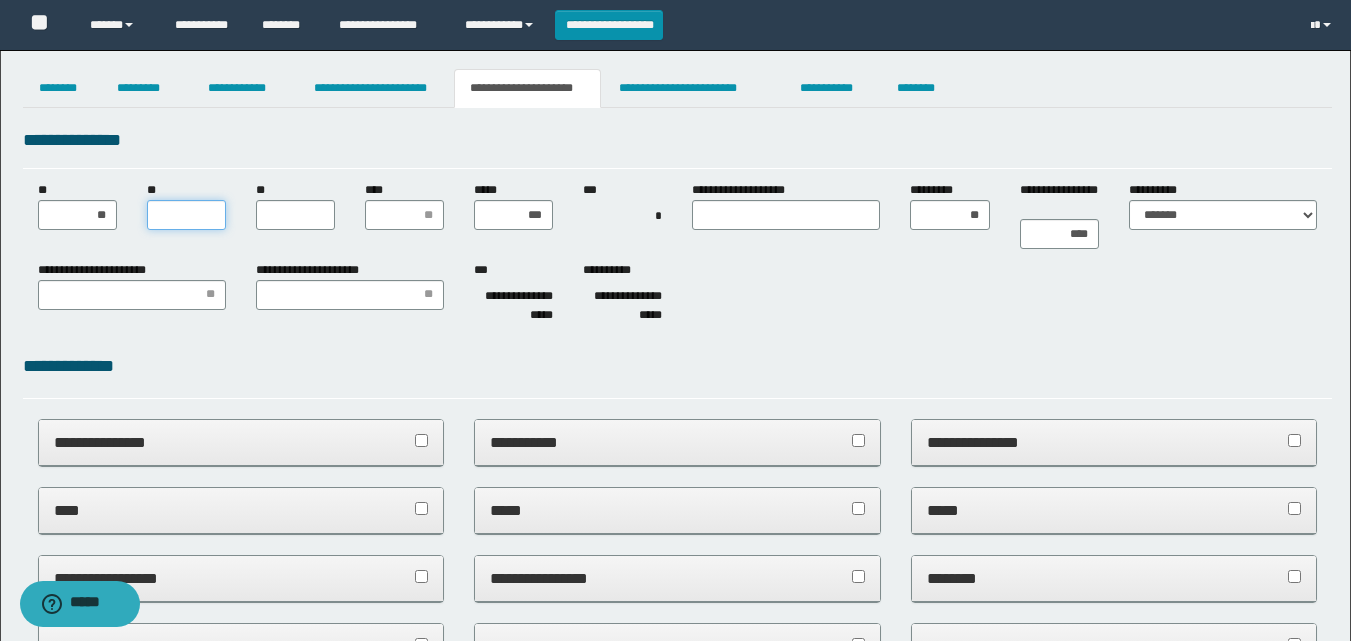 click on "**" at bounding box center [186, 215] 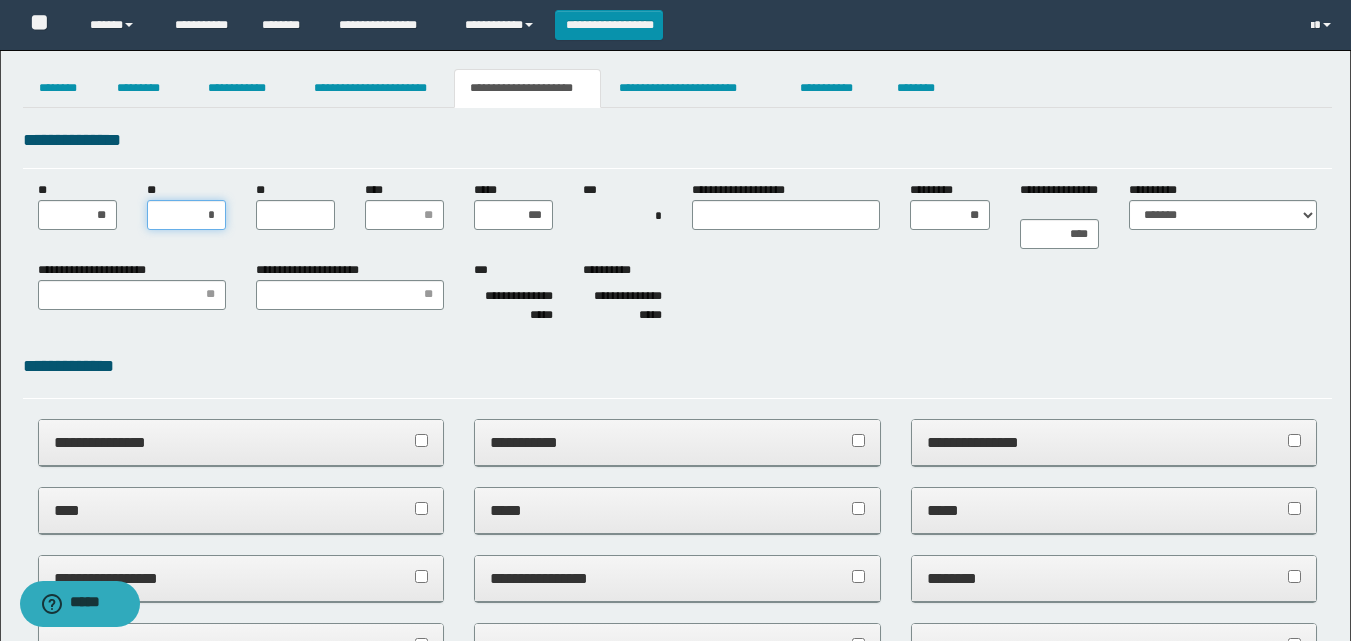 type on "**" 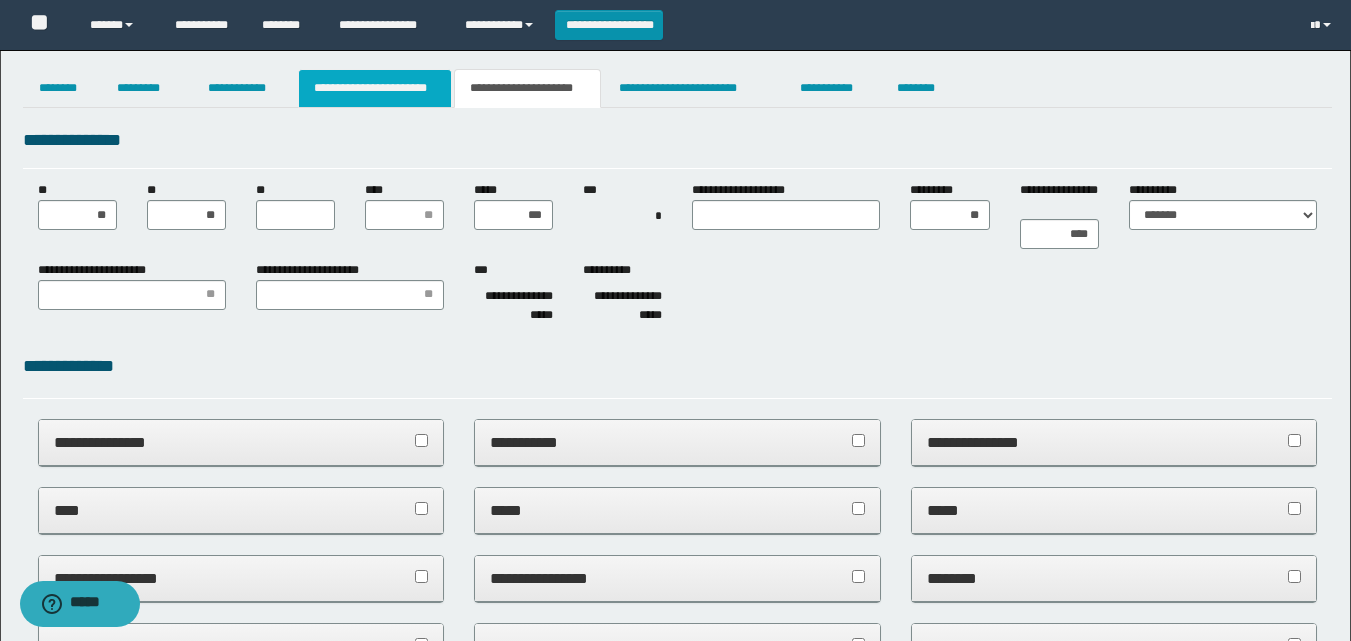 click on "**********" at bounding box center [375, 88] 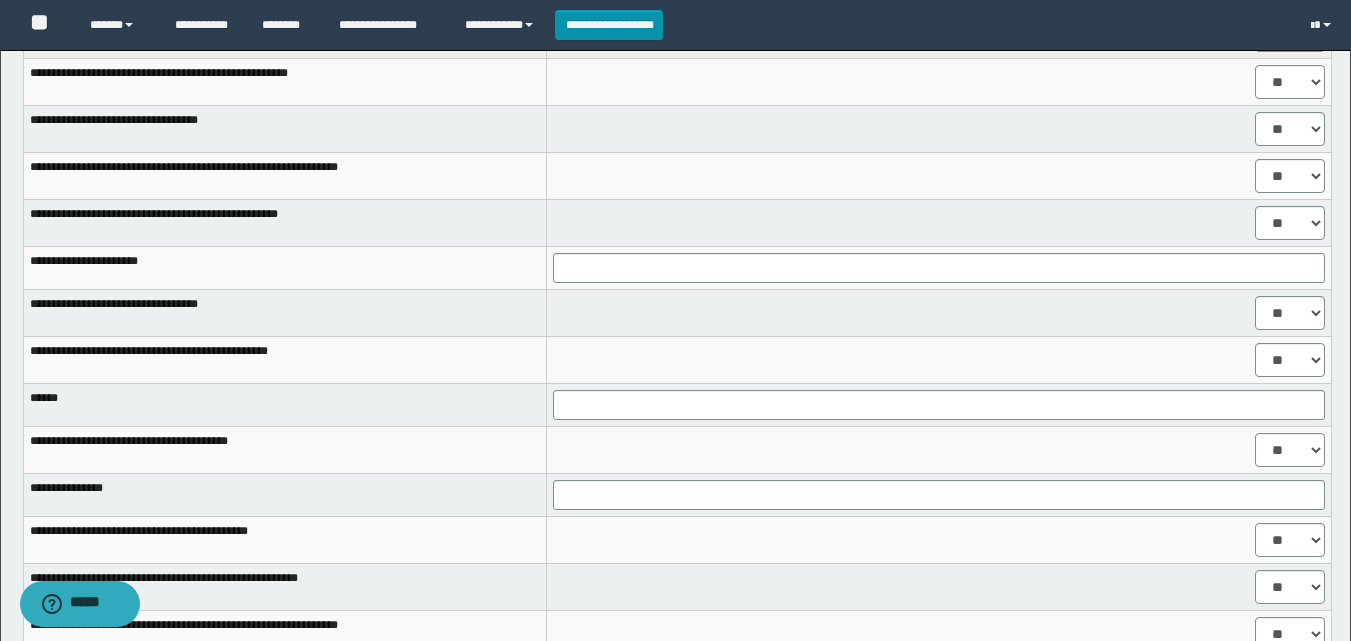 scroll, scrollTop: 1200, scrollLeft: 0, axis: vertical 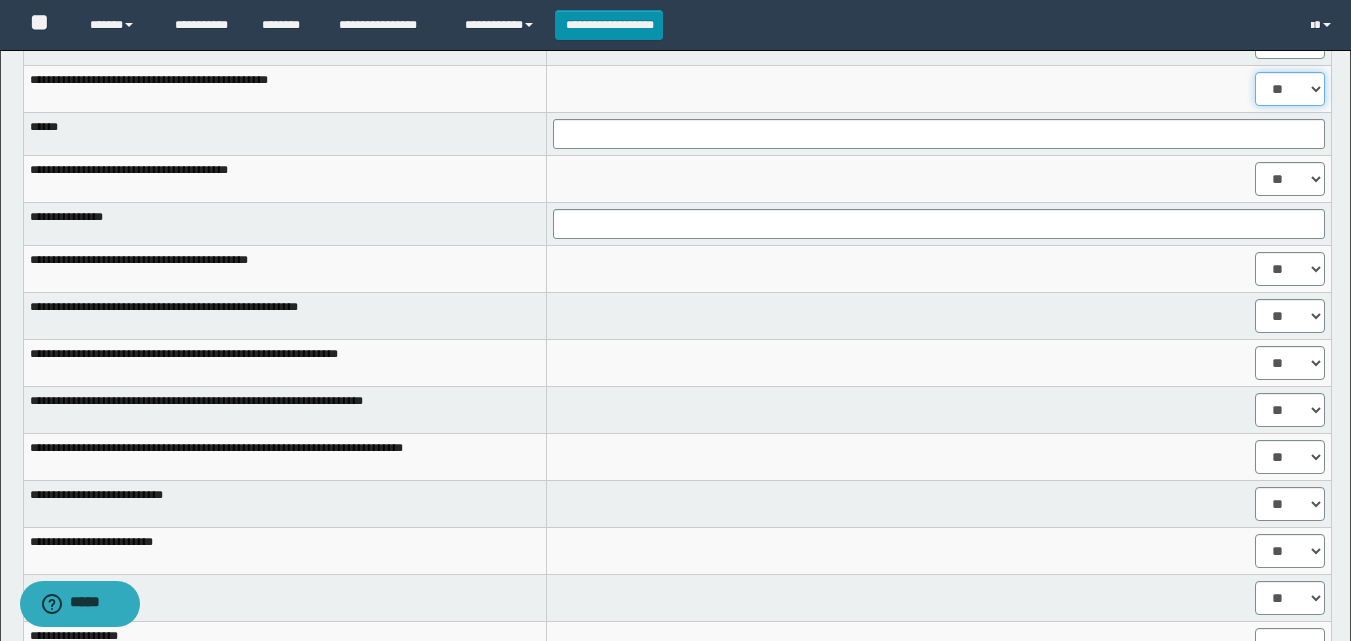 click on "**
**" at bounding box center (1290, 89) 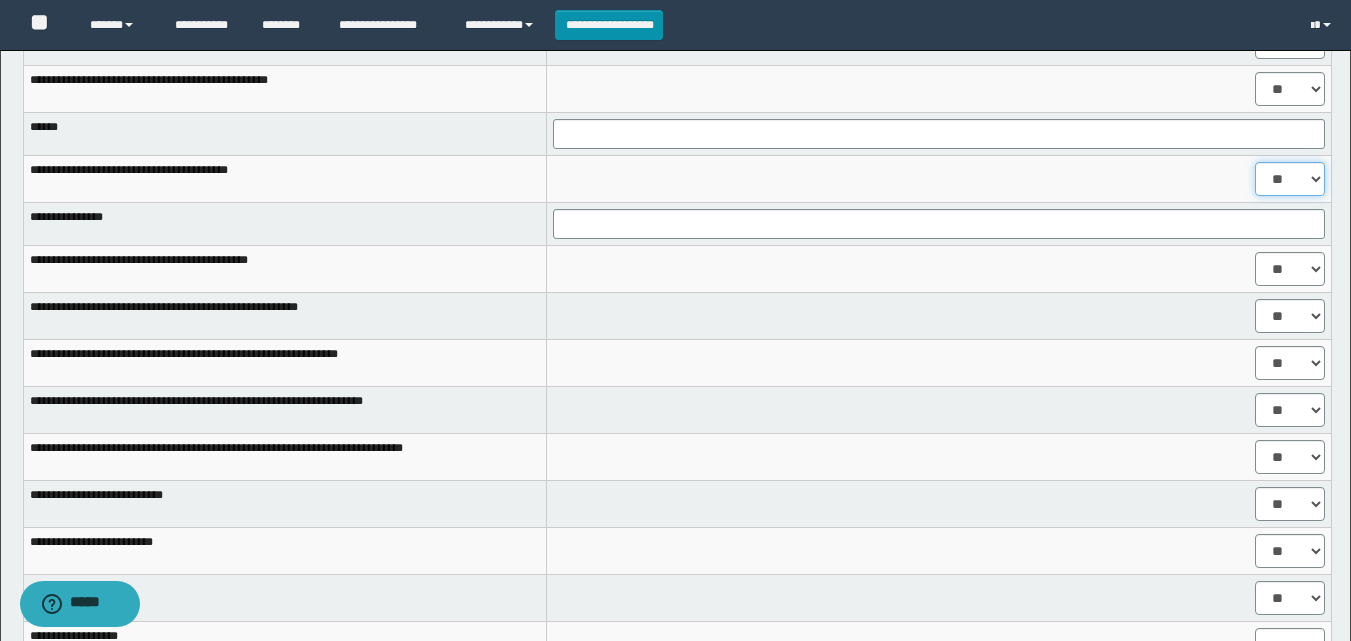drag, startPoint x: 1291, startPoint y: 177, endPoint x: 1271, endPoint y: 189, distance: 23.323807 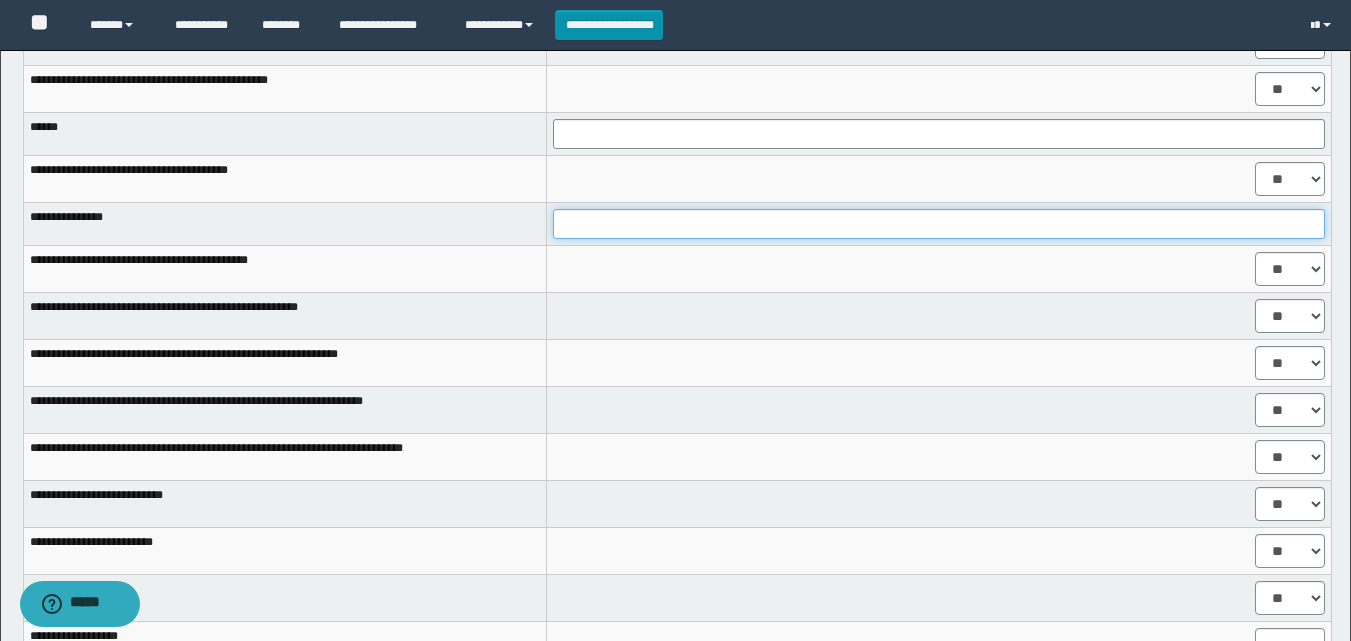 click at bounding box center (939, 224) 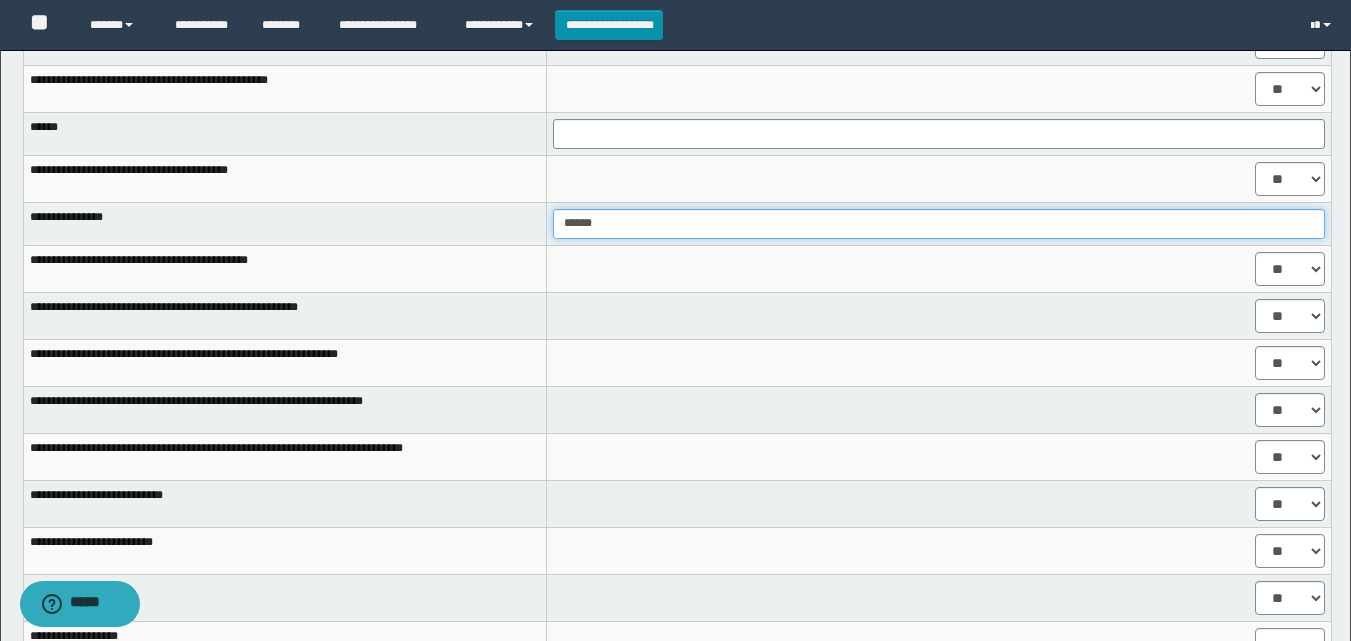 click on "******" at bounding box center [939, 224] 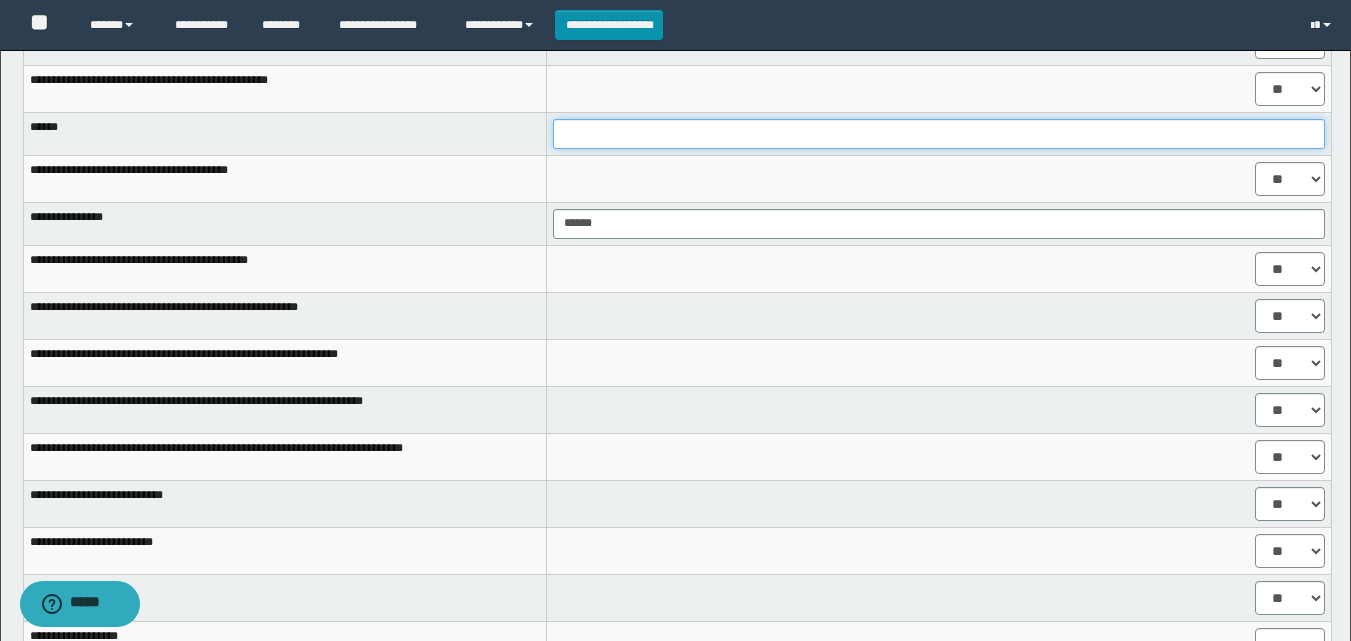 click at bounding box center (939, 134) 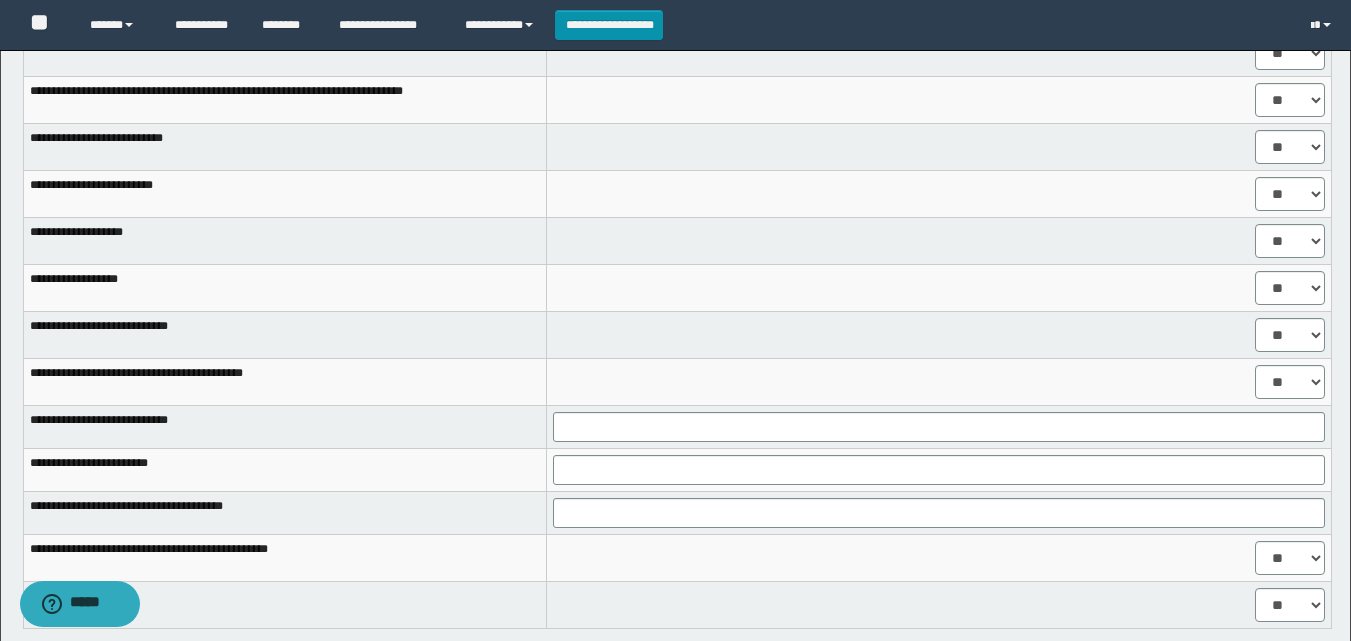 scroll, scrollTop: 1600, scrollLeft: 0, axis: vertical 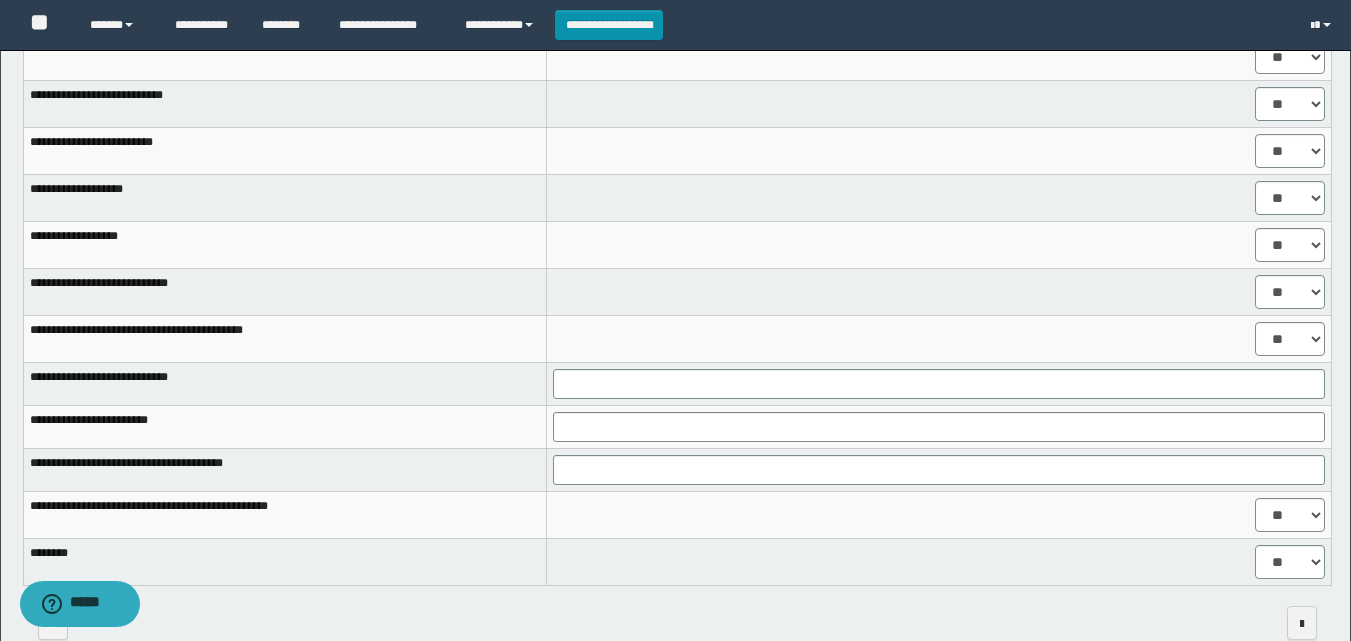 type on "**********" 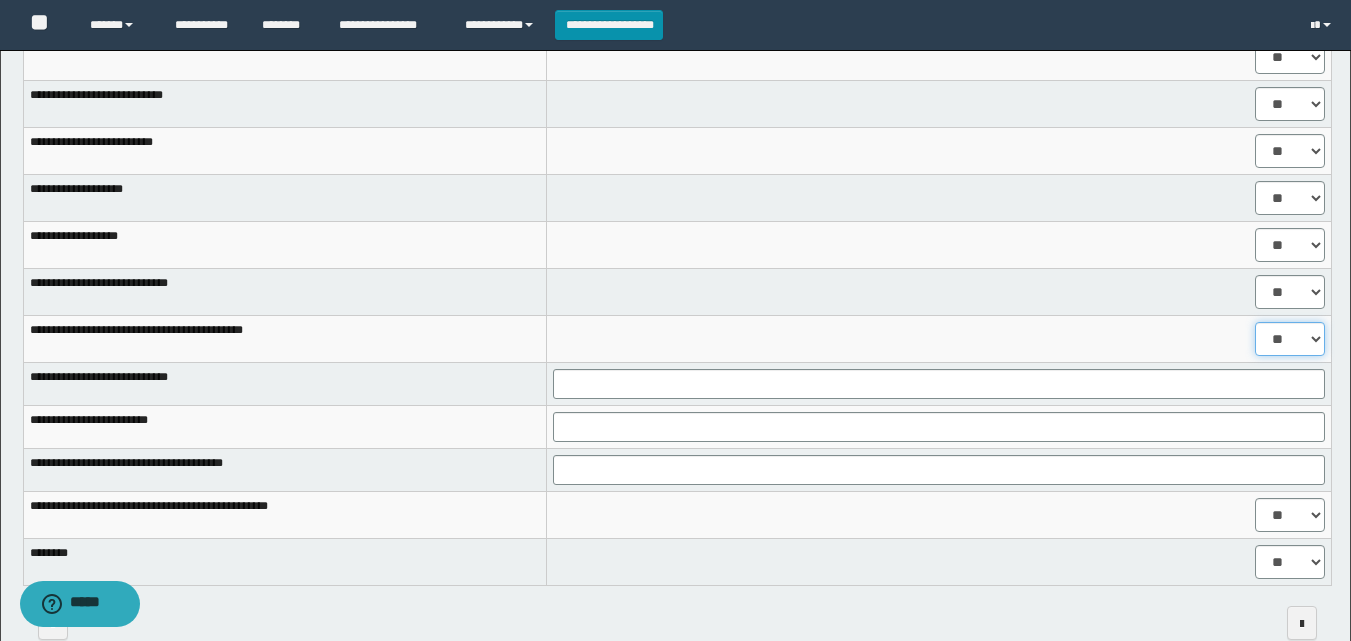 click on "**
**" at bounding box center [1290, 339] 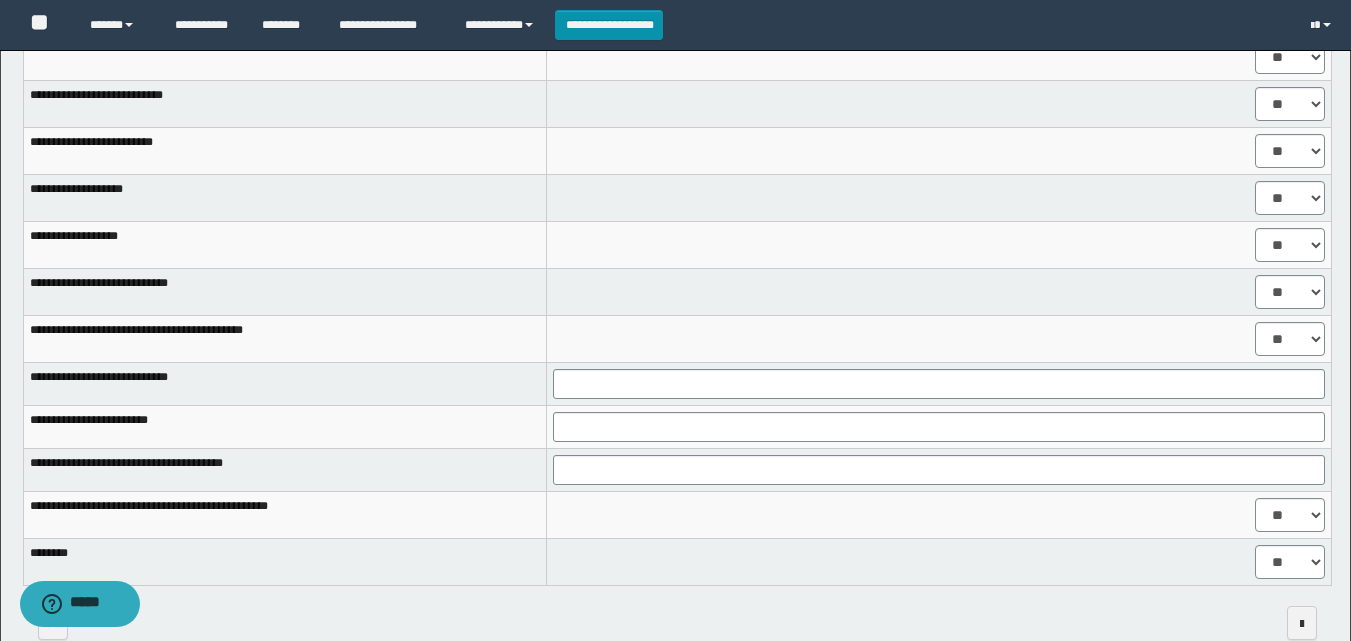 click on "**
**" at bounding box center (938, 338) 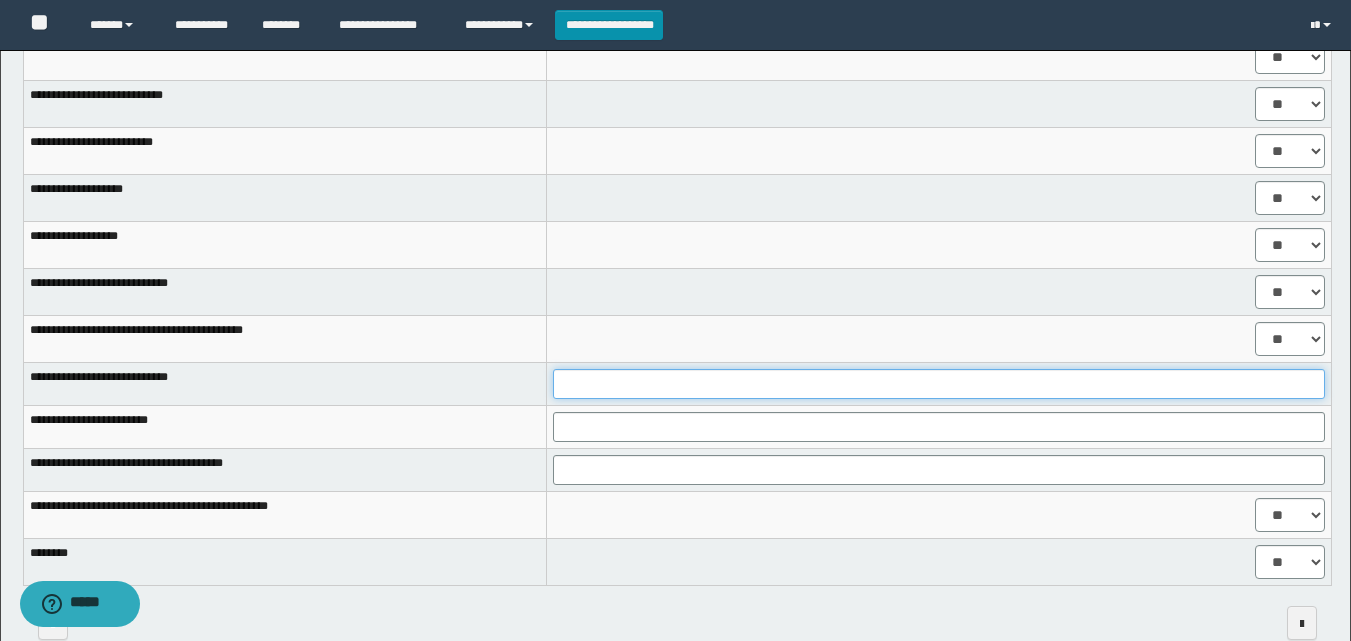 click at bounding box center (939, 384) 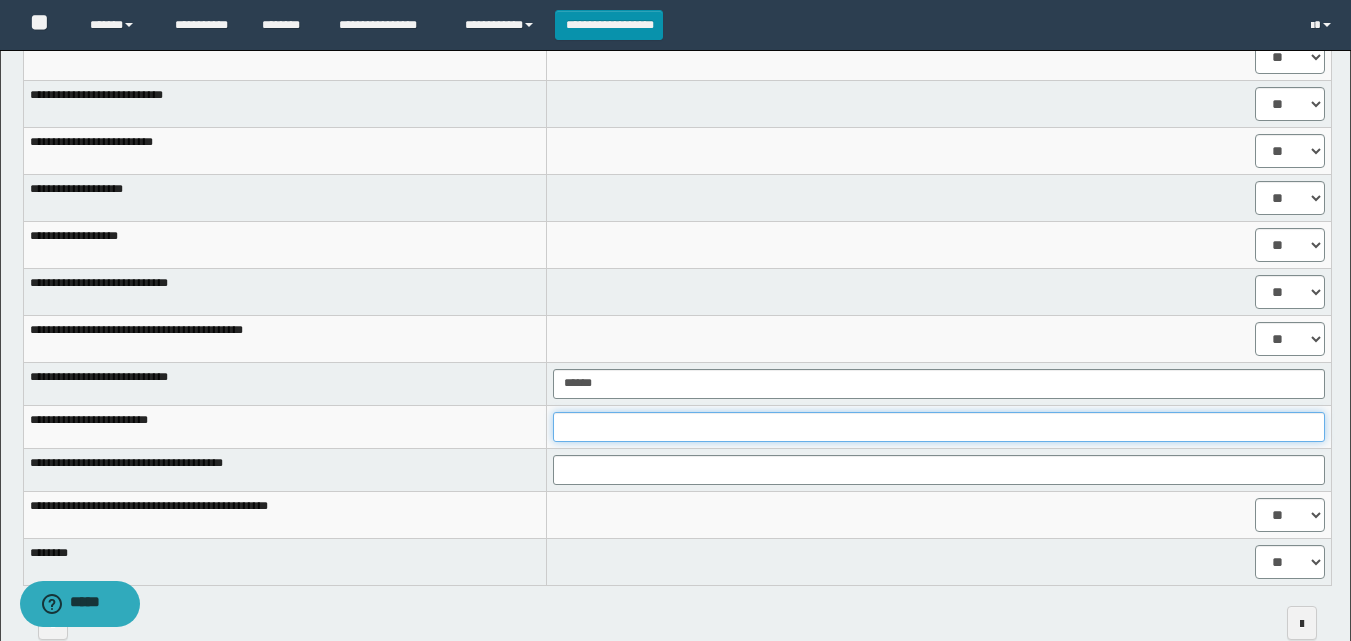click at bounding box center (939, 427) 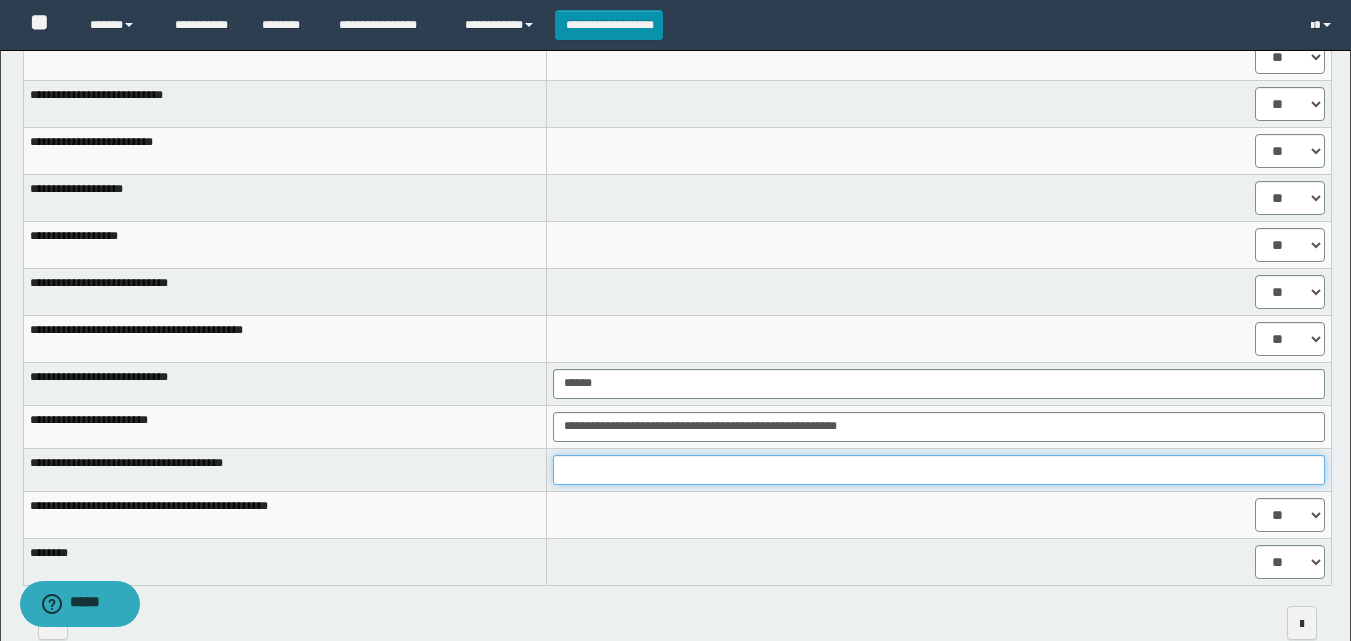 click at bounding box center [939, 470] 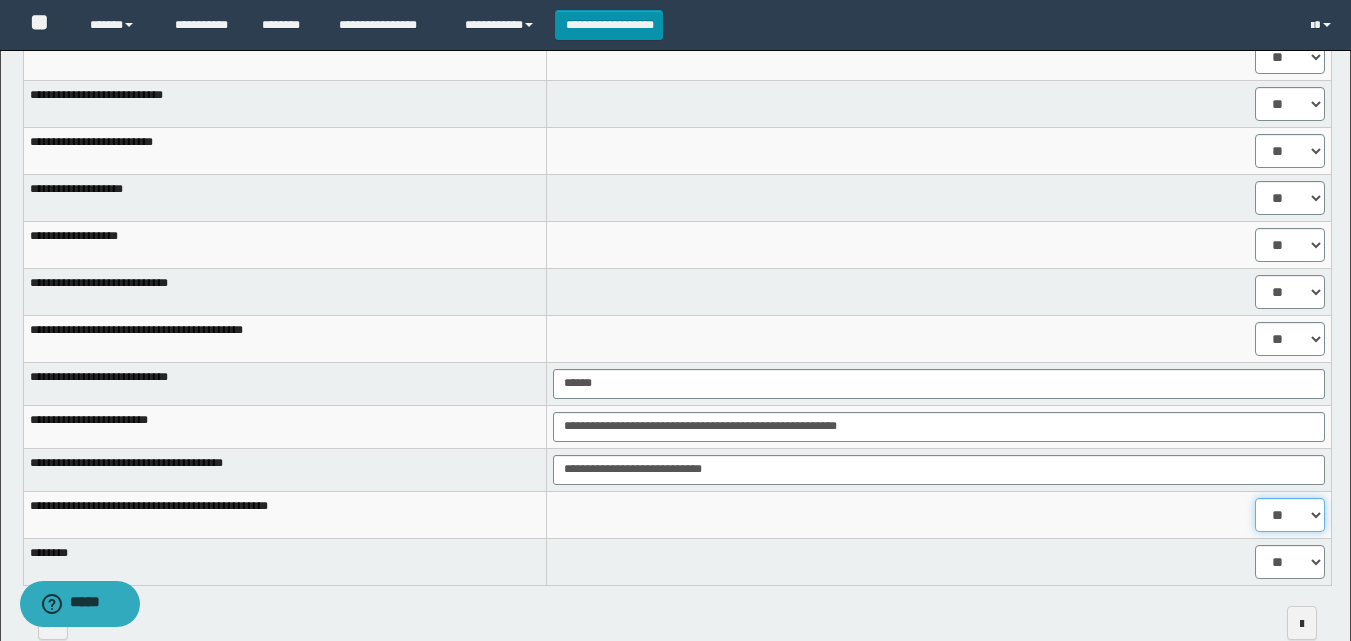 click on "**
**" at bounding box center (1290, 515) 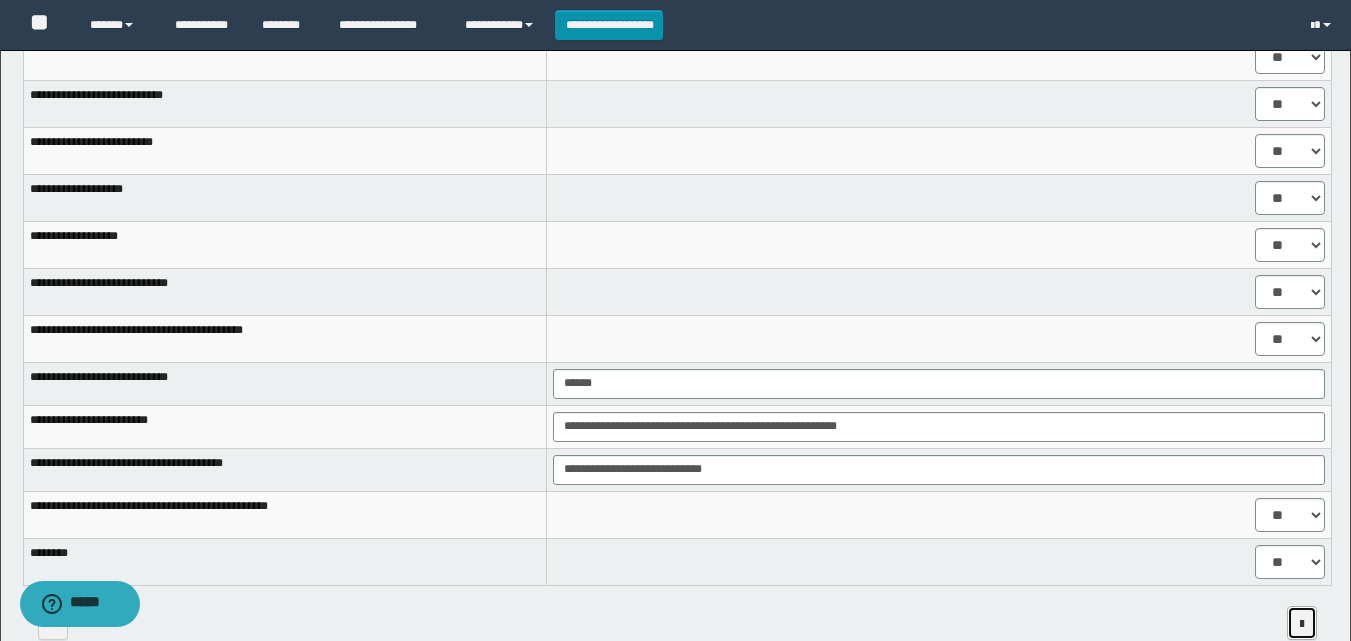 click at bounding box center [1302, 623] 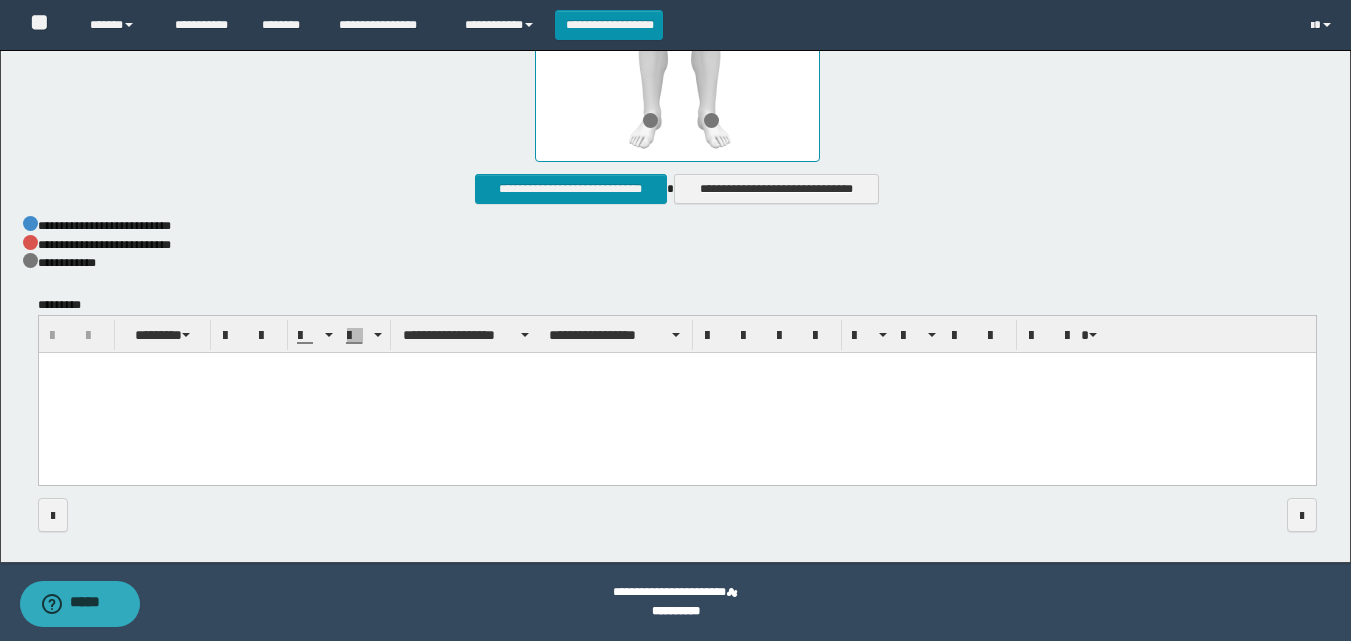 scroll, scrollTop: 1137, scrollLeft: 0, axis: vertical 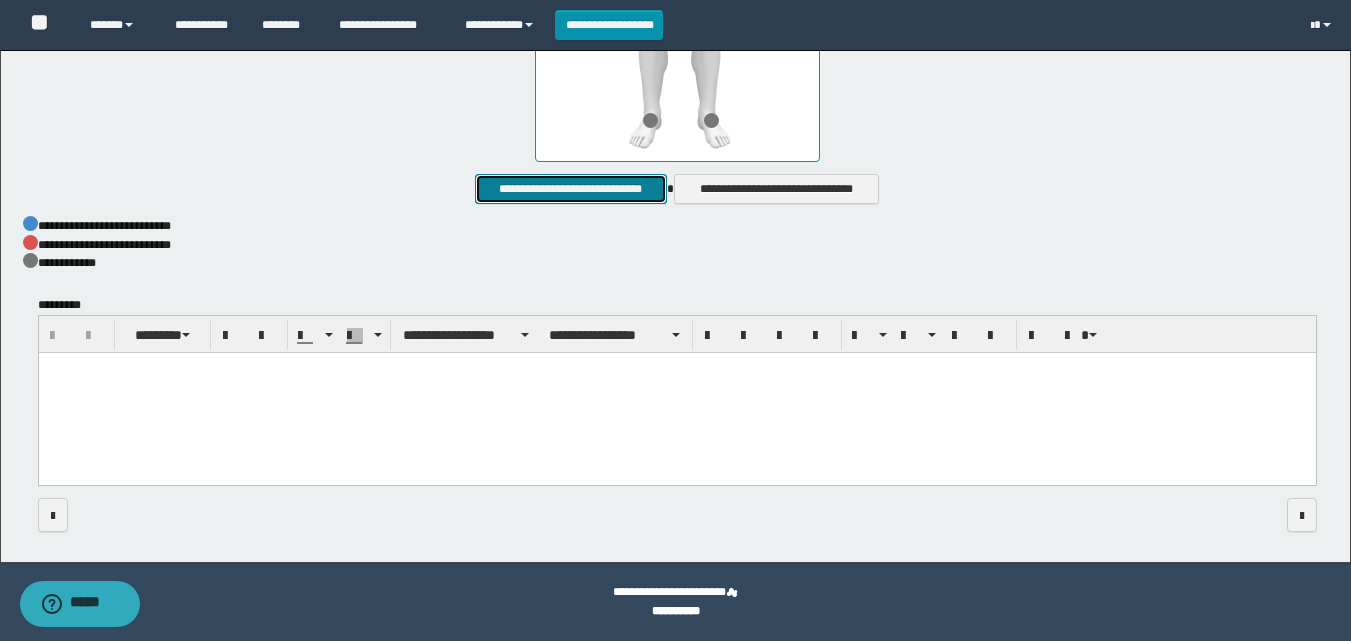 click on "**********" at bounding box center (570, 189) 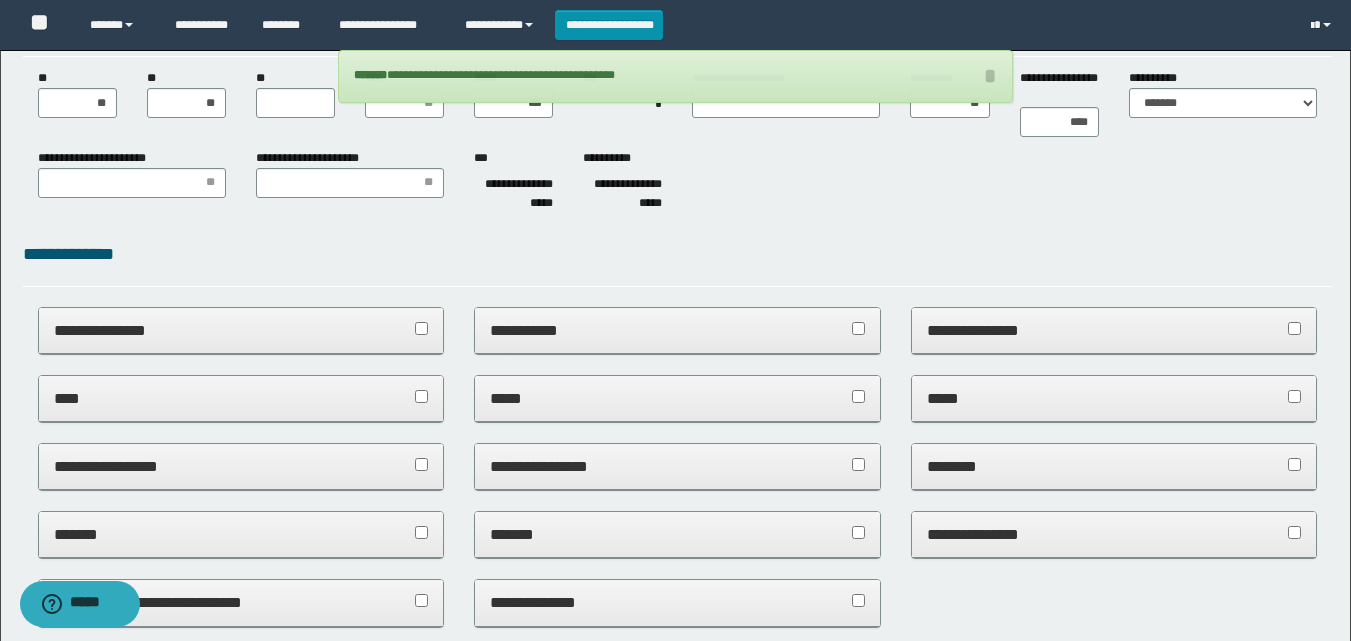 scroll, scrollTop: 0, scrollLeft: 0, axis: both 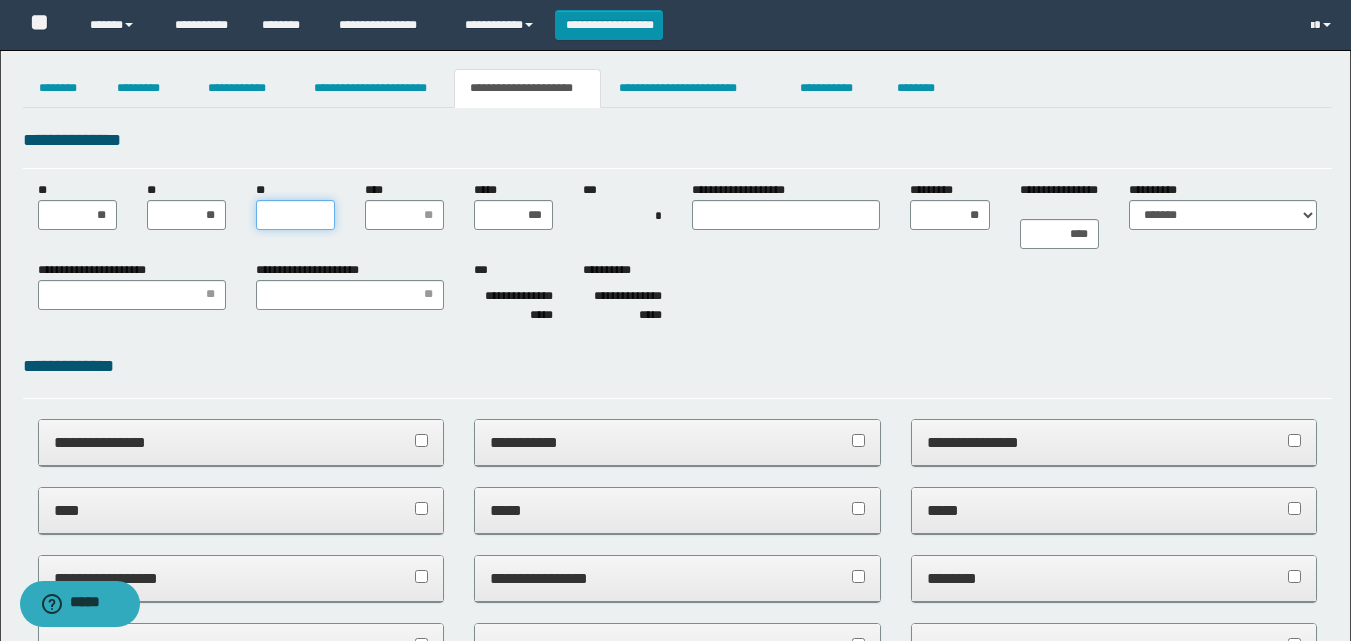 click on "**" at bounding box center (295, 215) 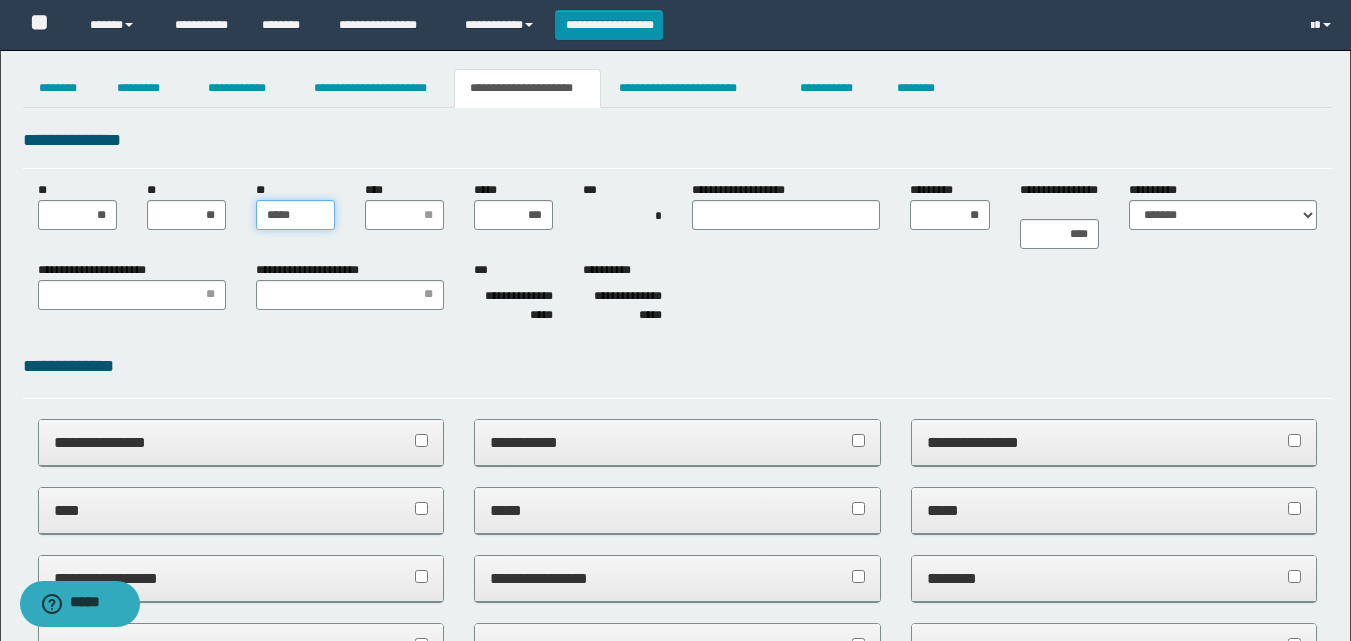 type on "******" 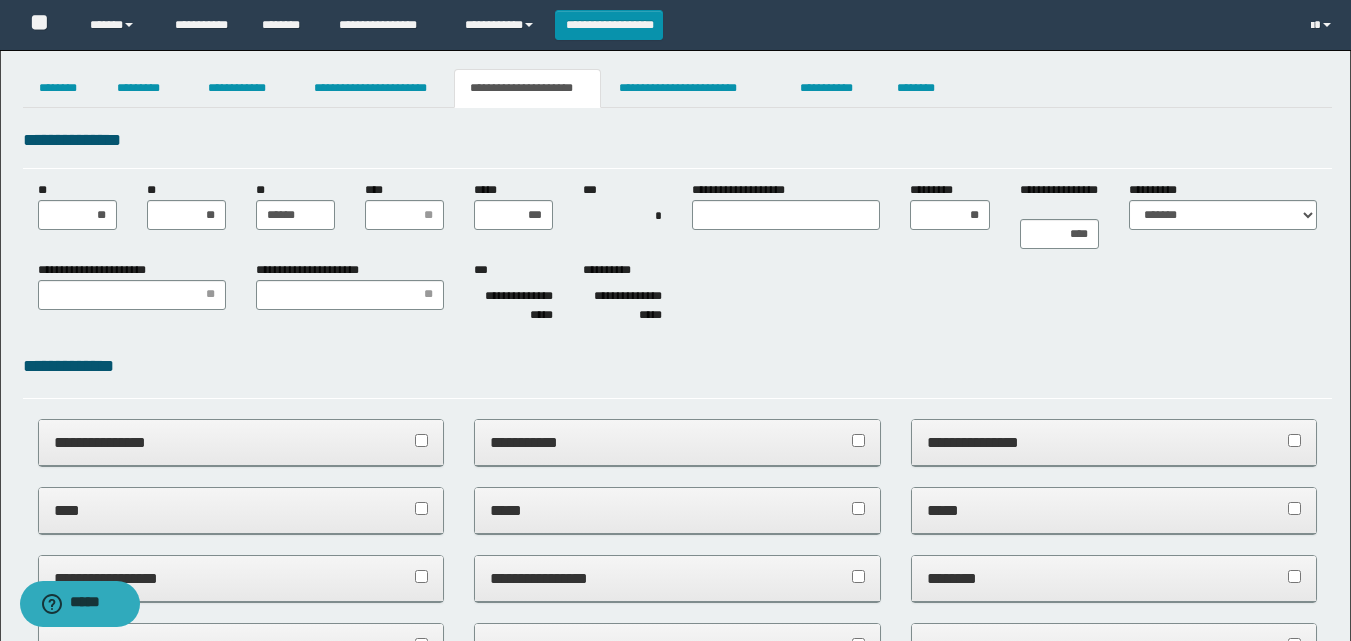 click on "**********" at bounding box center (677, 296) 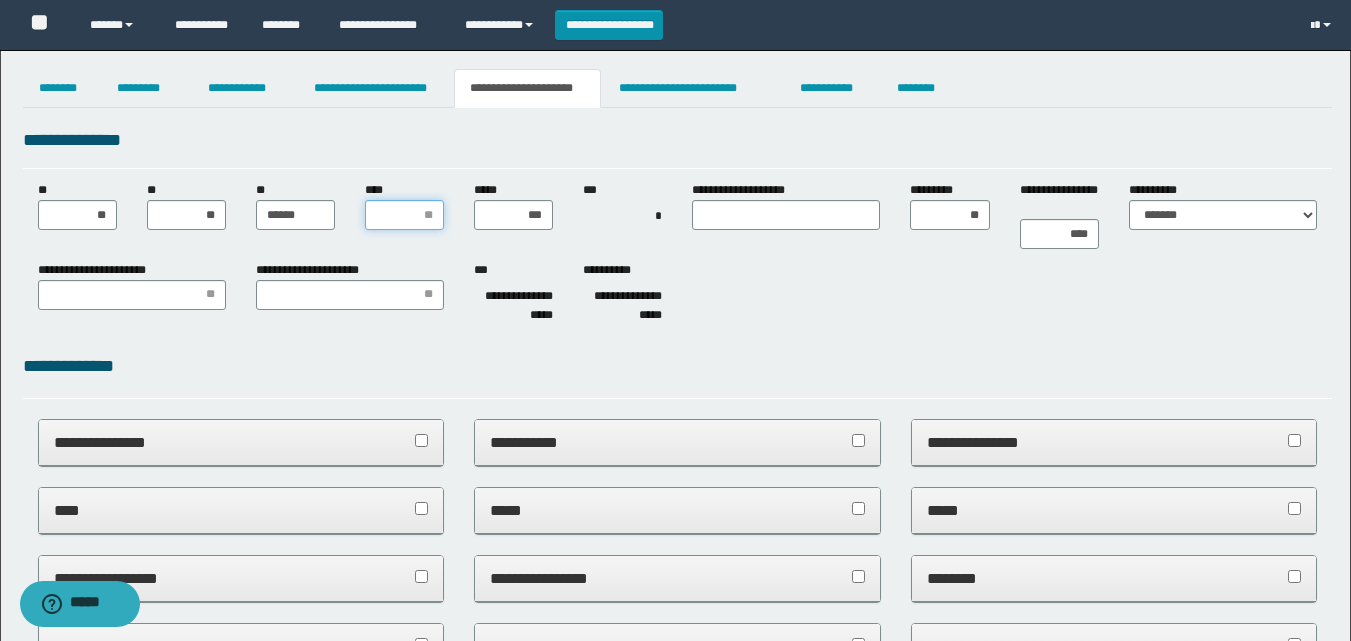 click on "****" at bounding box center [404, 215] 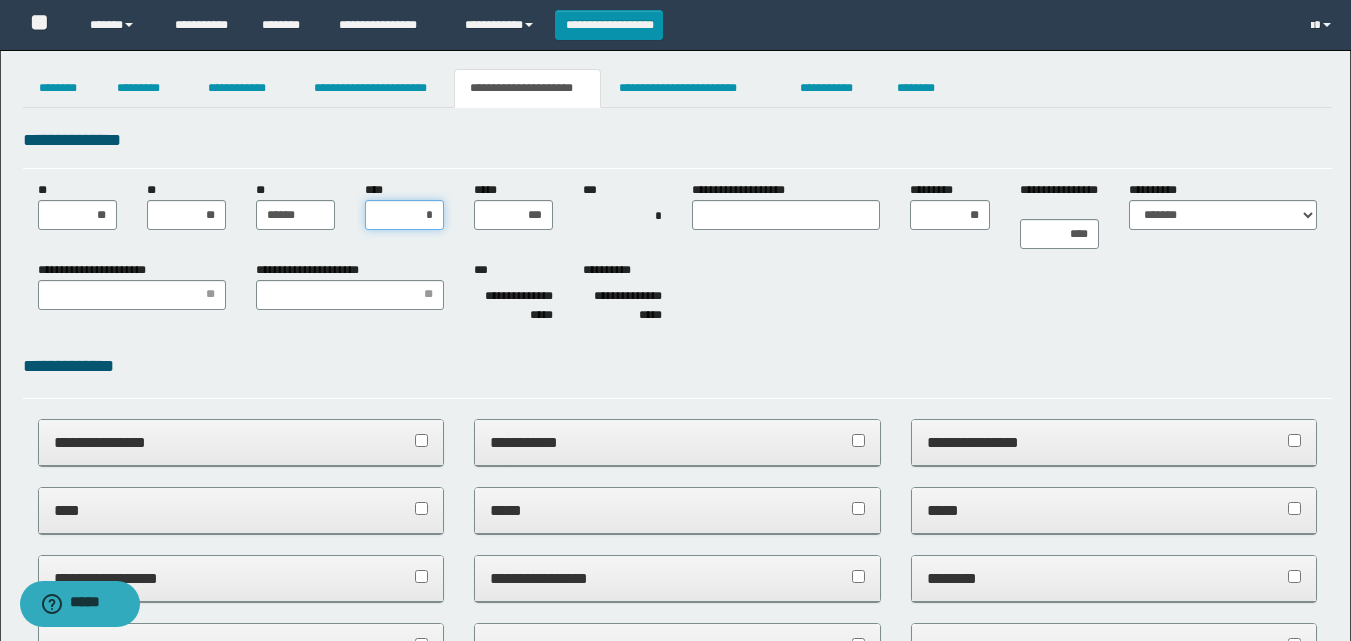 type on "**" 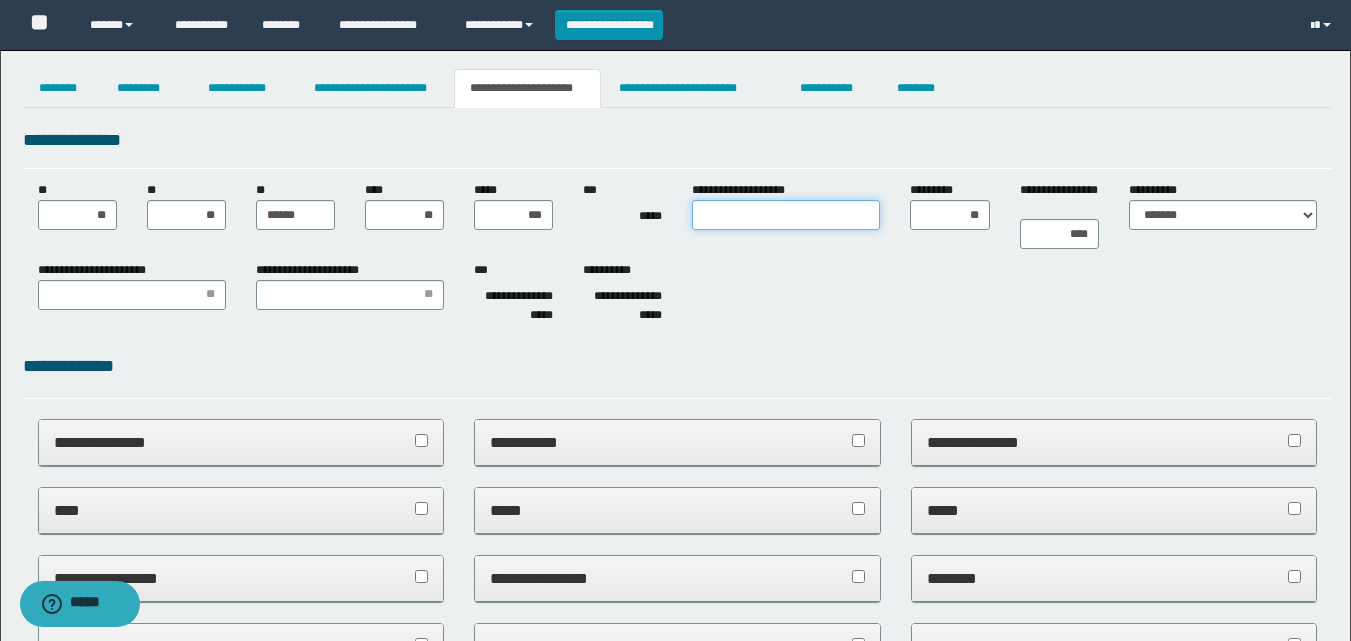 click on "**********" at bounding box center [786, 215] 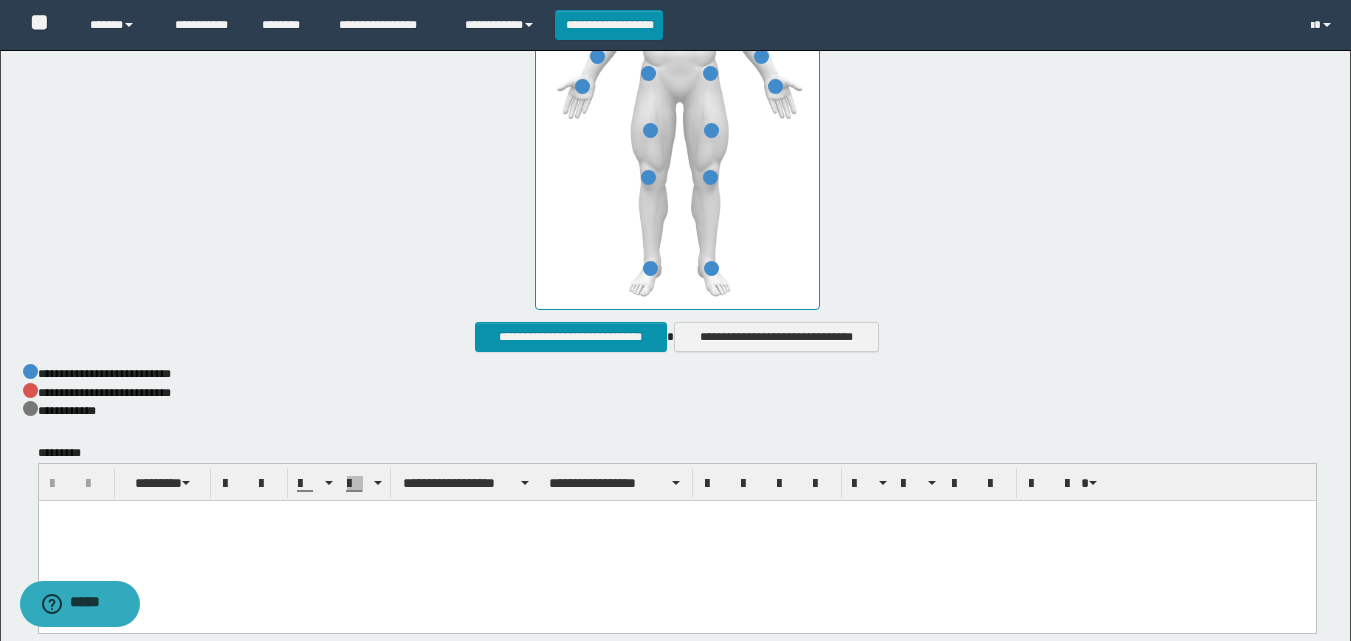 scroll, scrollTop: 1137, scrollLeft: 0, axis: vertical 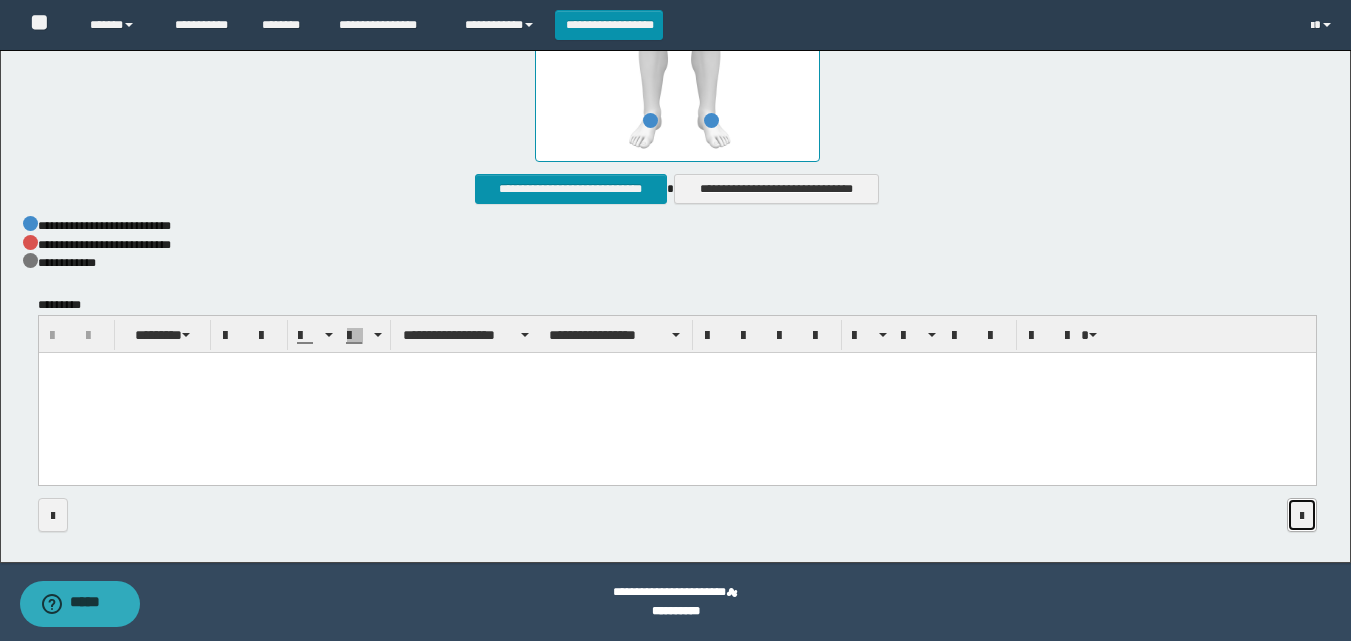 click at bounding box center (1302, 516) 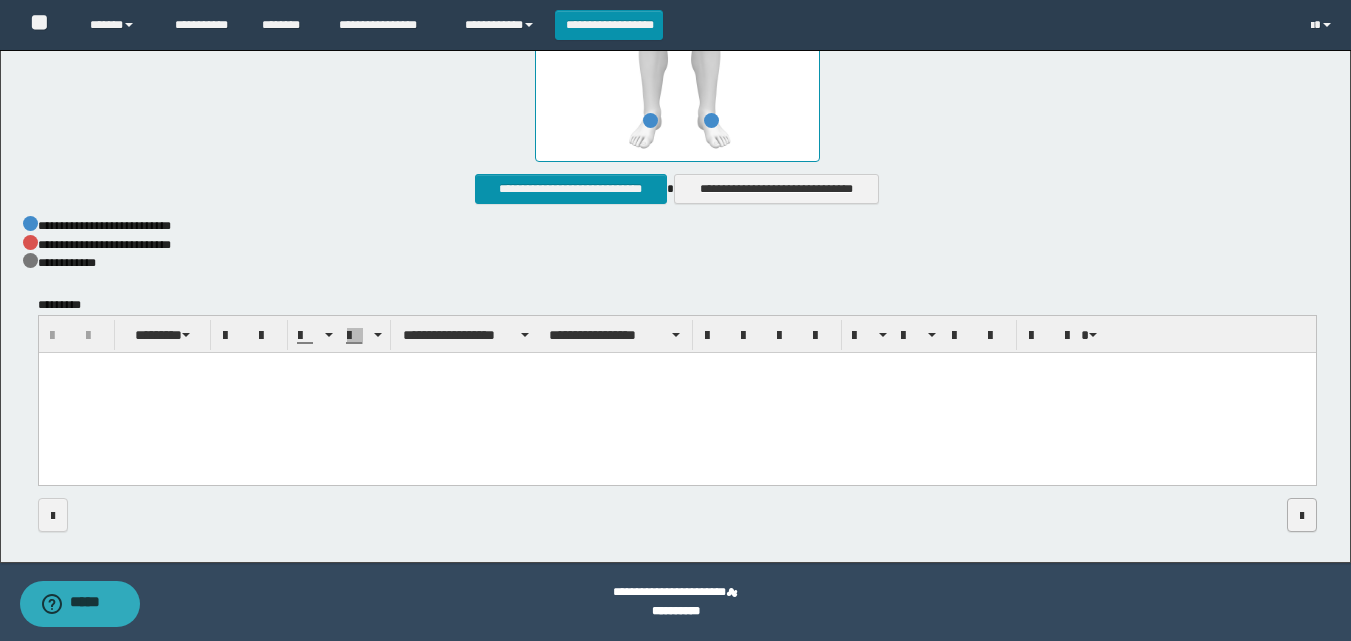 scroll, scrollTop: 0, scrollLeft: 0, axis: both 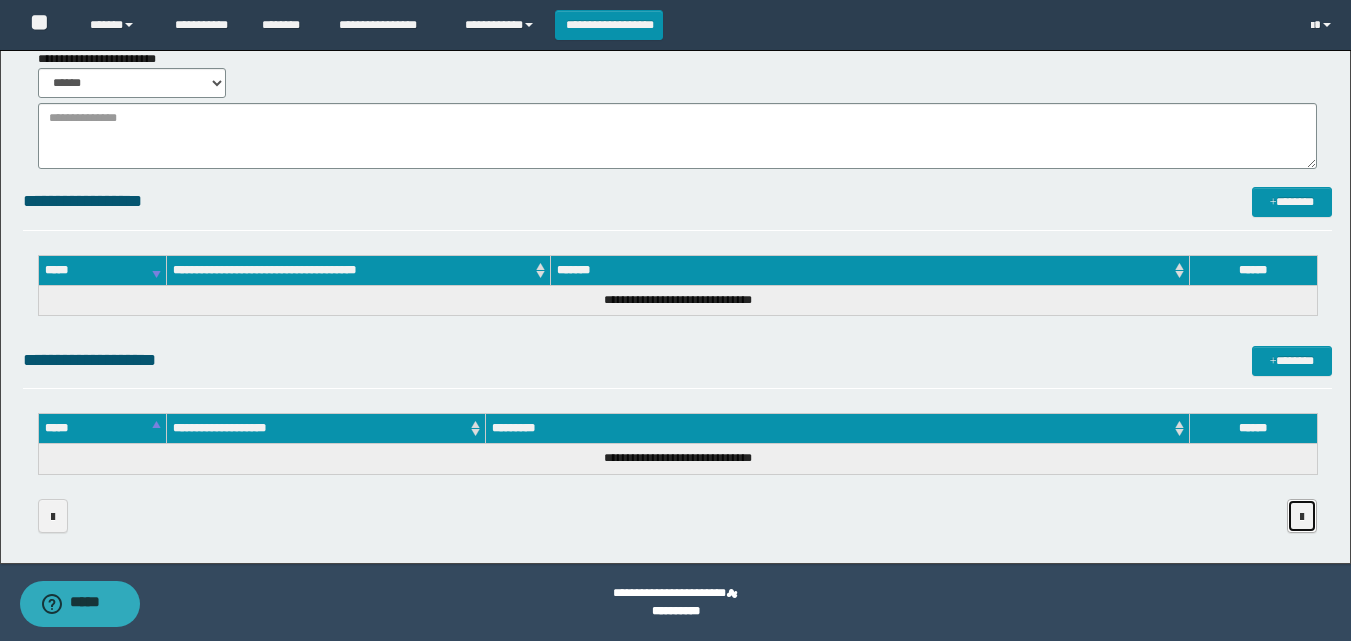click at bounding box center [1302, 516] 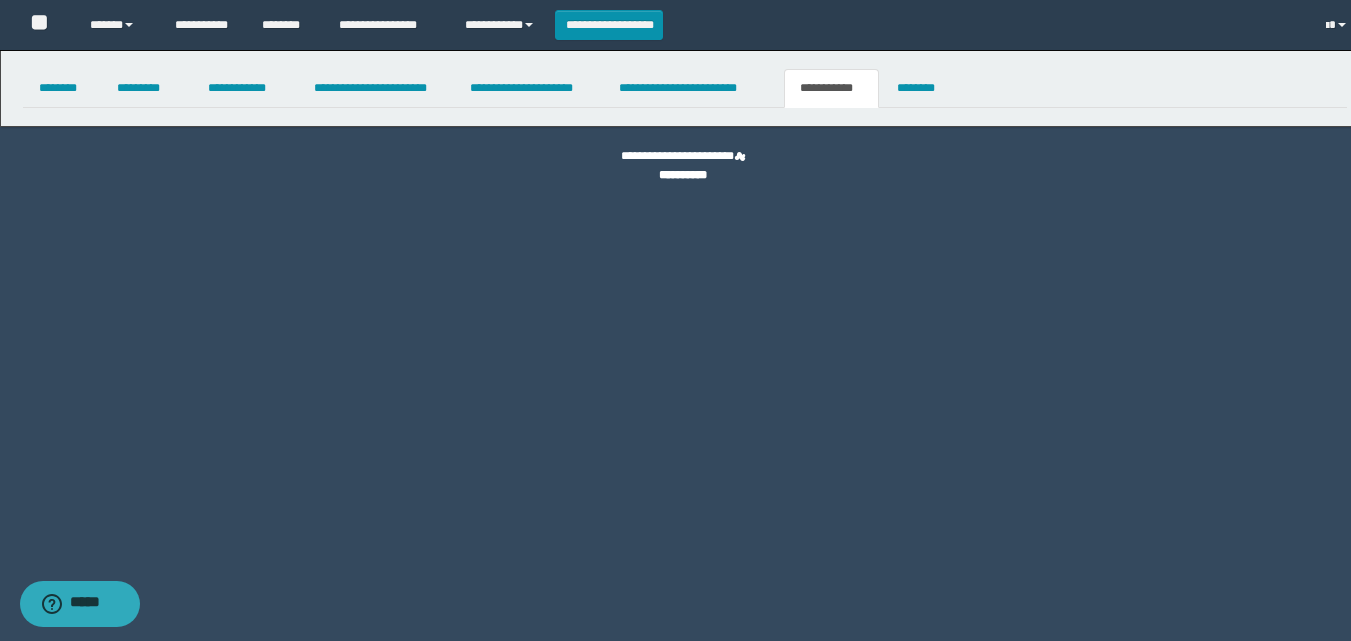 scroll, scrollTop: 0, scrollLeft: 0, axis: both 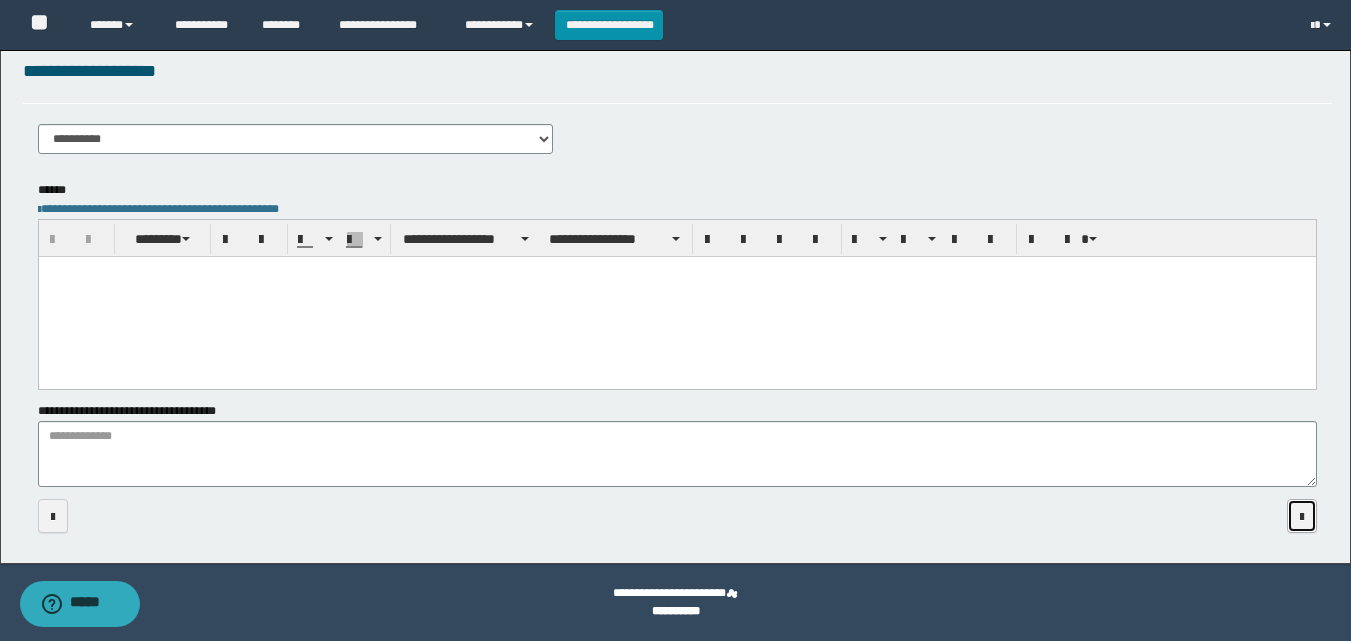 click at bounding box center (1302, 516) 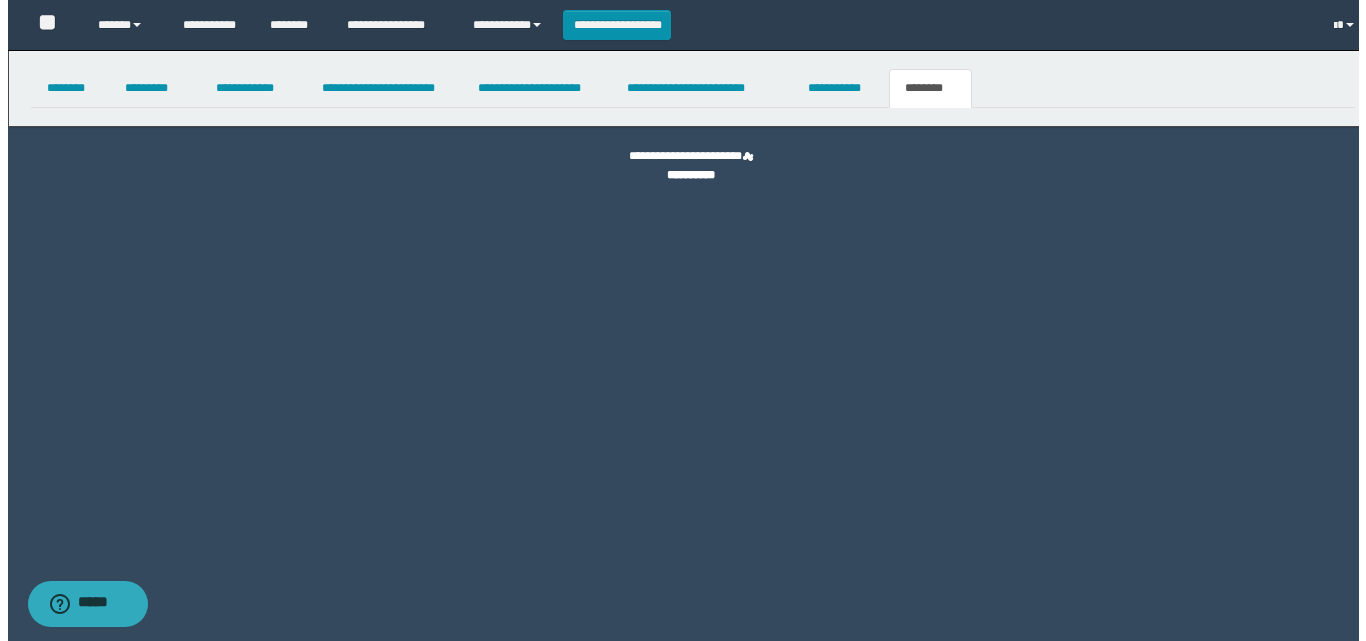 scroll, scrollTop: 0, scrollLeft: 0, axis: both 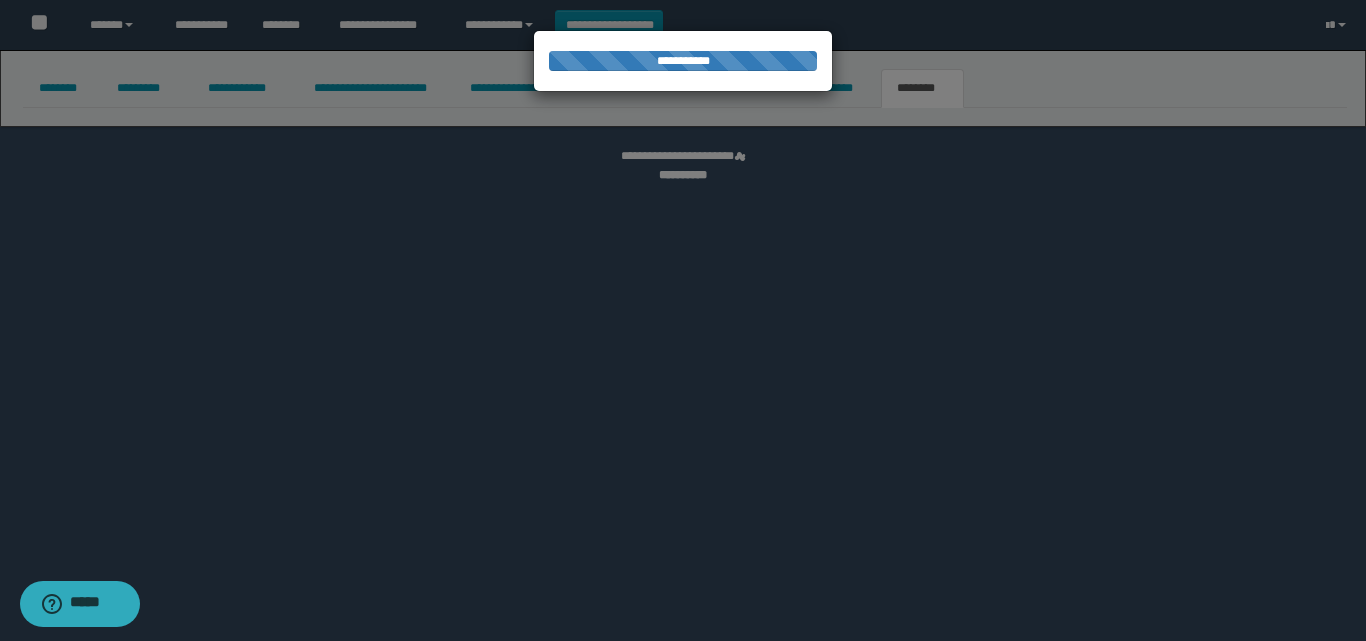 select 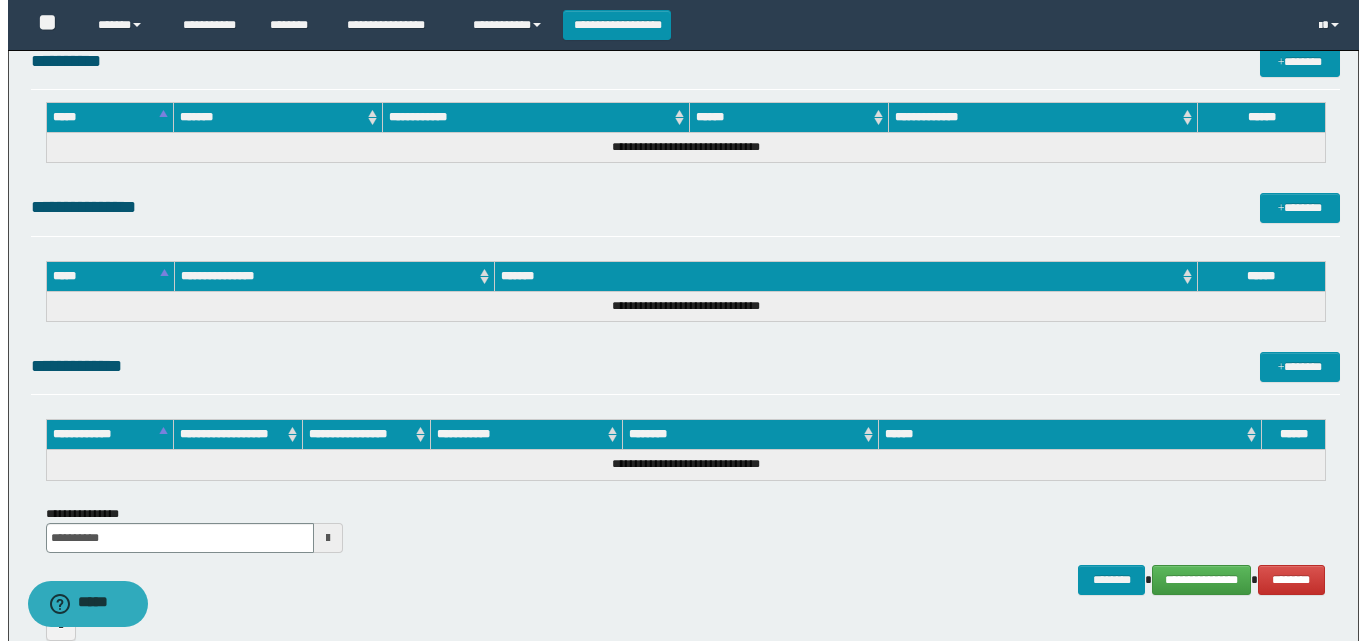 scroll, scrollTop: 990, scrollLeft: 0, axis: vertical 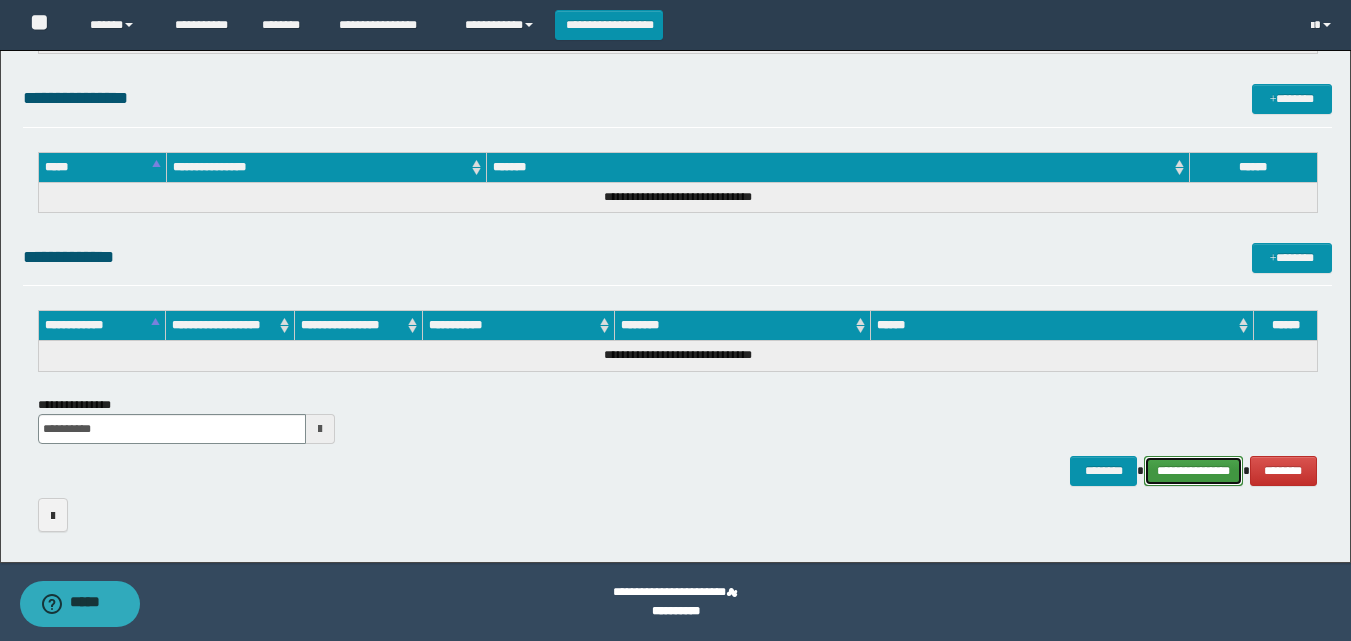 click on "**********" at bounding box center [1193, 471] 